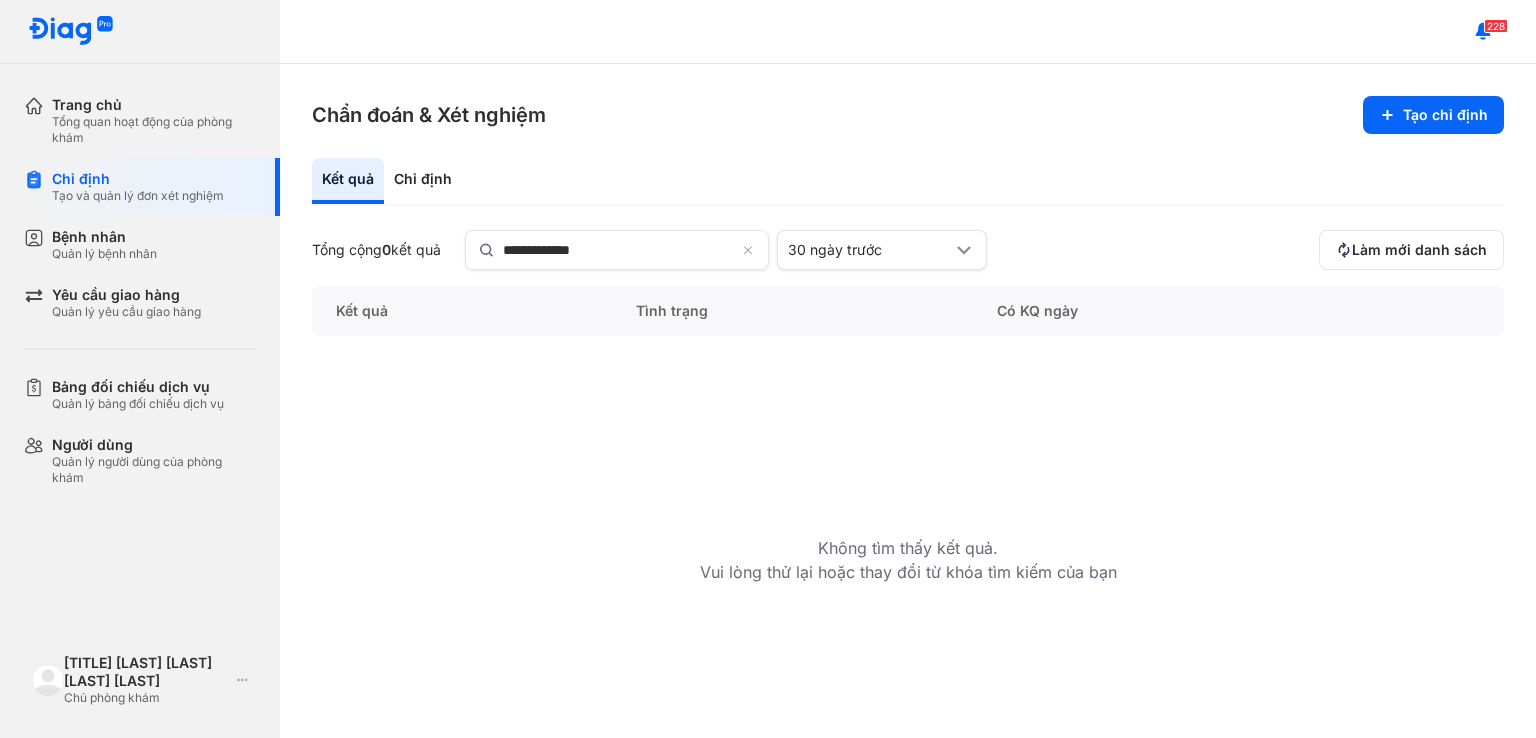 scroll, scrollTop: 0, scrollLeft: 0, axis: both 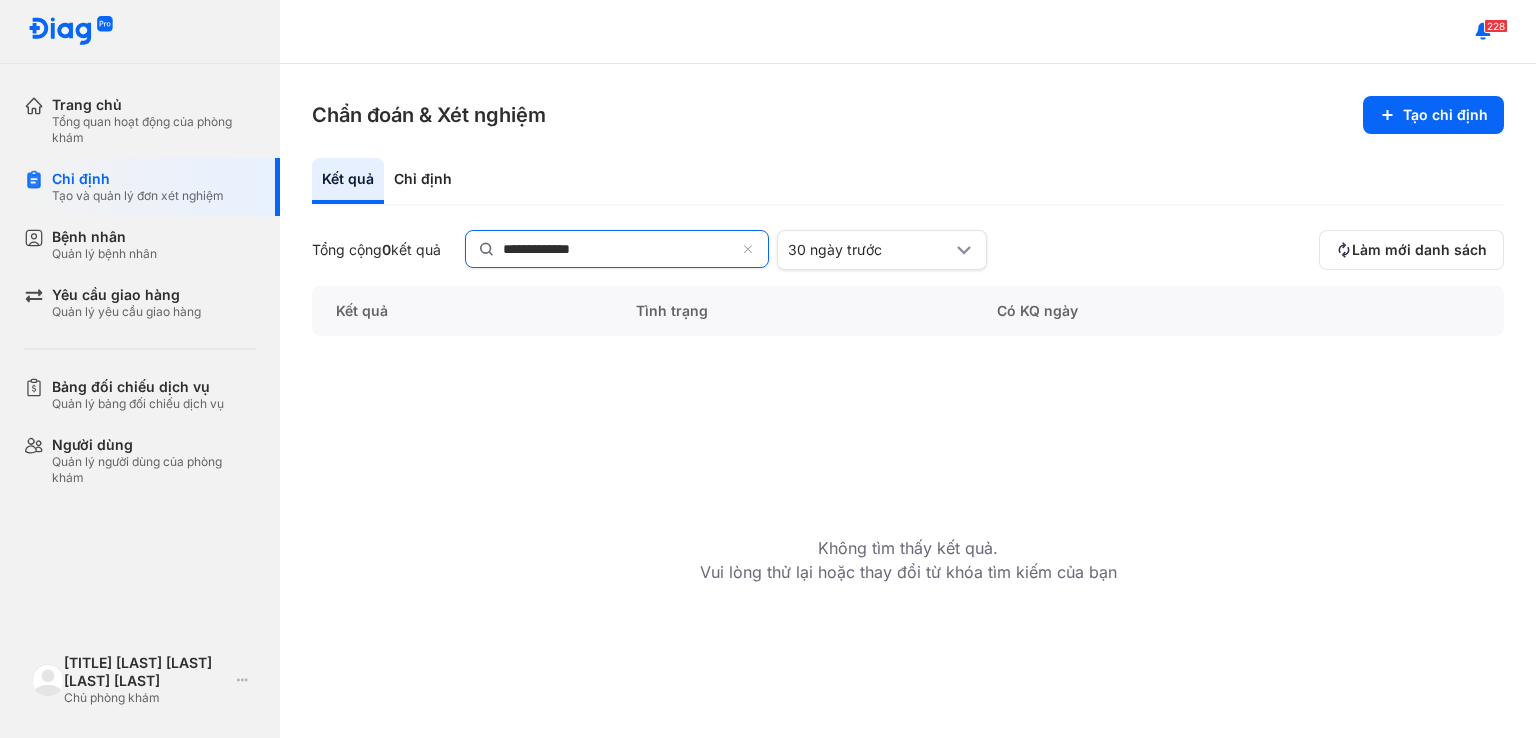 click on "**********" 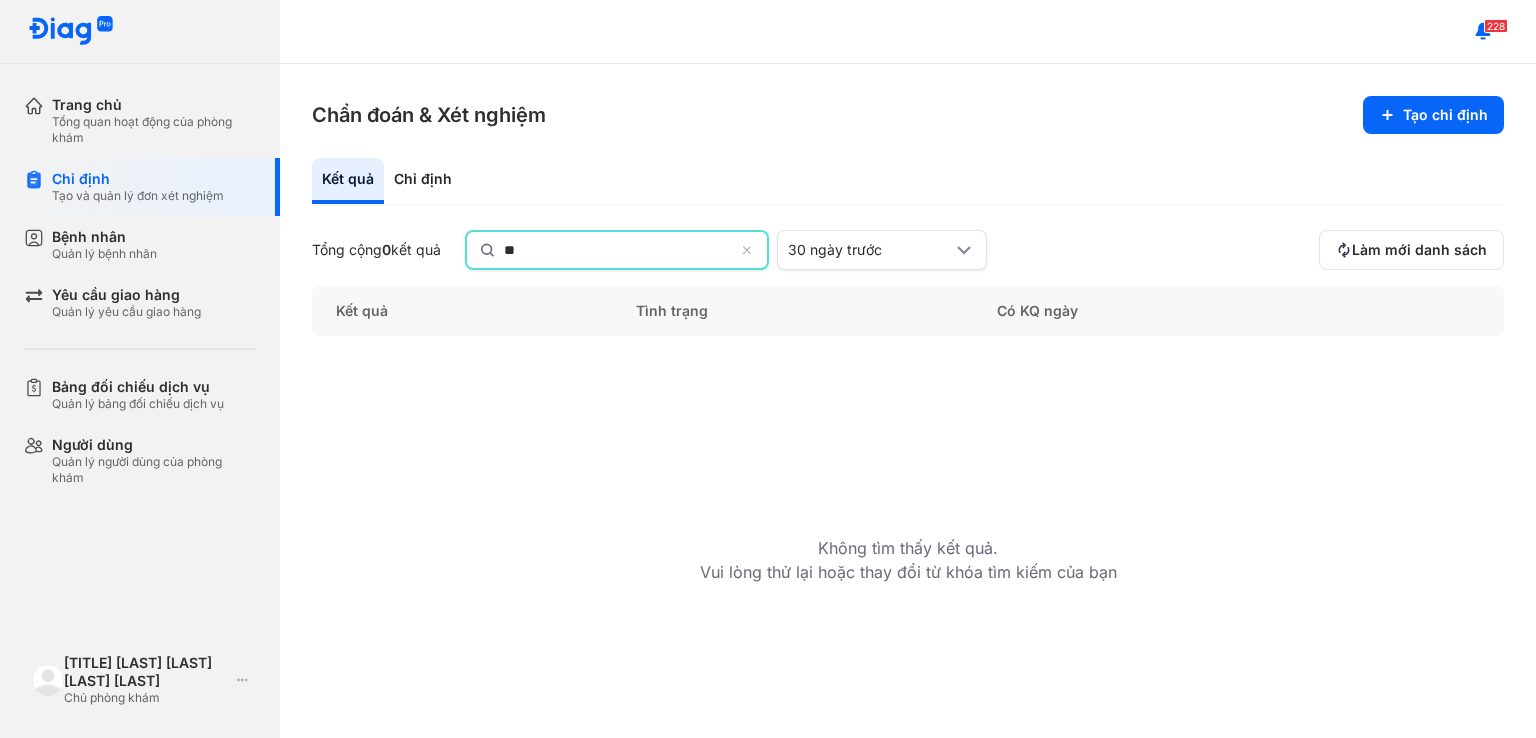 type on "*" 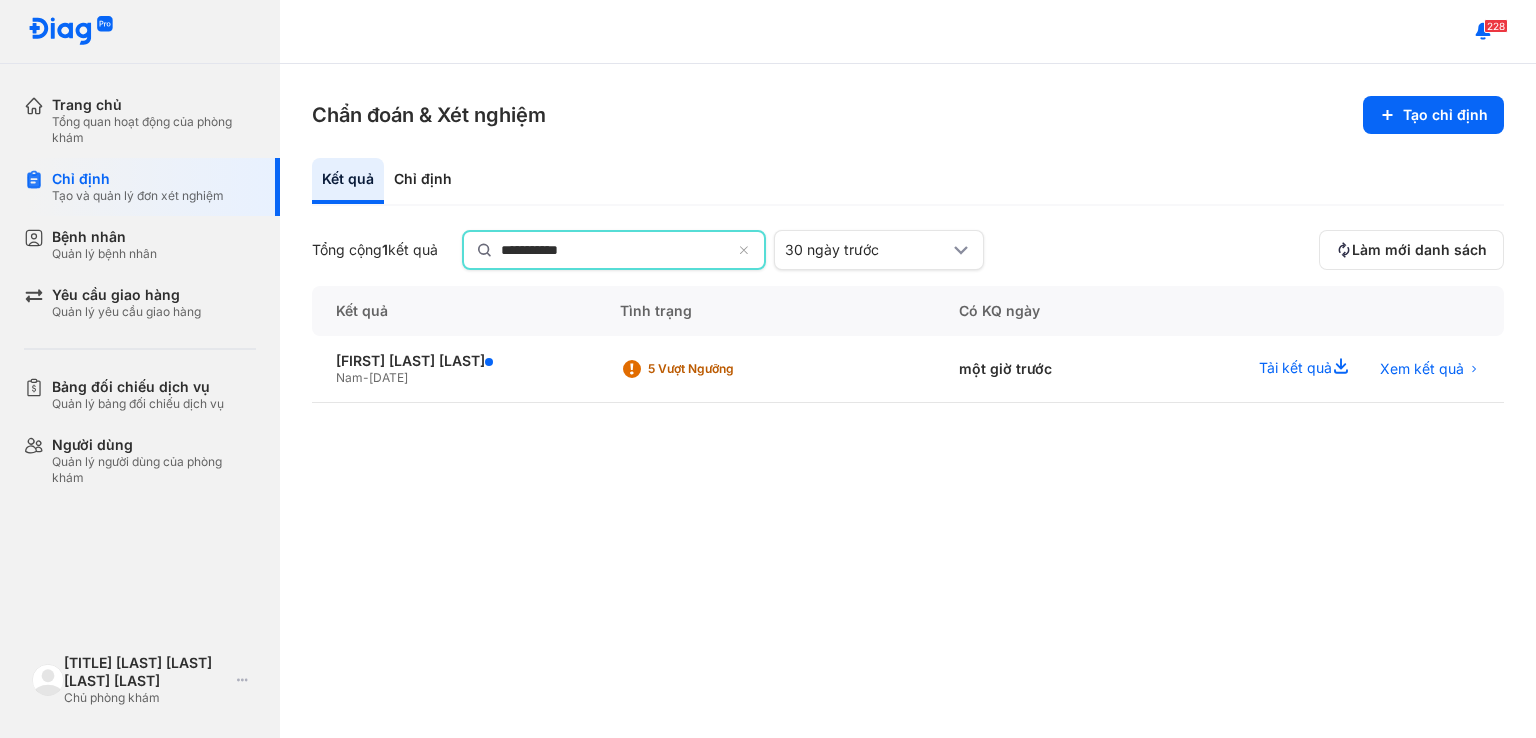 type on "**********" 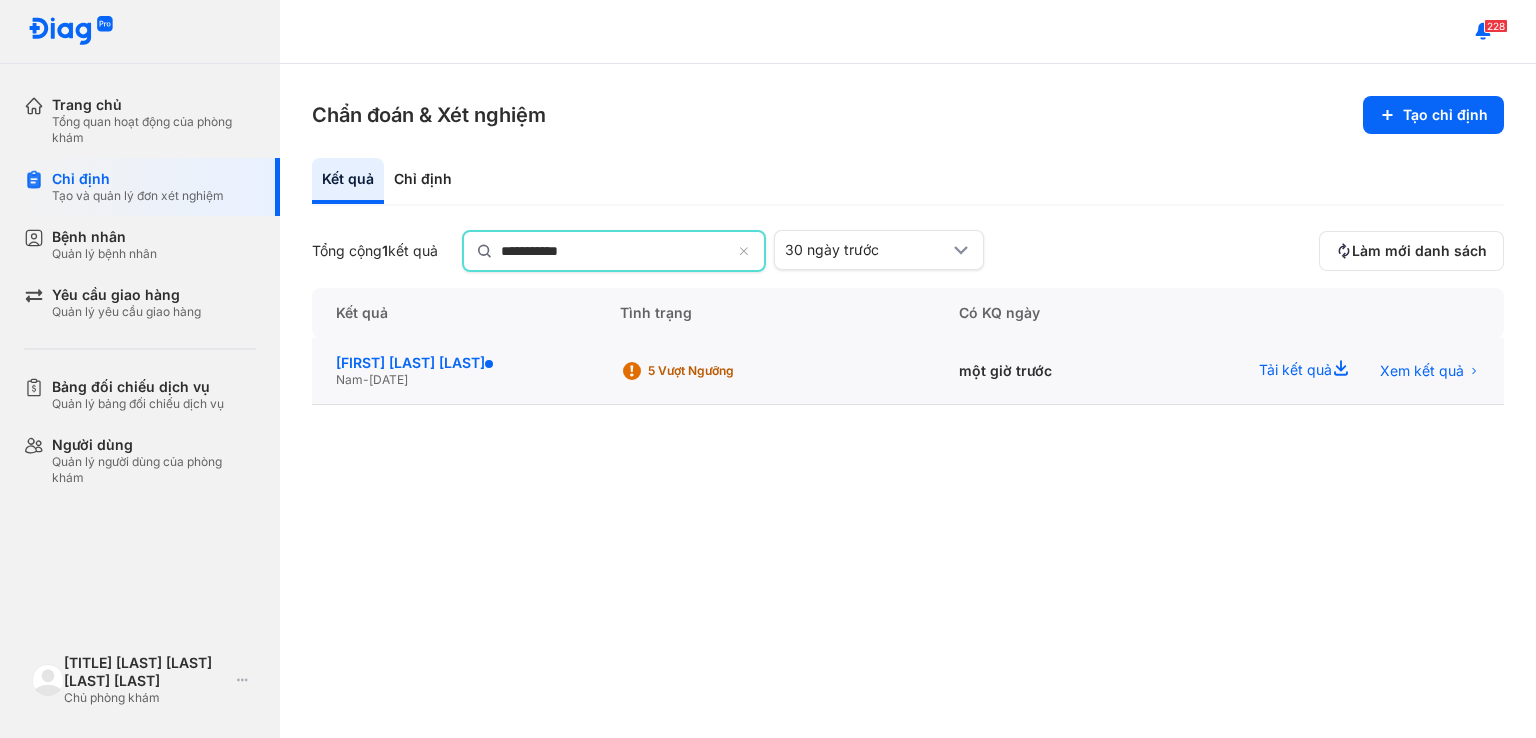 click on "[FIRST] [LAST] [LAST]" 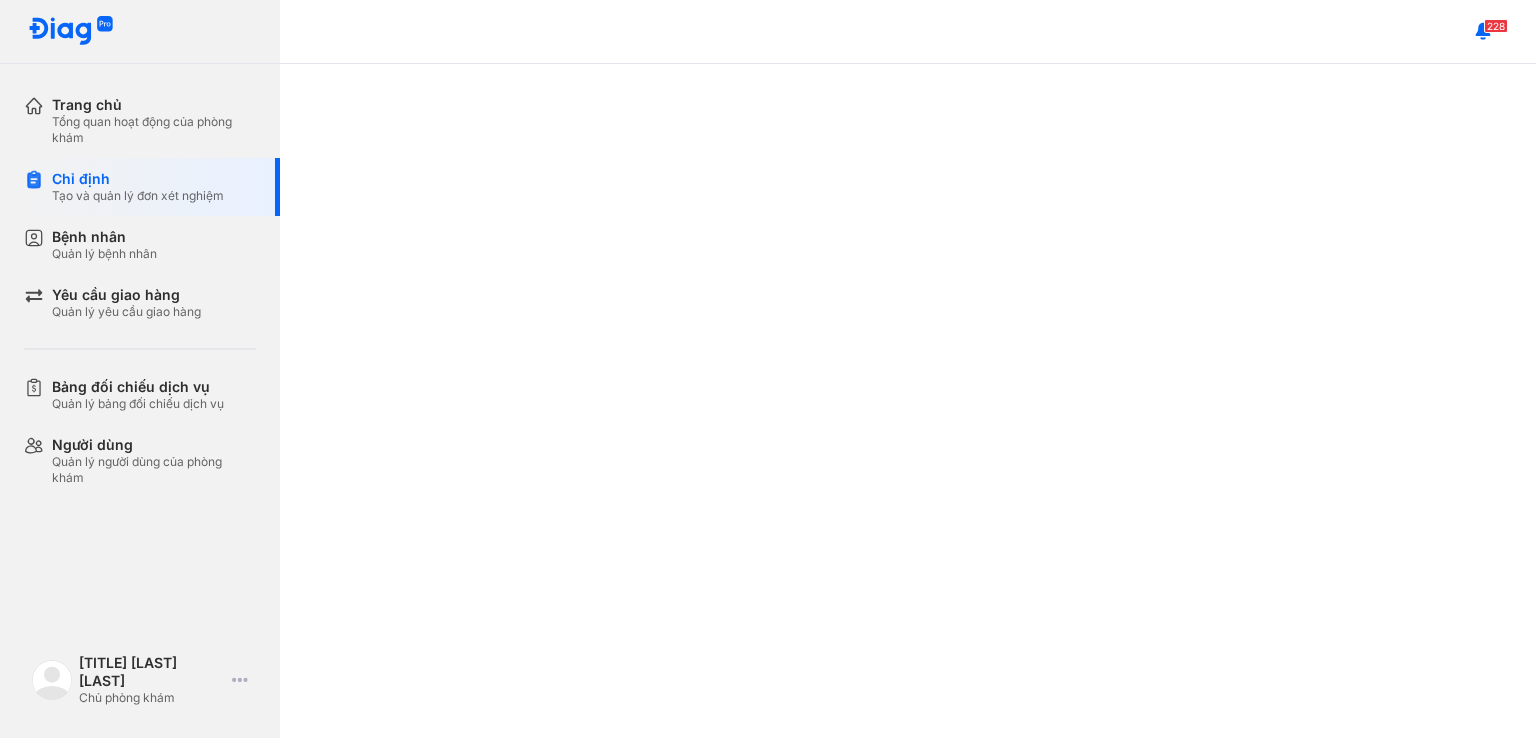scroll, scrollTop: 0, scrollLeft: 0, axis: both 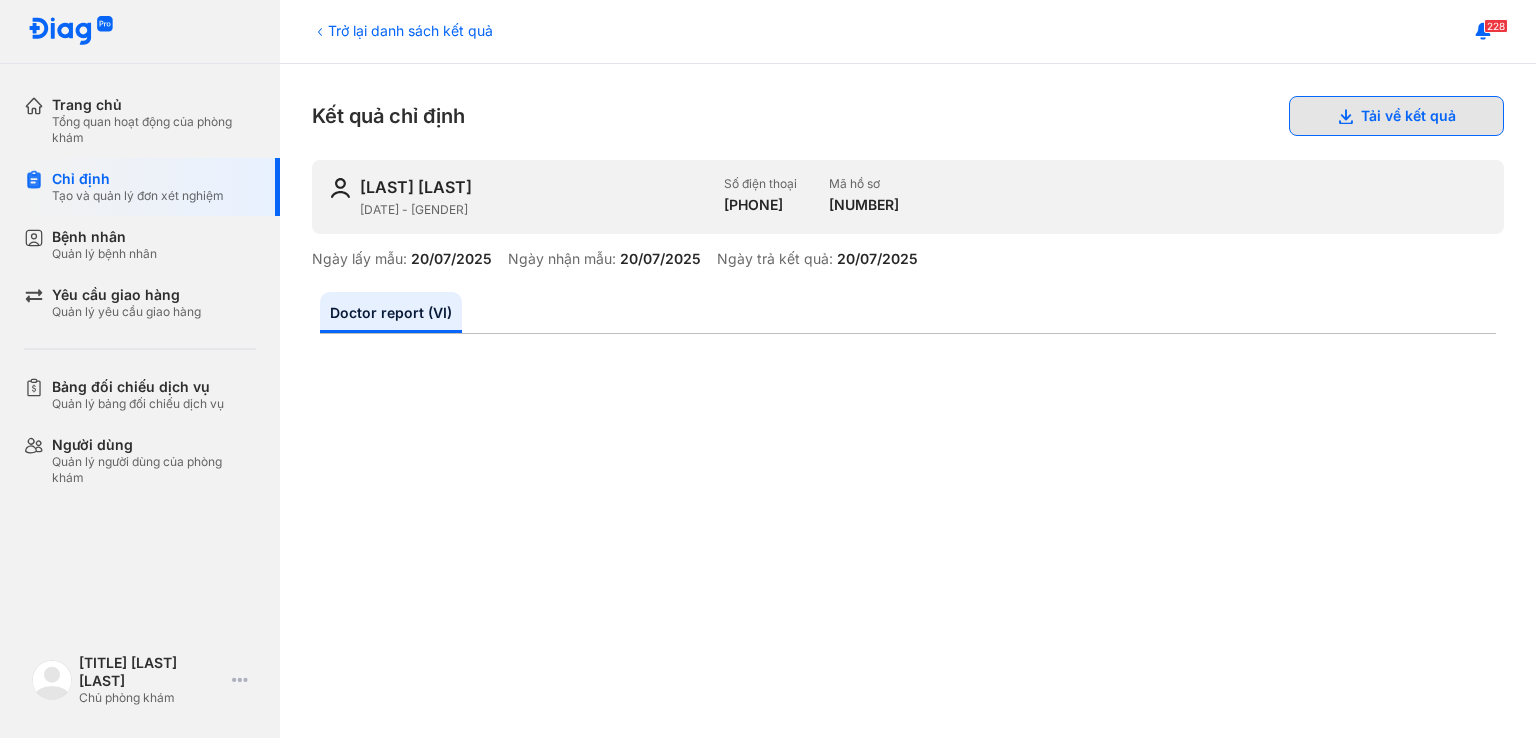 click 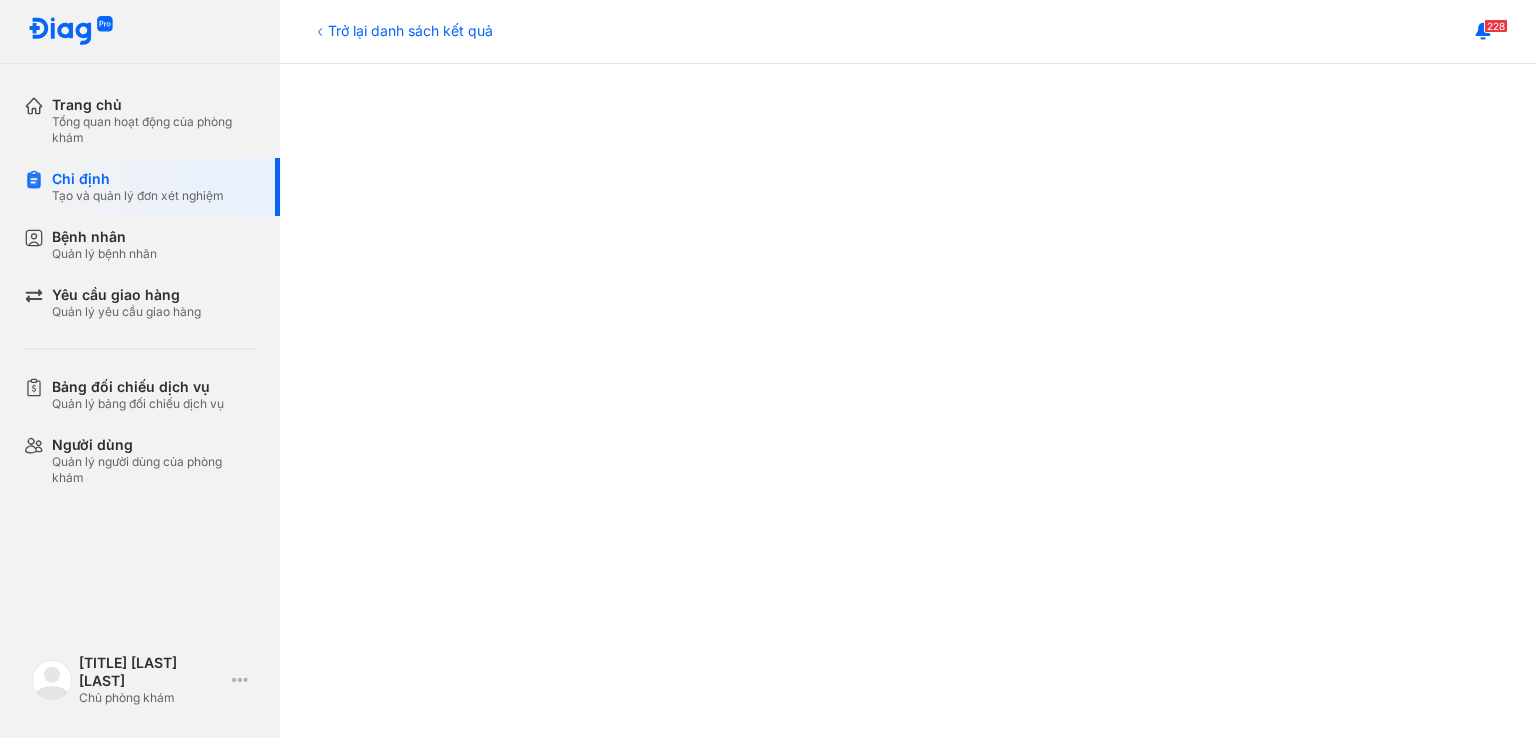 scroll, scrollTop: 0, scrollLeft: 0, axis: both 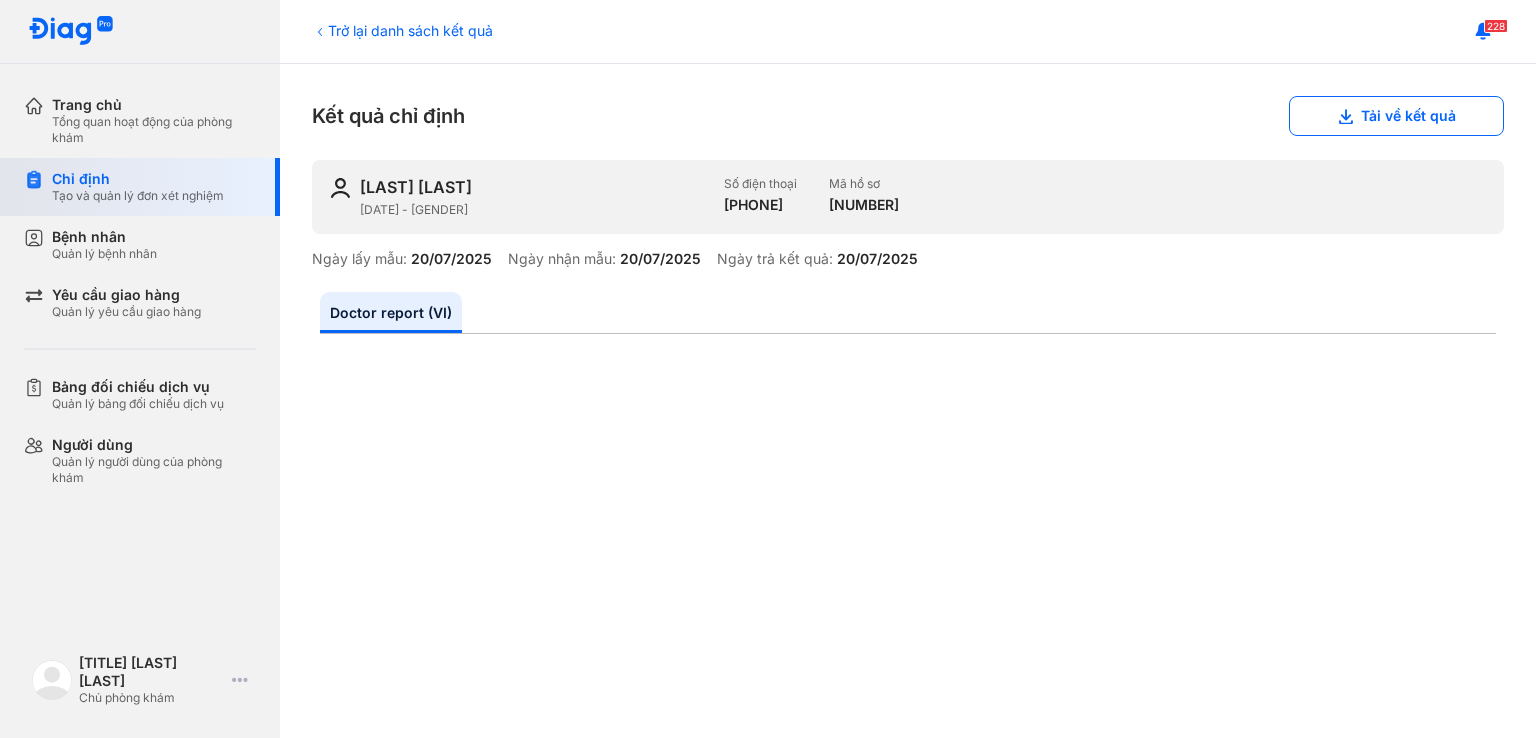 click on "Chỉ định" at bounding box center (138, 179) 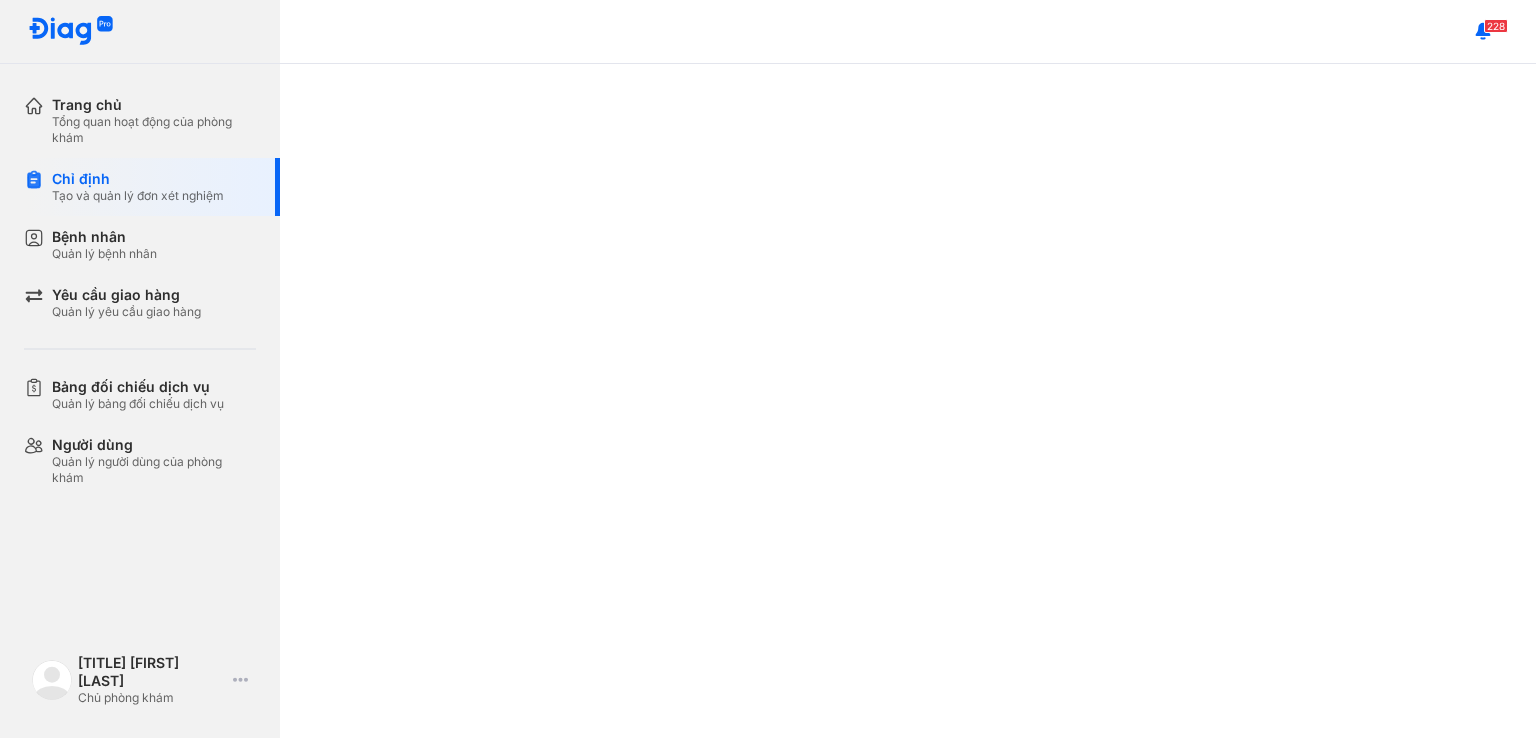 scroll, scrollTop: 0, scrollLeft: 0, axis: both 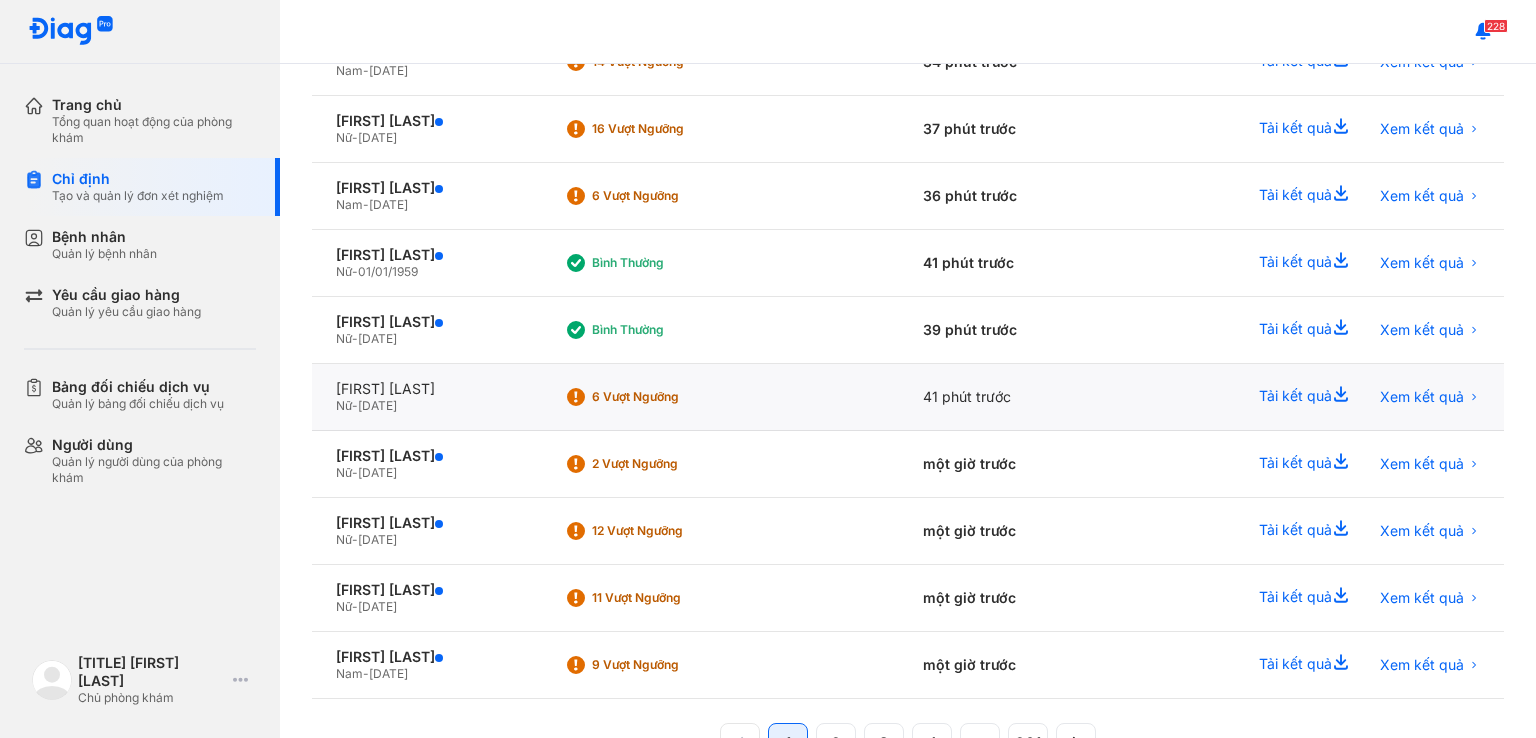 click on "6 Vượt ngưỡng" 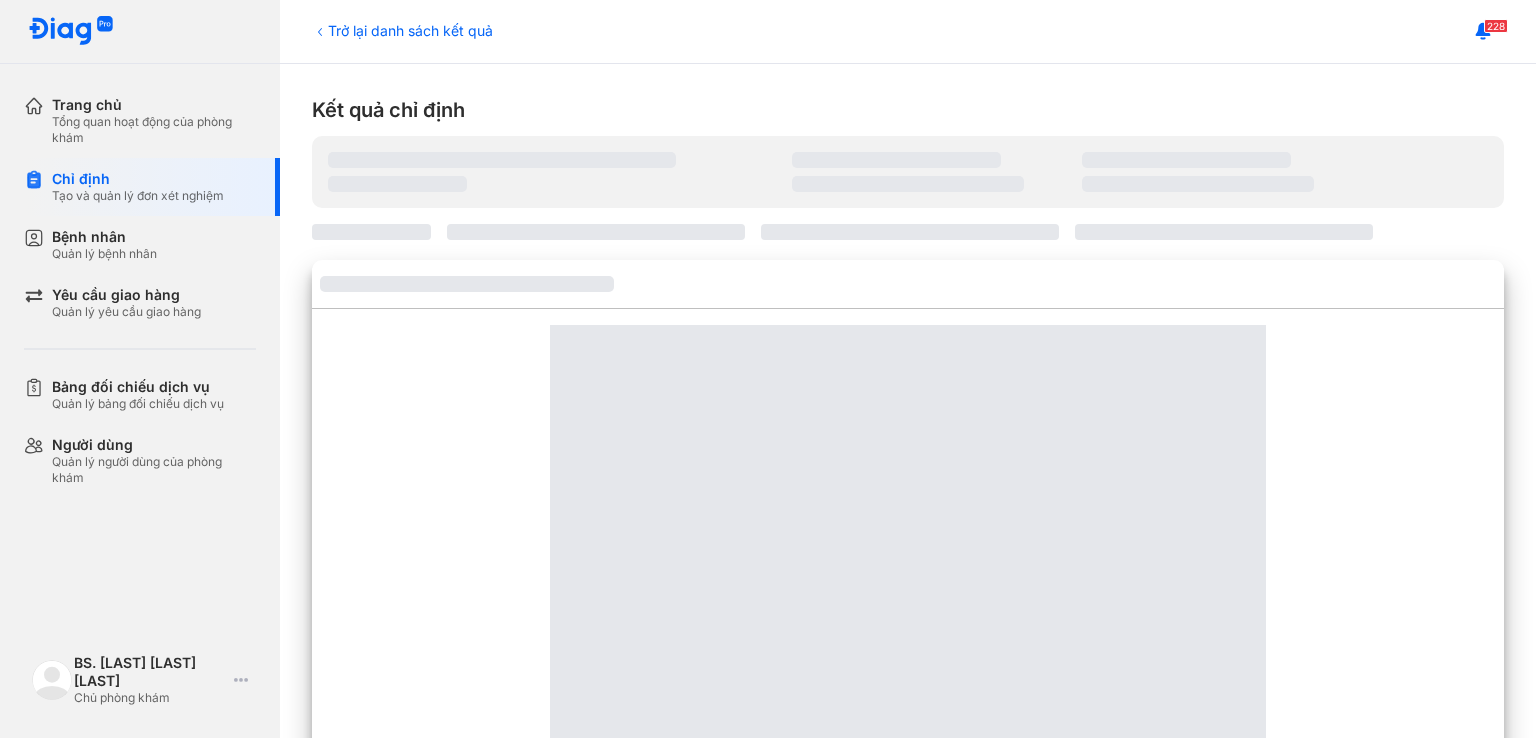 scroll, scrollTop: 0, scrollLeft: 0, axis: both 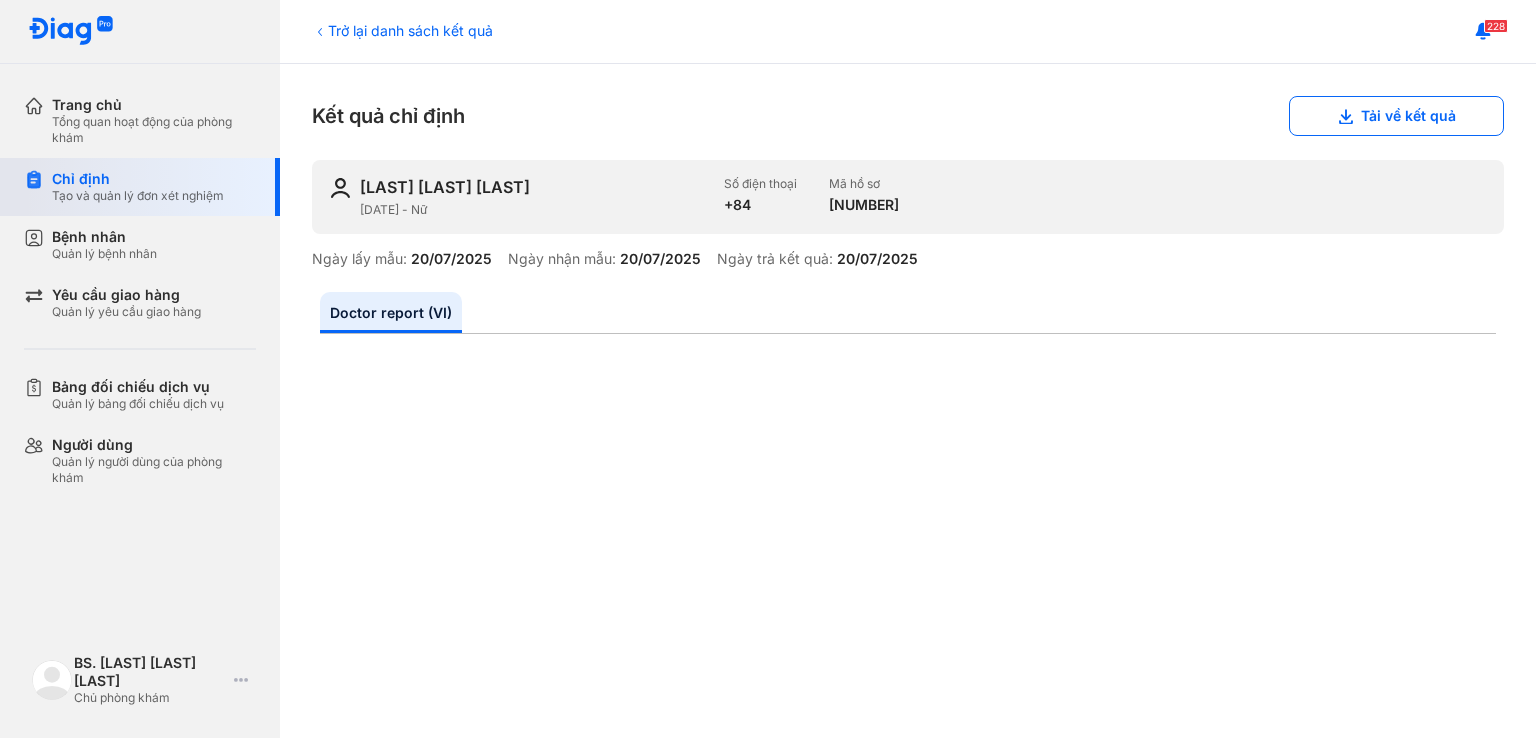 click on "Chỉ định" at bounding box center (138, 179) 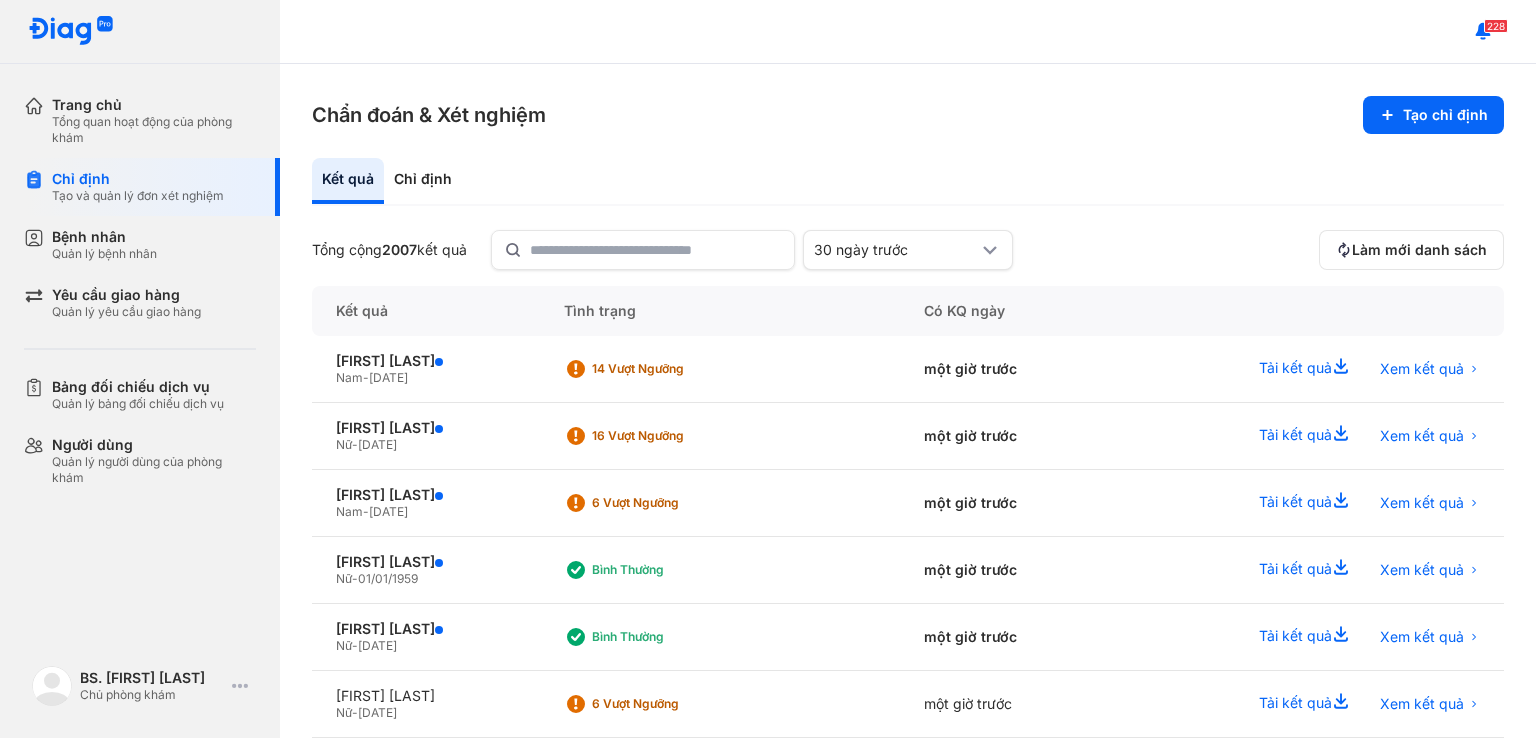 scroll, scrollTop: 0, scrollLeft: 0, axis: both 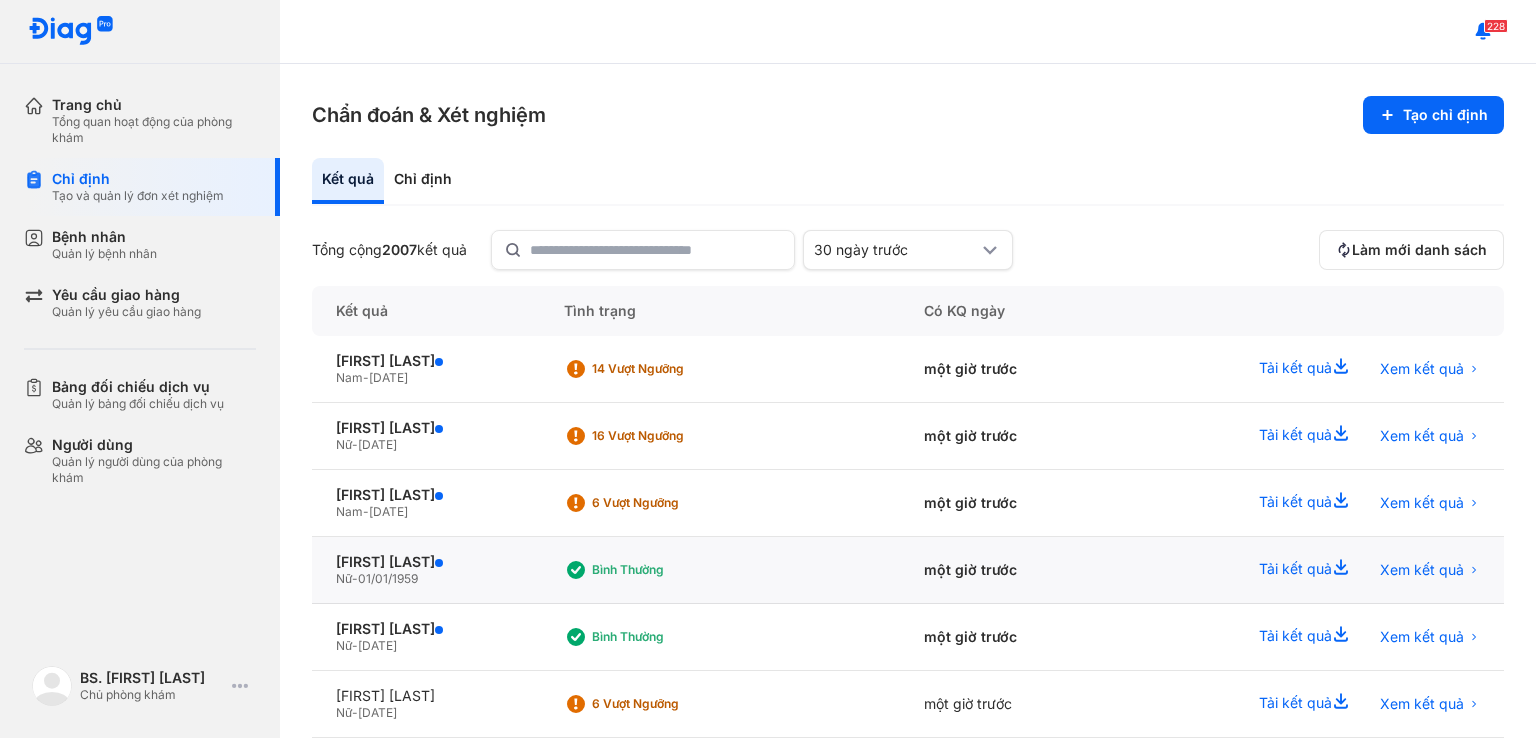 click on "Bình thường" 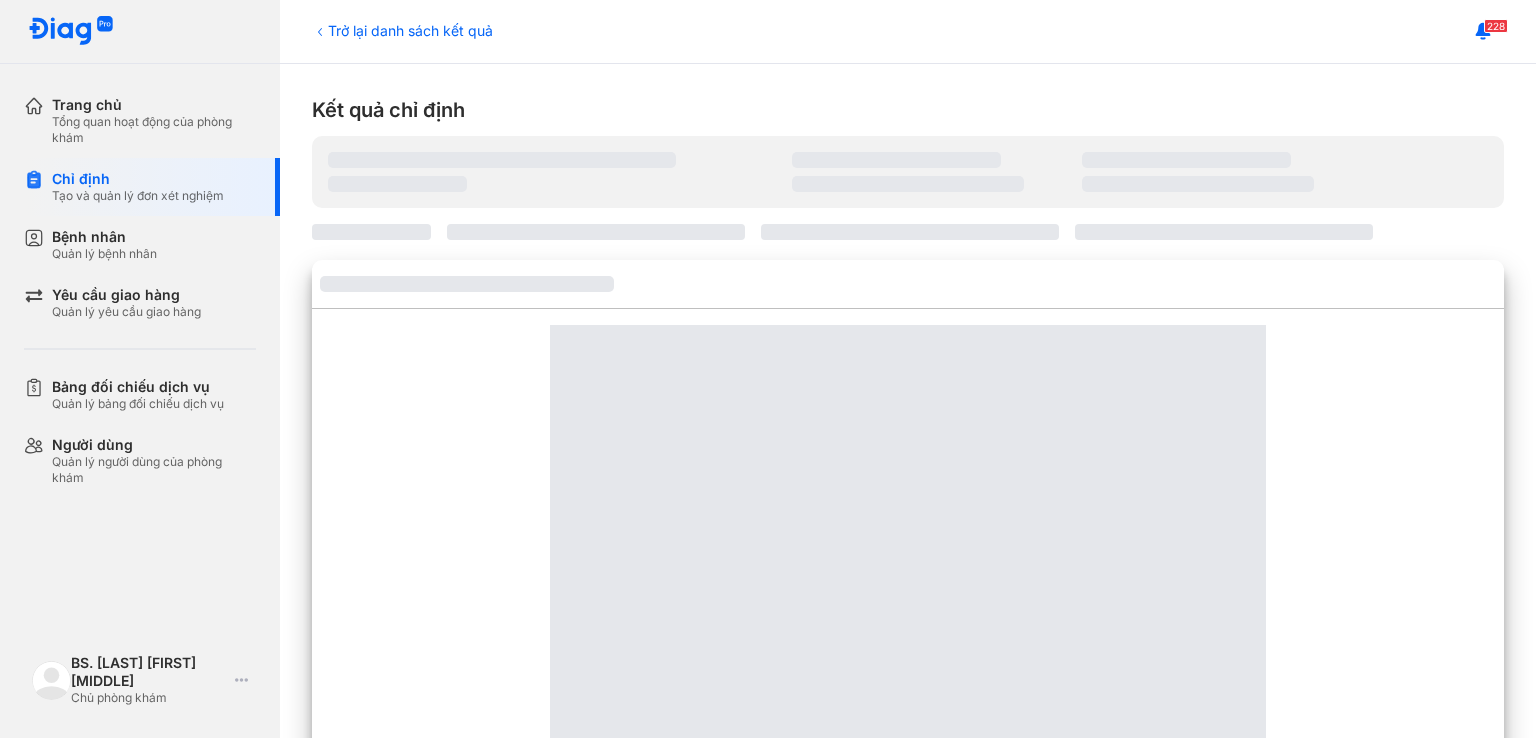 scroll, scrollTop: 0, scrollLeft: 0, axis: both 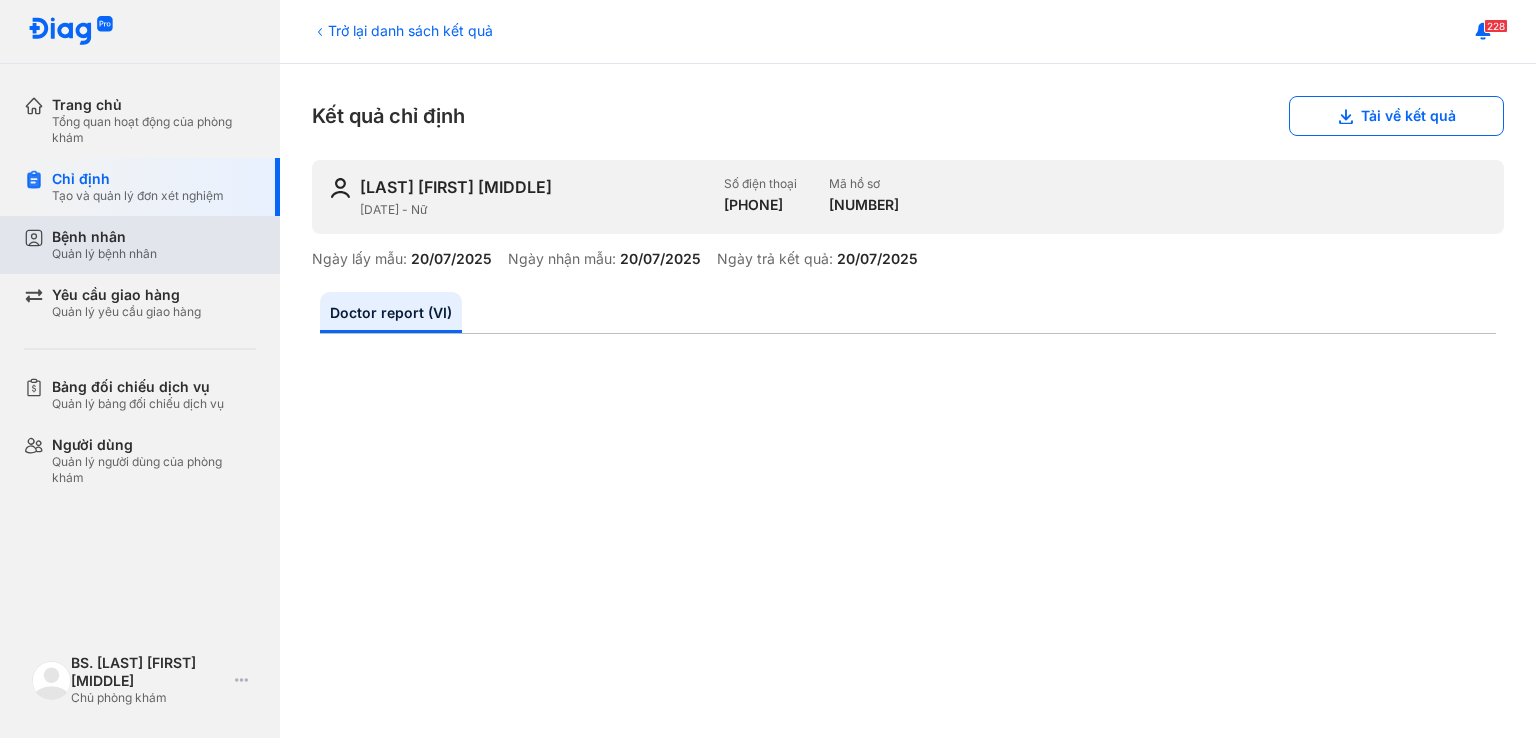 click on "Bệnh nhân" at bounding box center [104, 237] 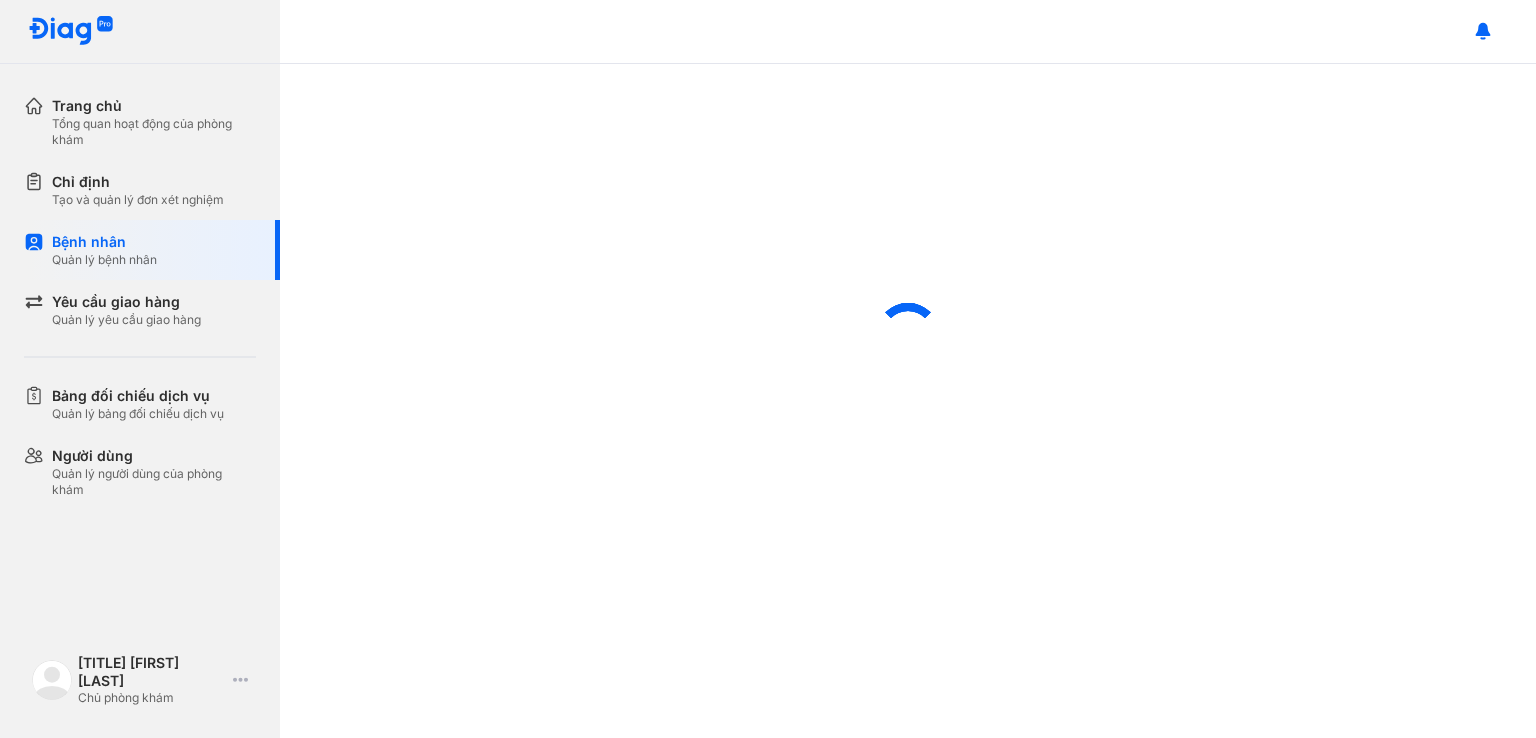 scroll, scrollTop: 0, scrollLeft: 0, axis: both 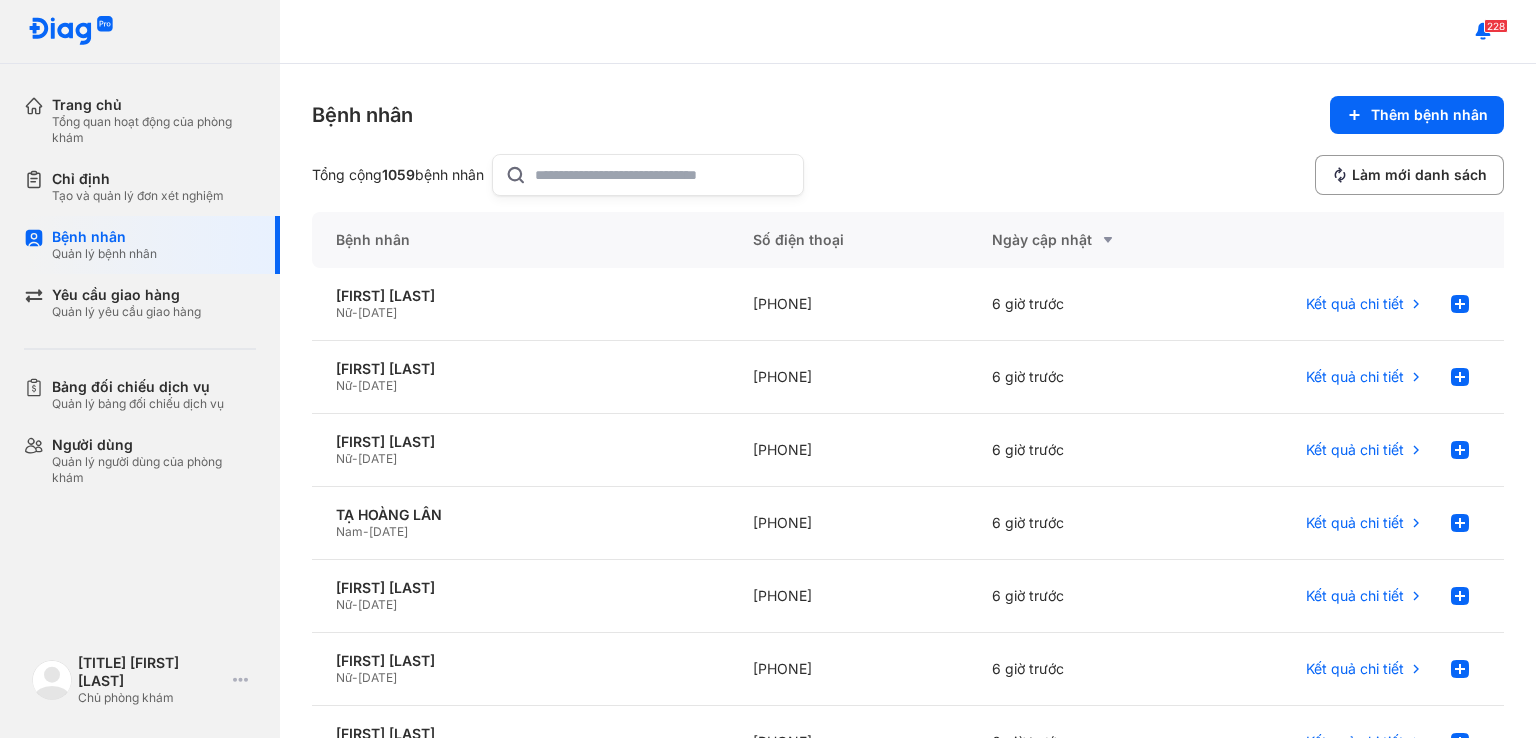 click 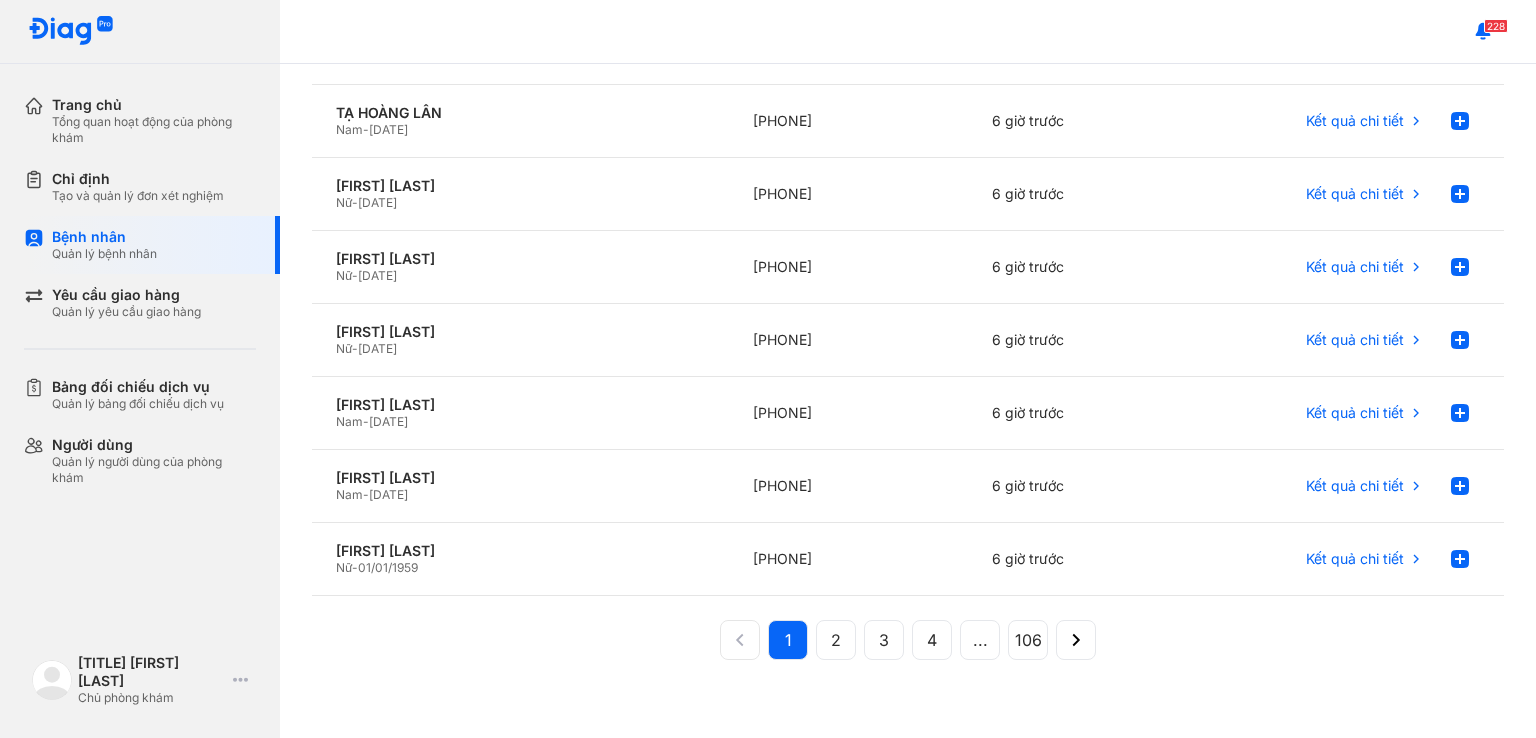 scroll, scrollTop: 398, scrollLeft: 0, axis: vertical 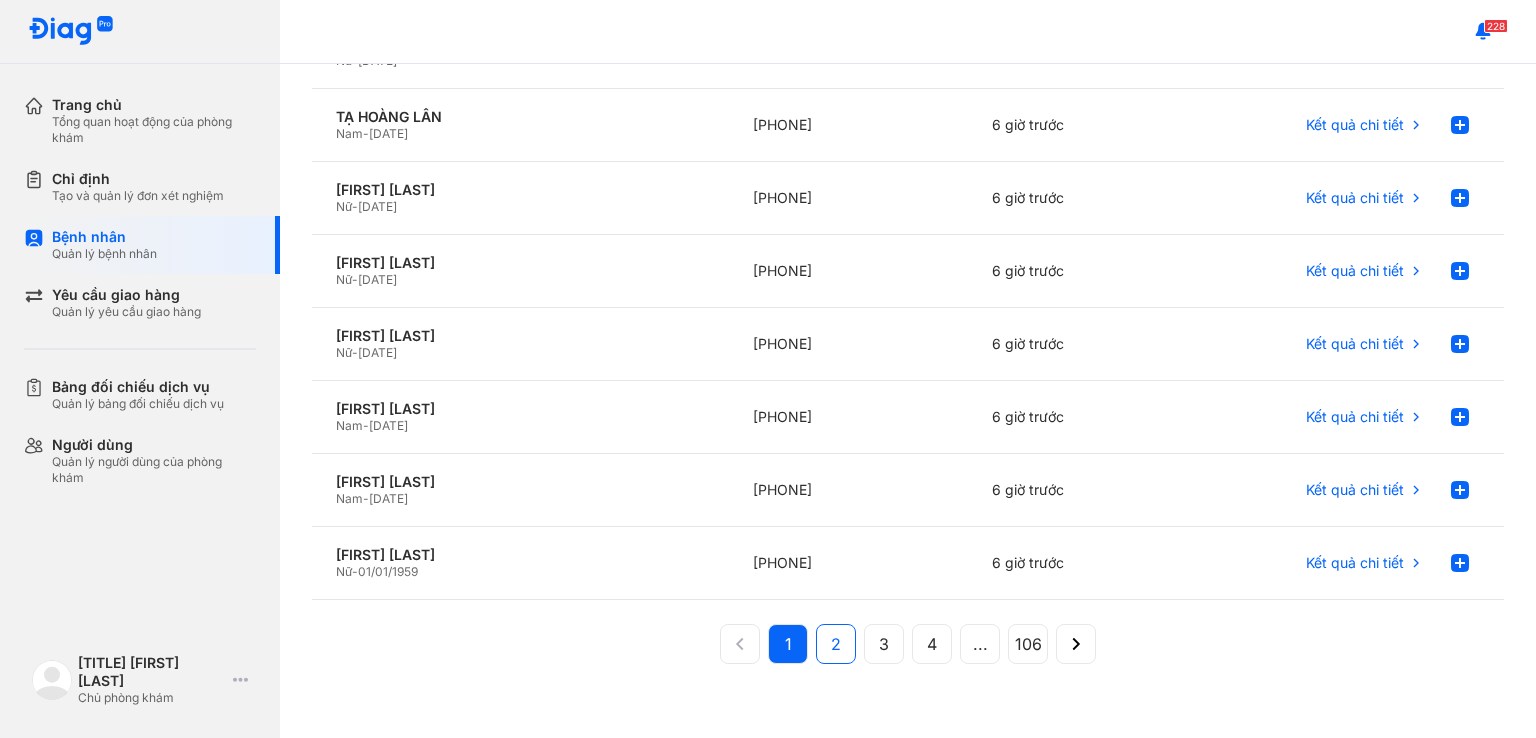 click on "2" at bounding box center (836, 644) 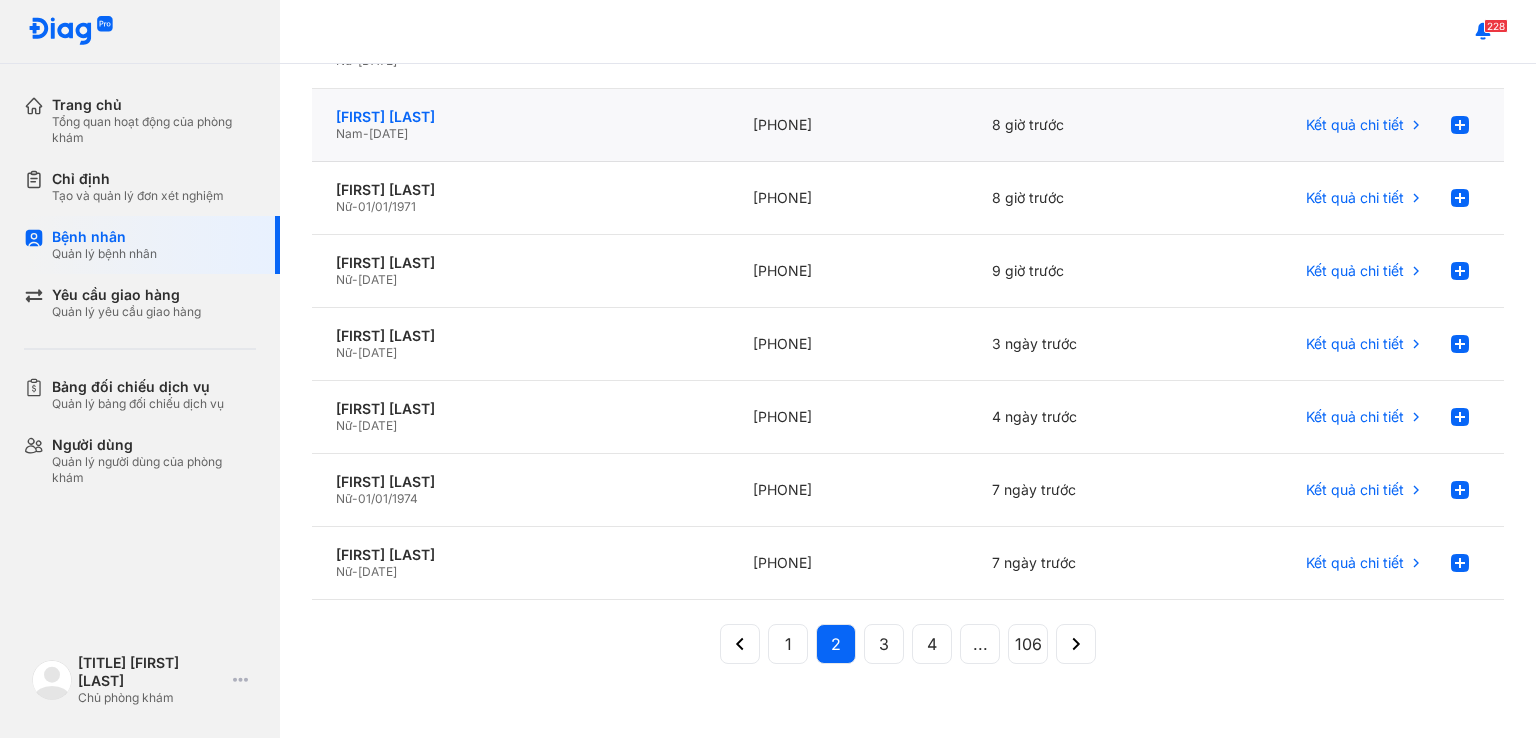 click on "[FIRST] [LAST]" 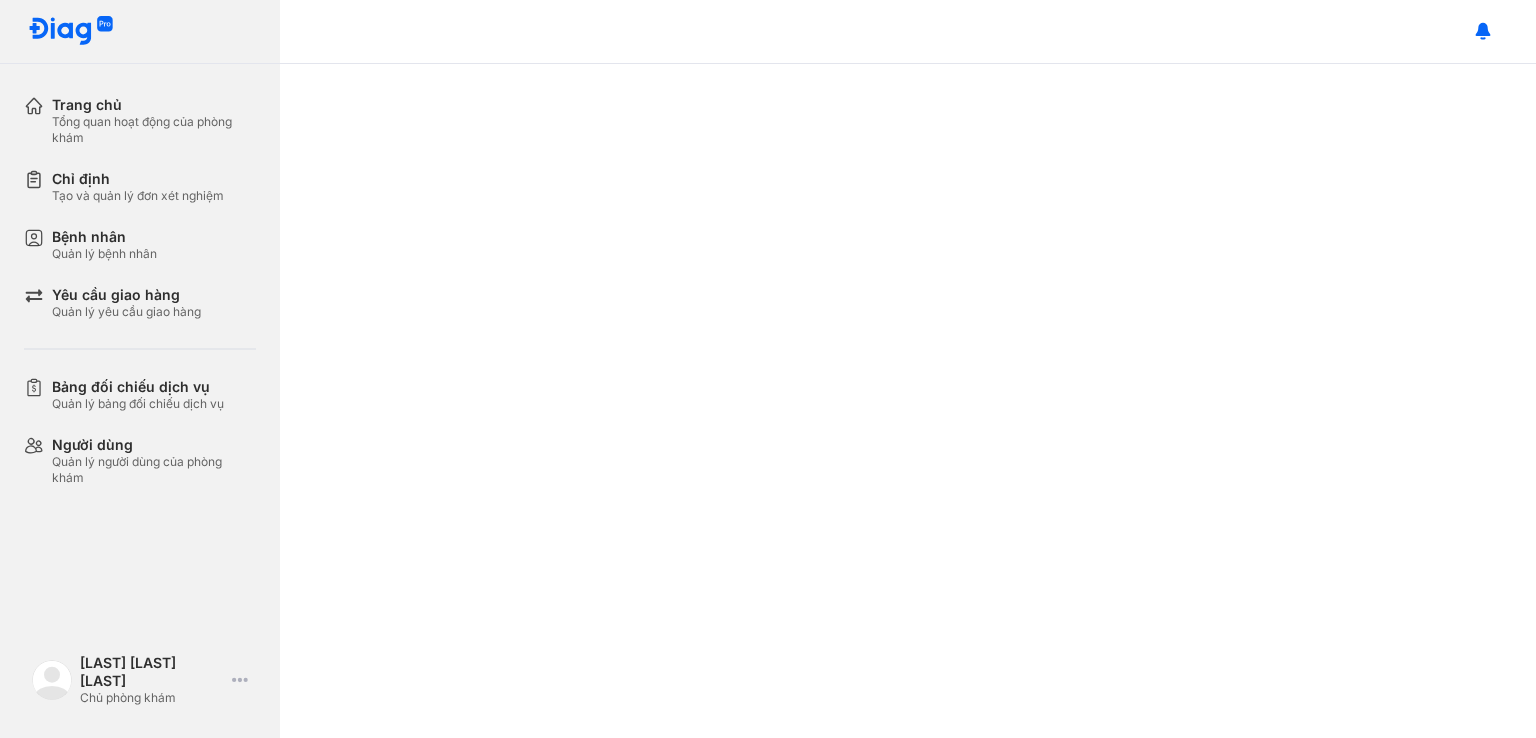 scroll, scrollTop: 0, scrollLeft: 0, axis: both 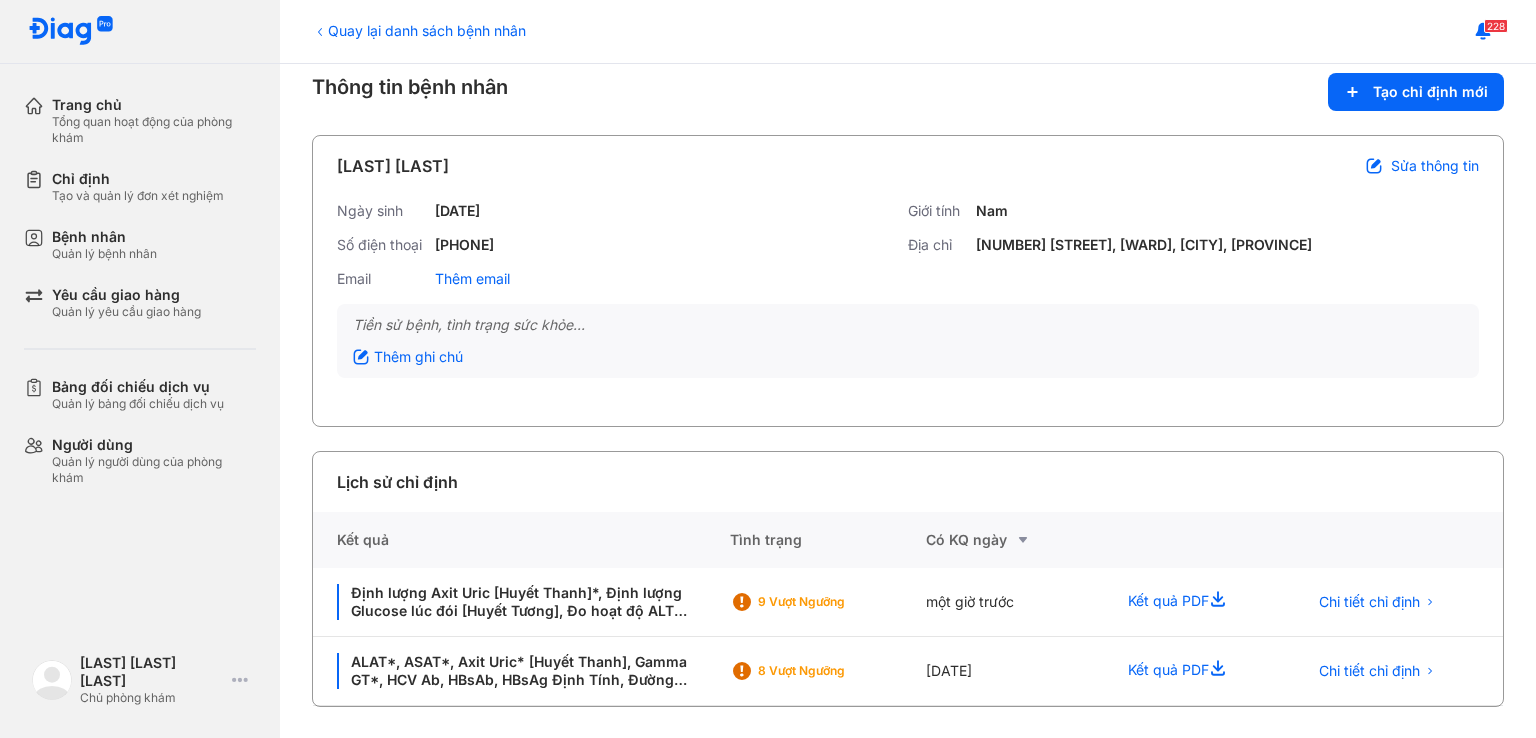 click on "9 Vượt ngưỡng" 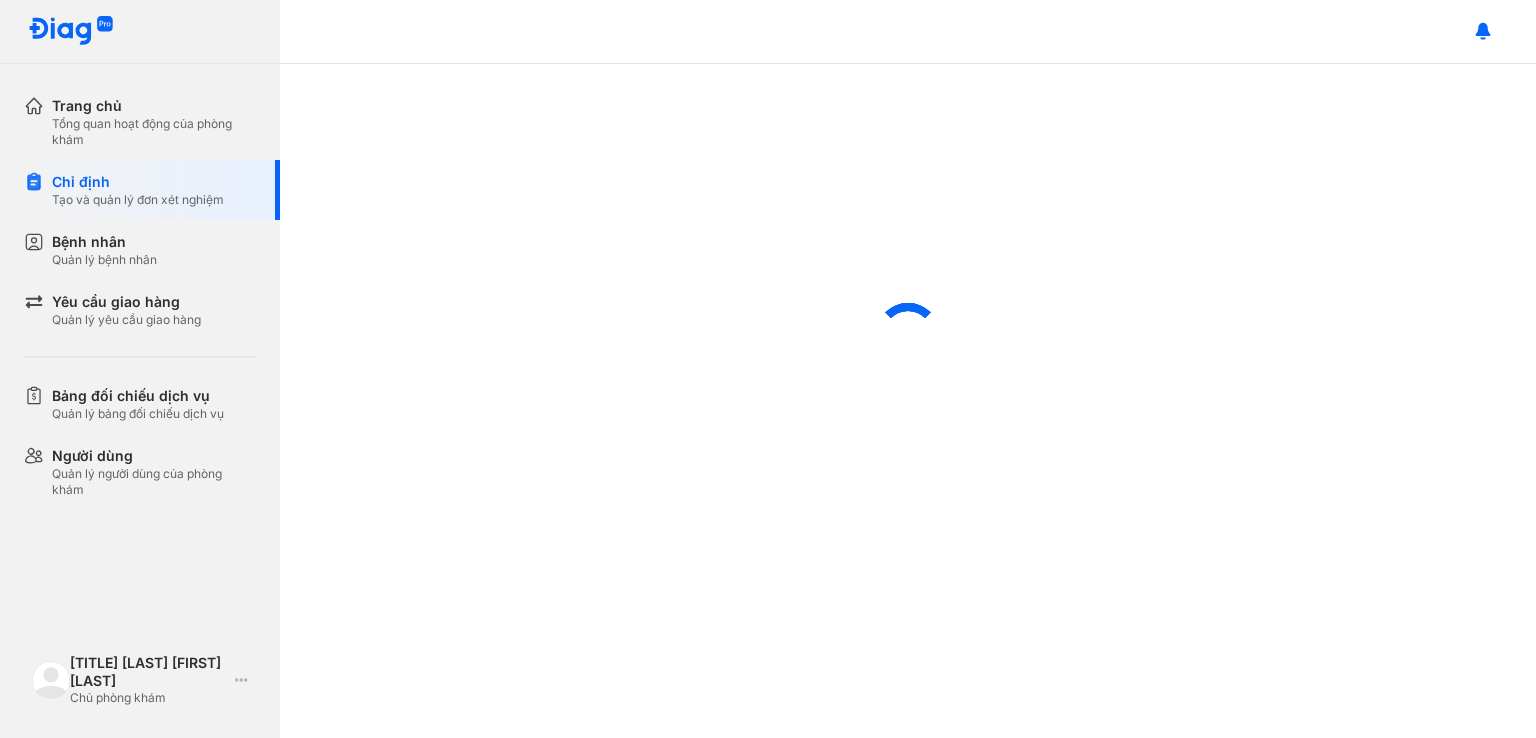 scroll, scrollTop: 0, scrollLeft: 0, axis: both 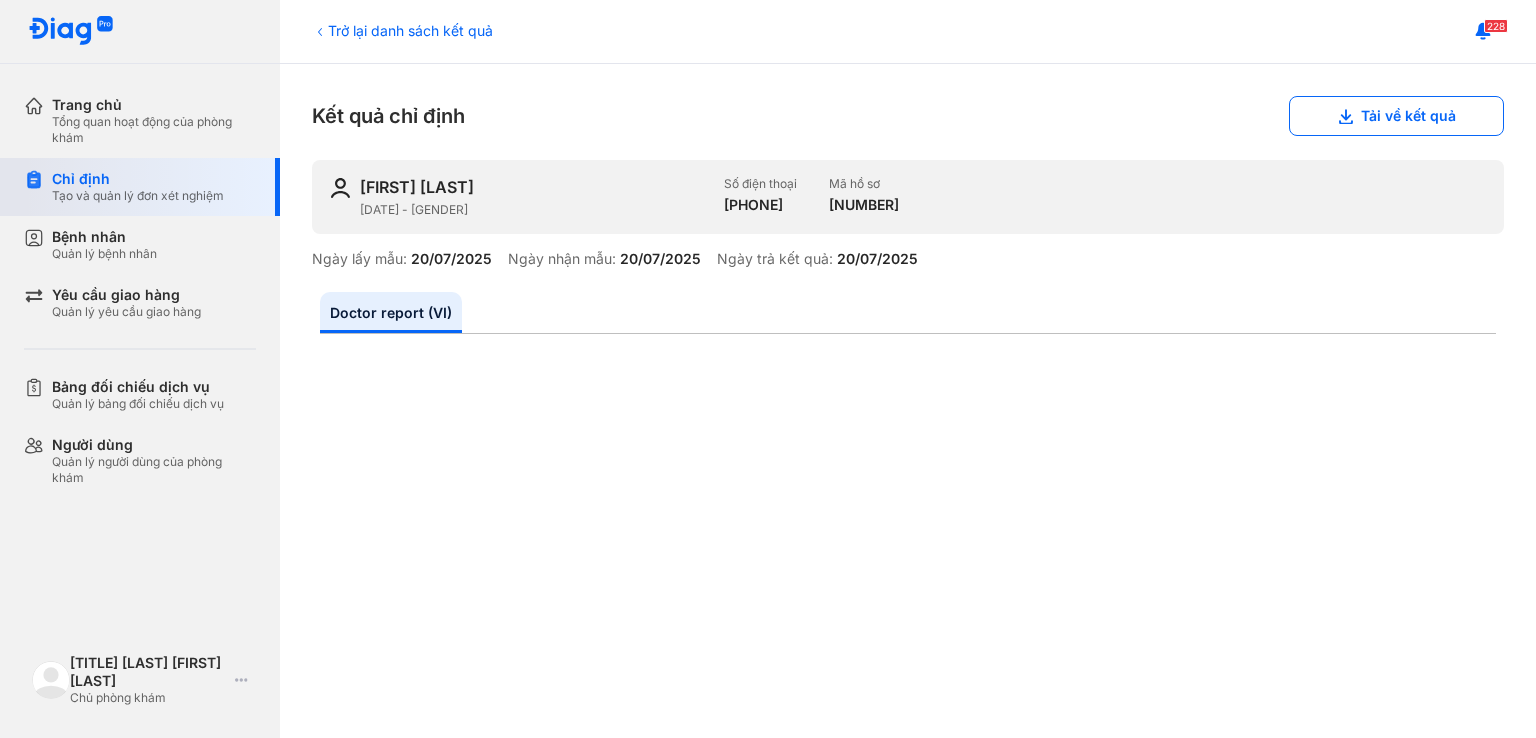 click on "Tạo và quản lý đơn xét nghiệm" at bounding box center (138, 196) 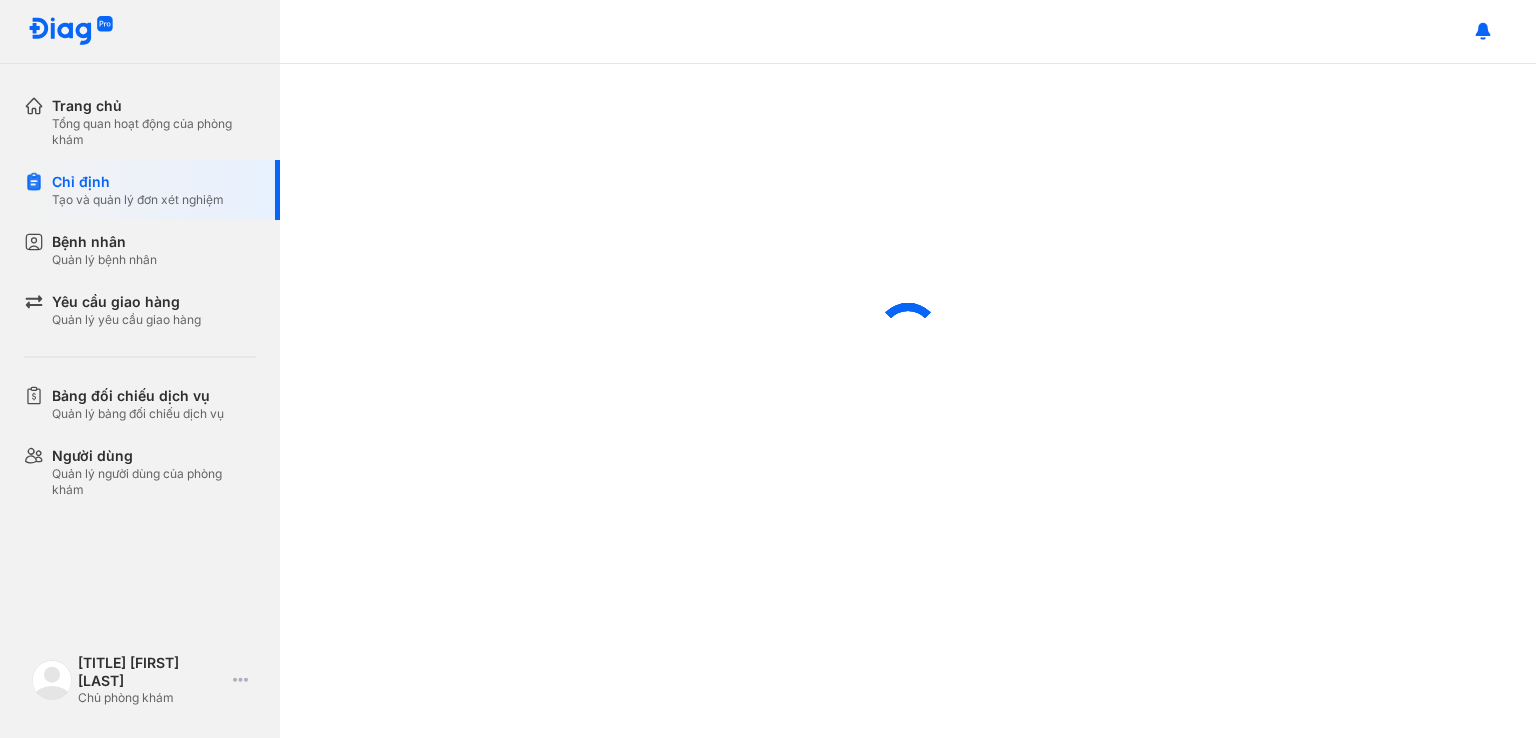scroll, scrollTop: 0, scrollLeft: 0, axis: both 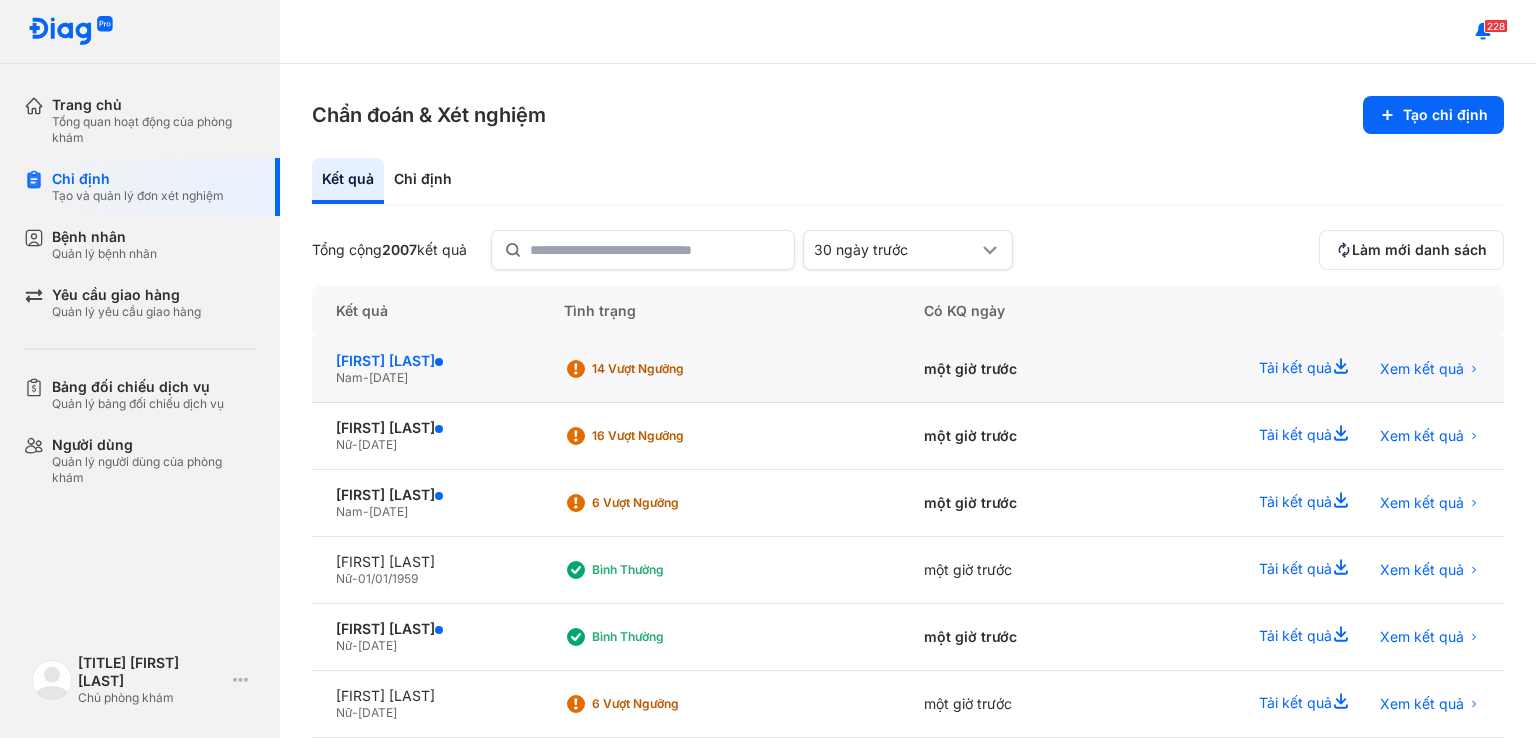 click on "NGÔ ANH TUẤN" 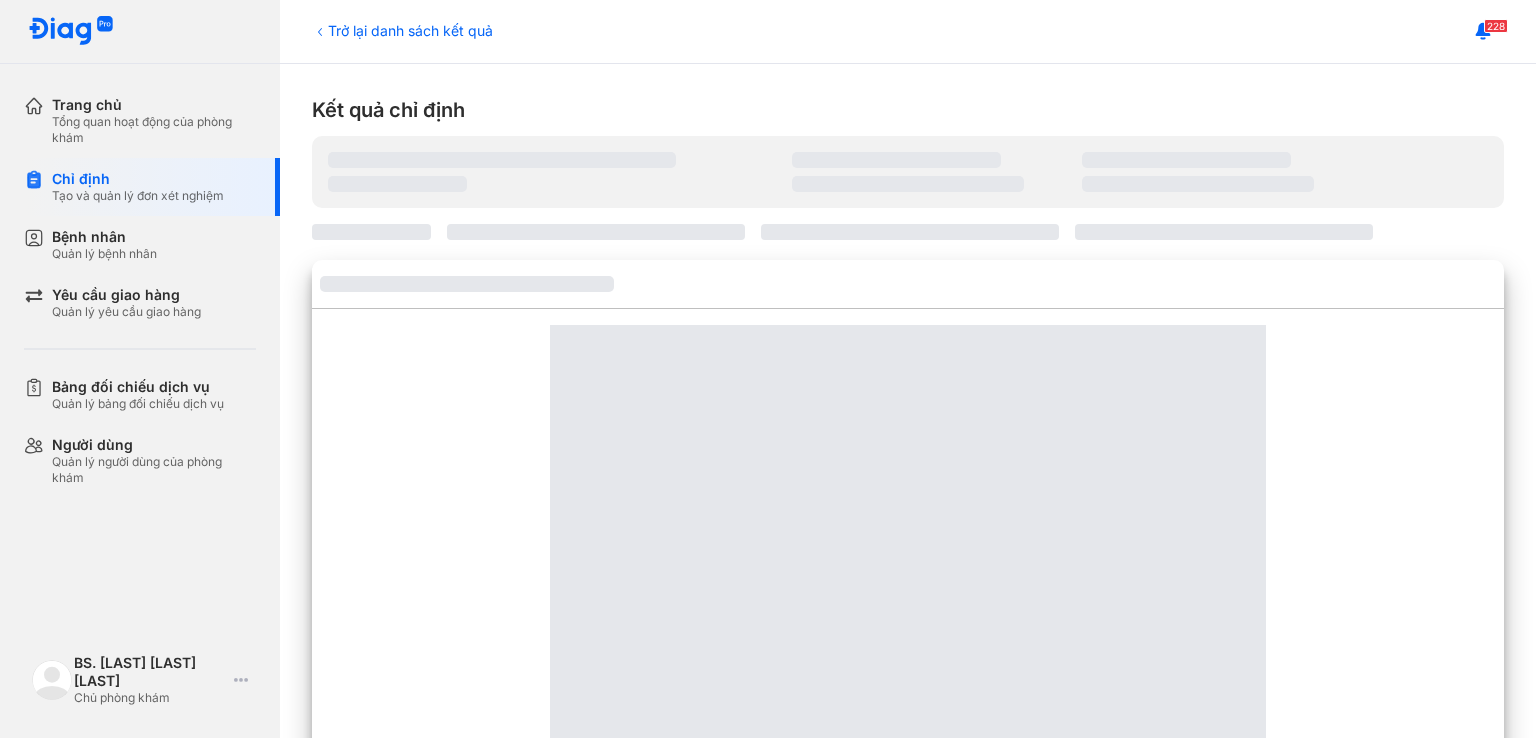 scroll, scrollTop: 0, scrollLeft: 0, axis: both 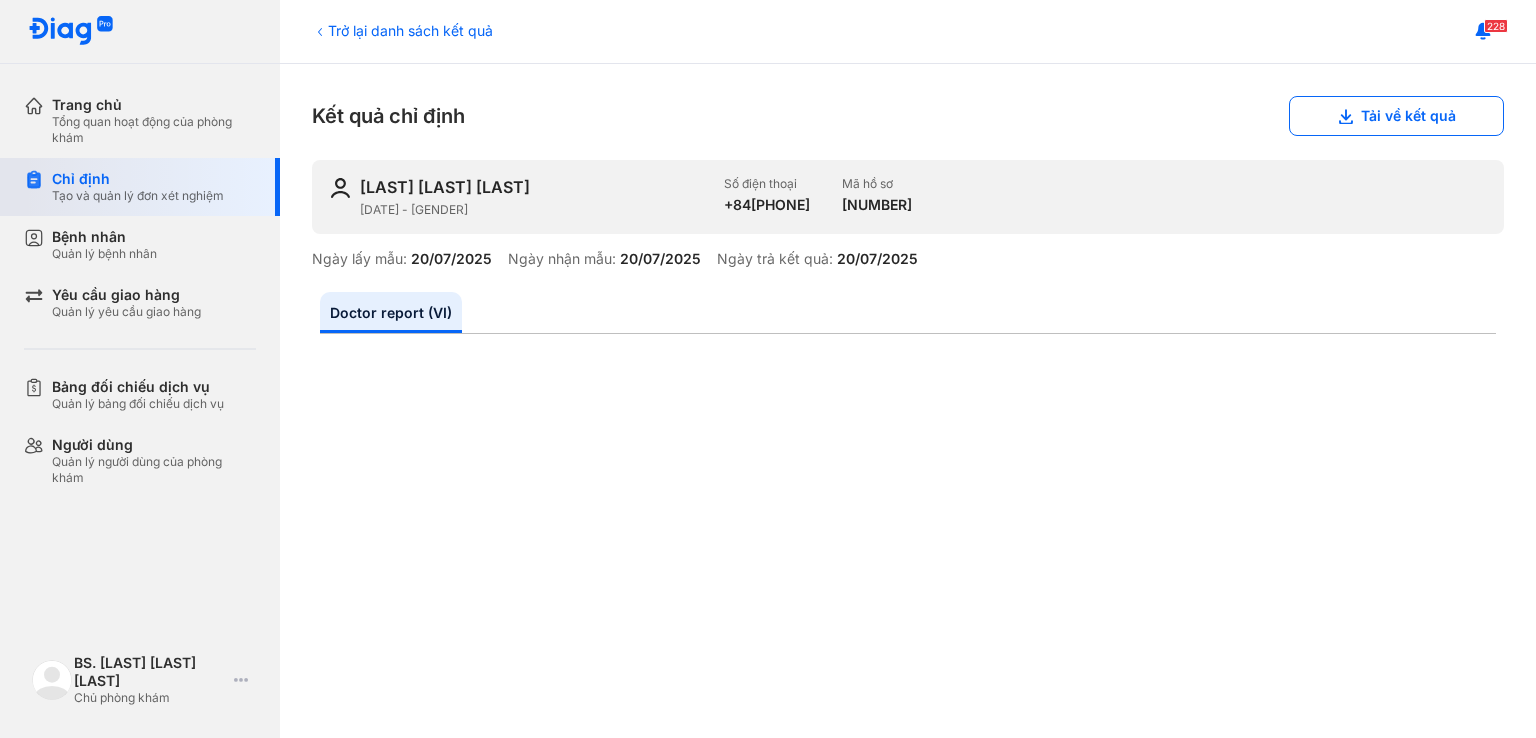click on "Chỉ định" at bounding box center (138, 179) 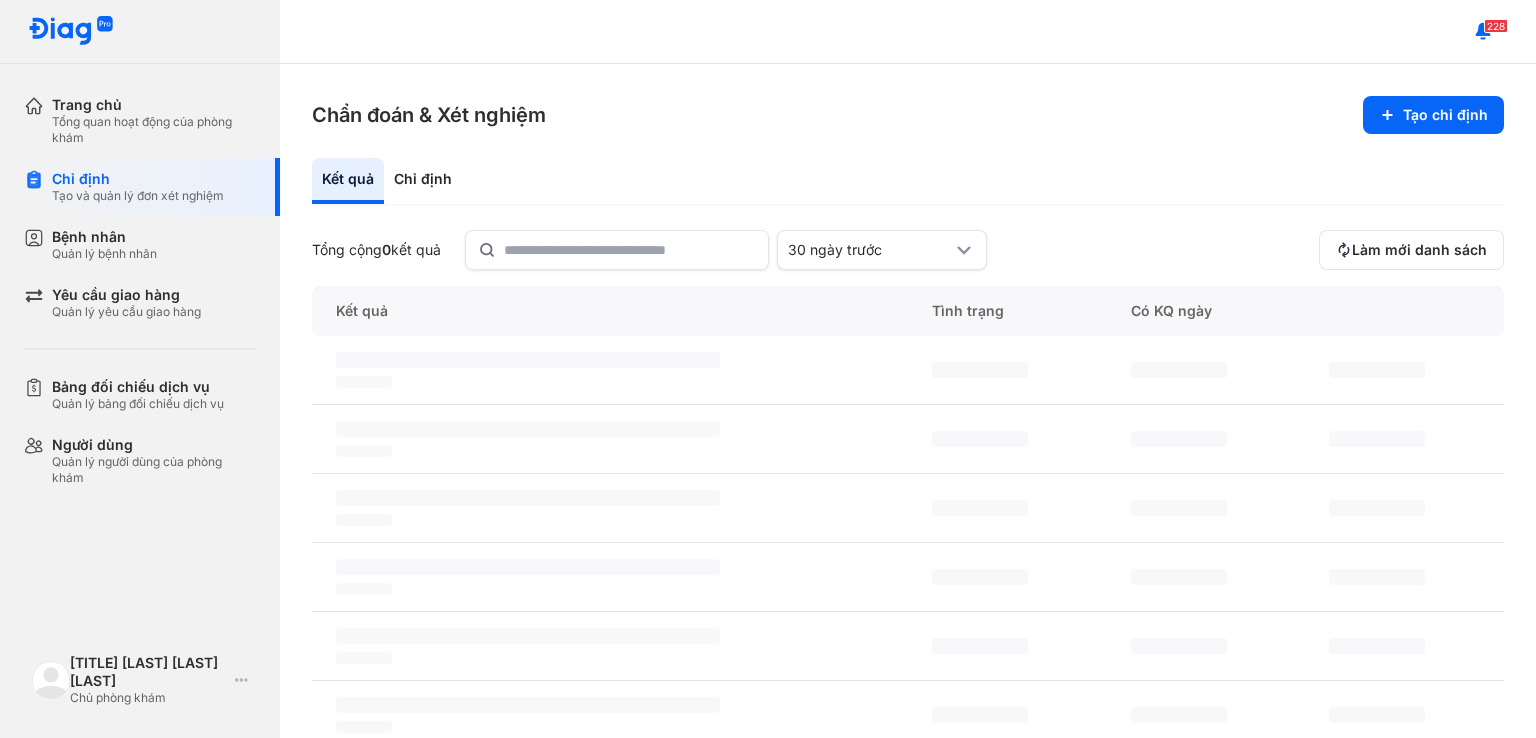 scroll, scrollTop: 0, scrollLeft: 0, axis: both 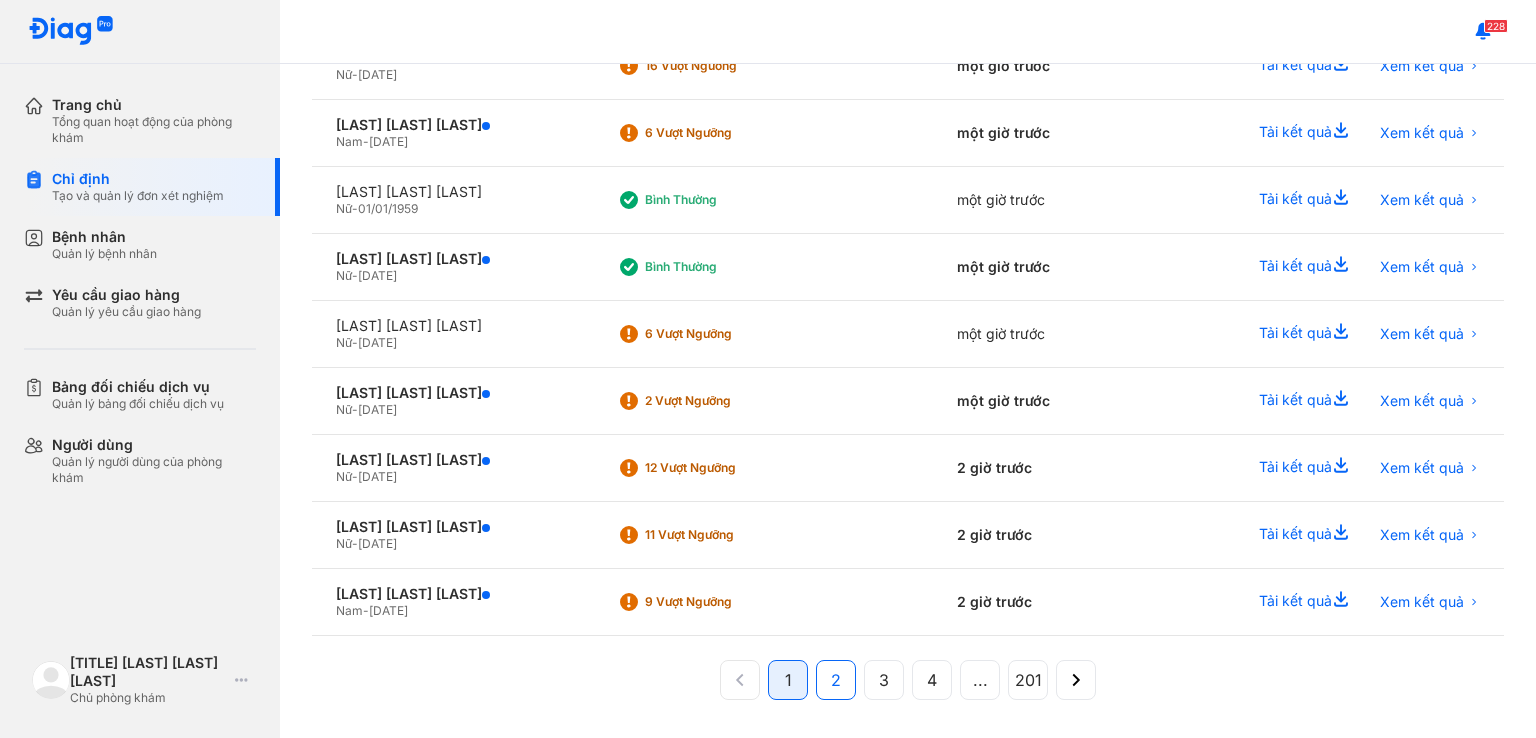 click on "2" at bounding box center (836, 680) 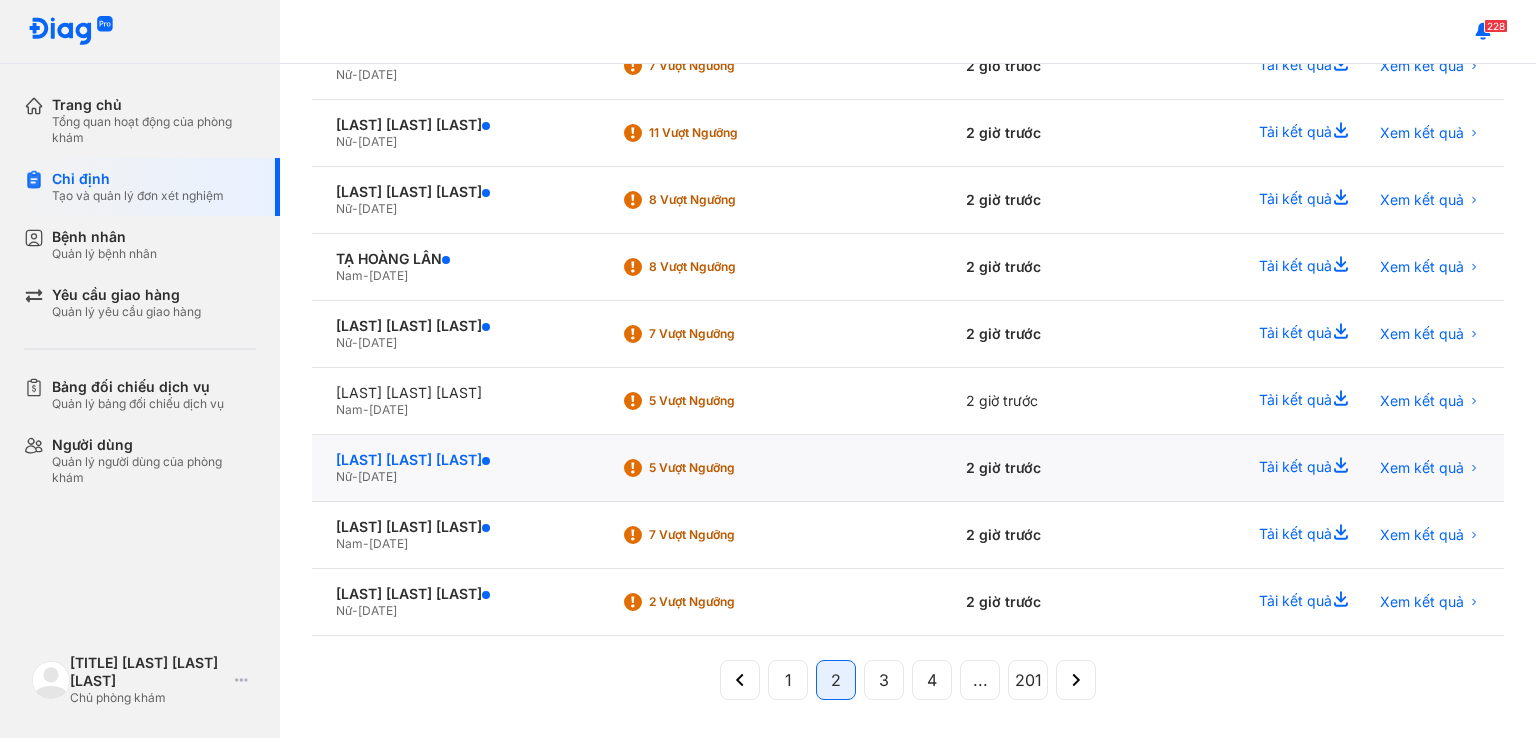 click on "[FIRST] [LAST]" 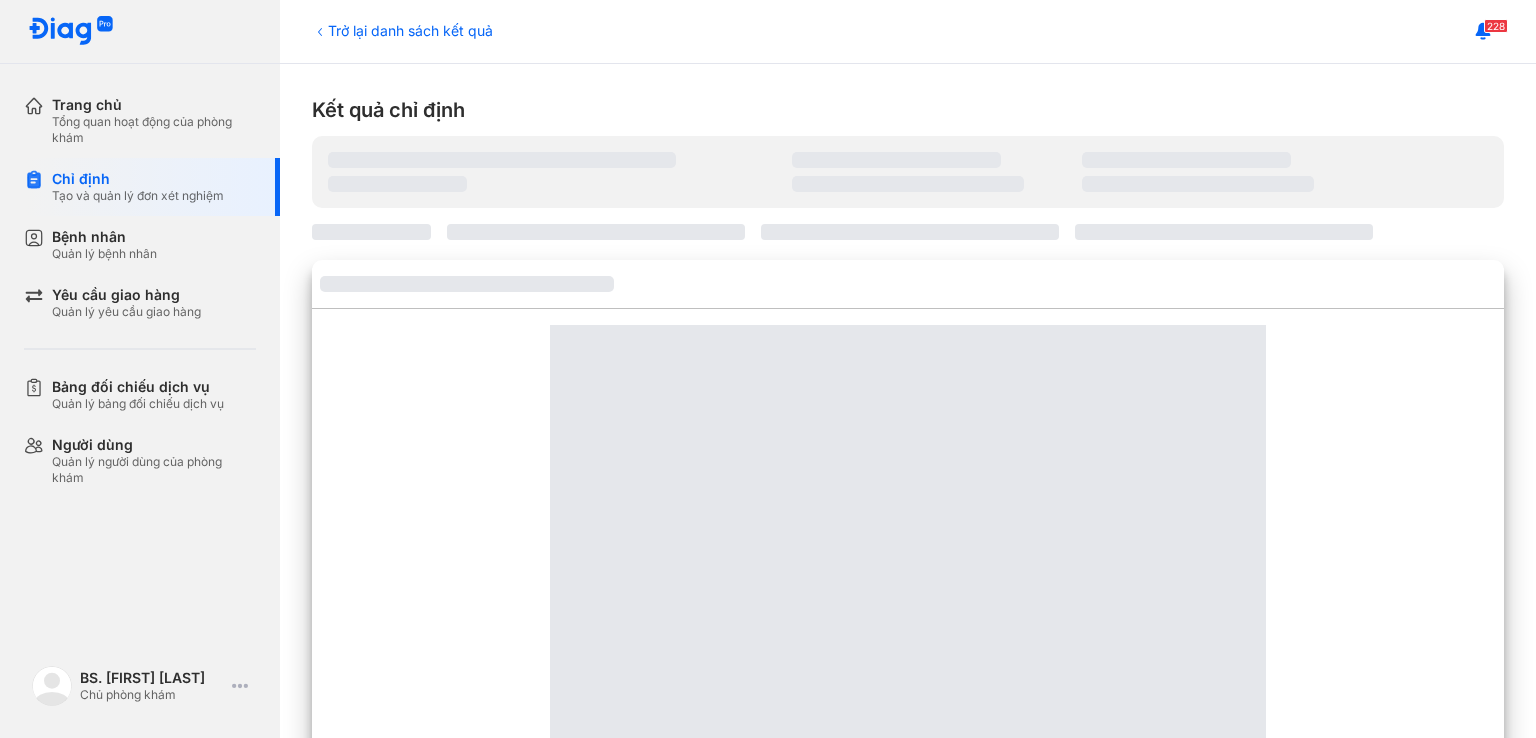 scroll, scrollTop: 0, scrollLeft: 0, axis: both 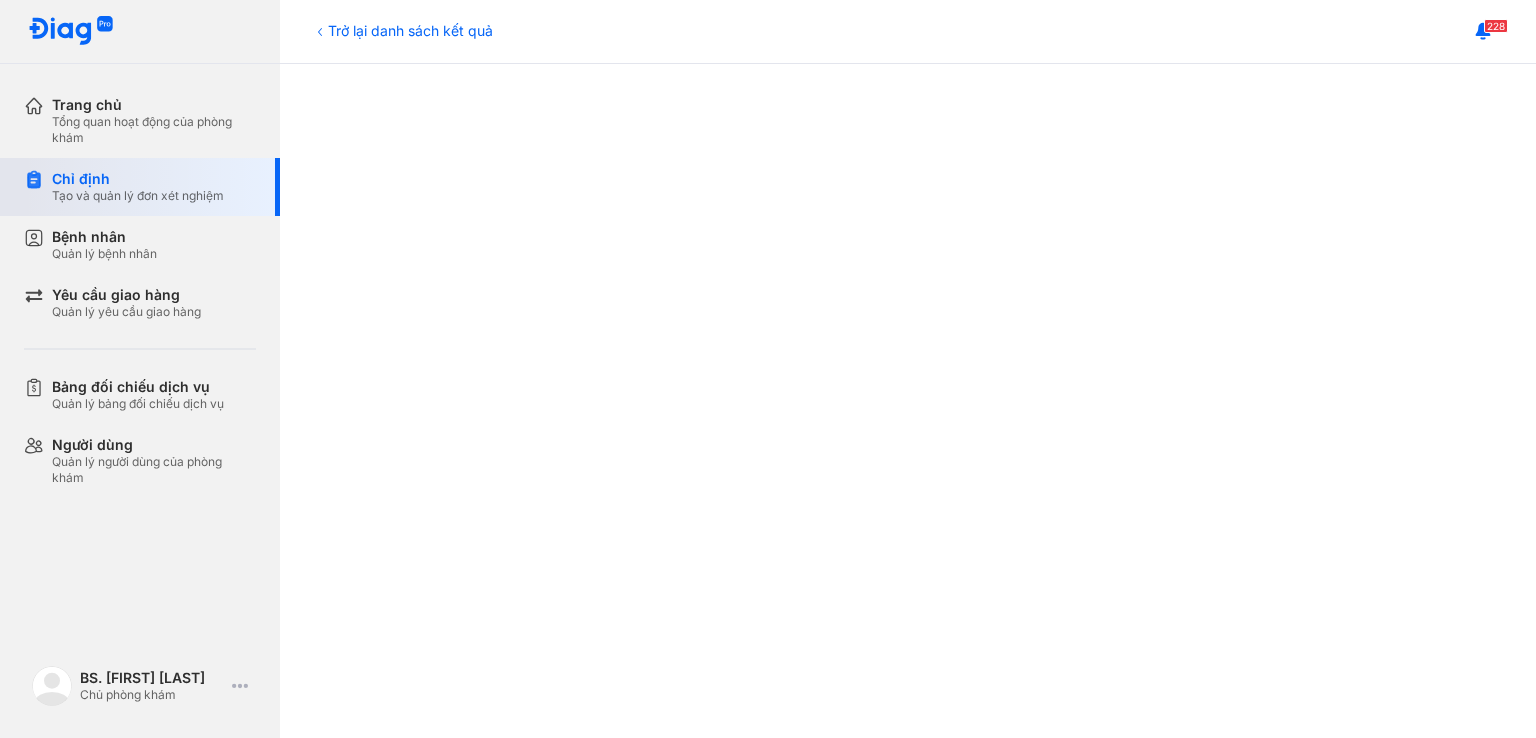 click on "Tạo và quản lý đơn xét nghiệm" at bounding box center (138, 196) 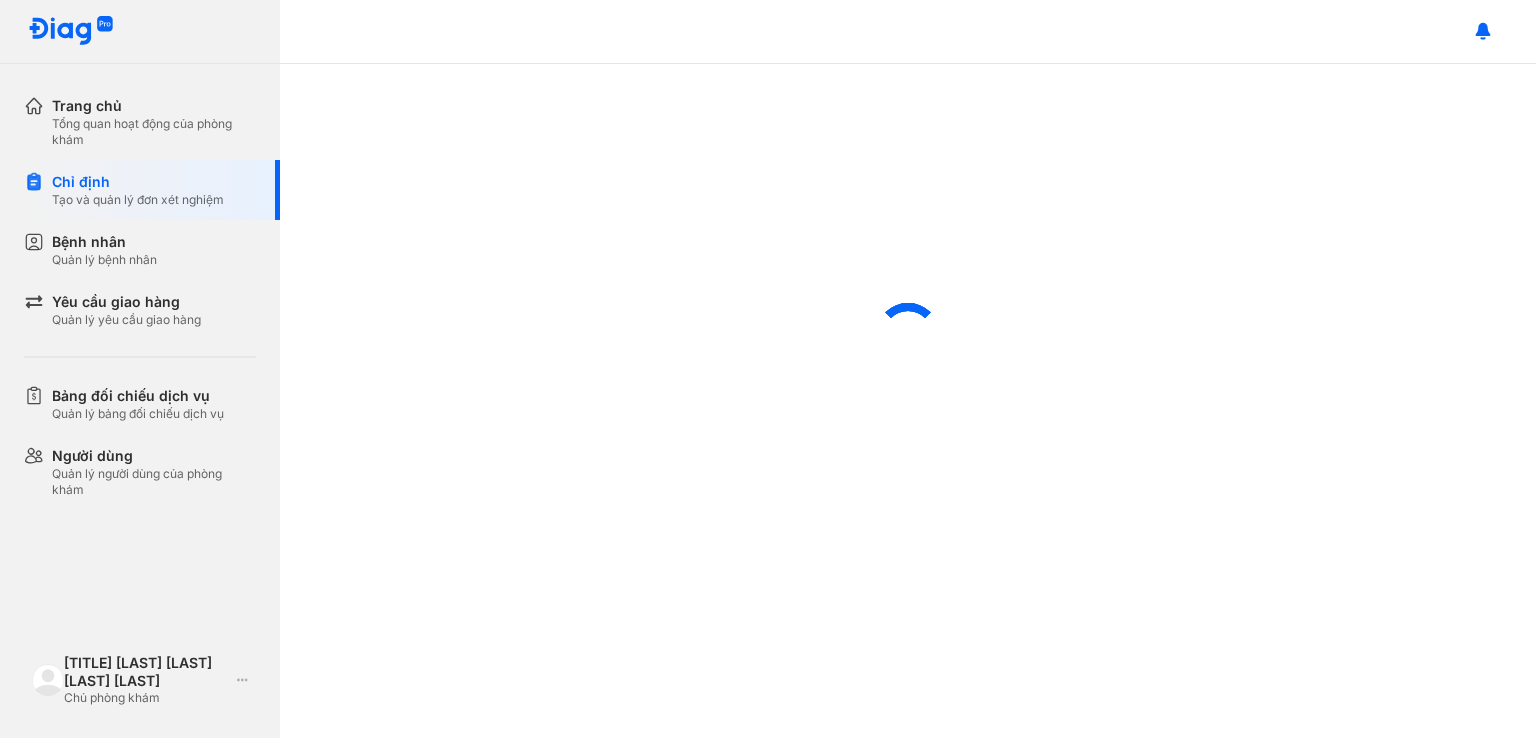 scroll, scrollTop: 0, scrollLeft: 0, axis: both 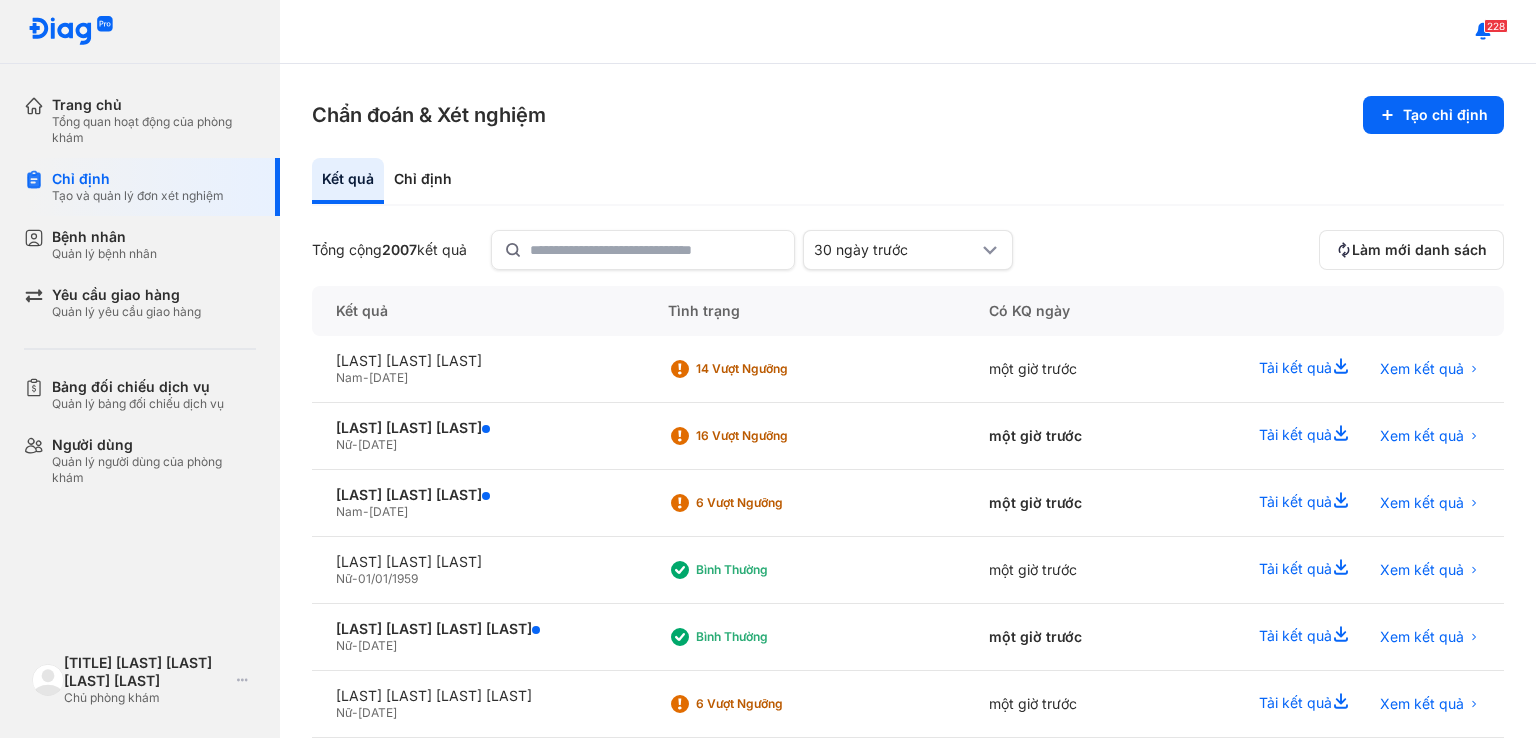 click on "16 Vượt ngưỡng" 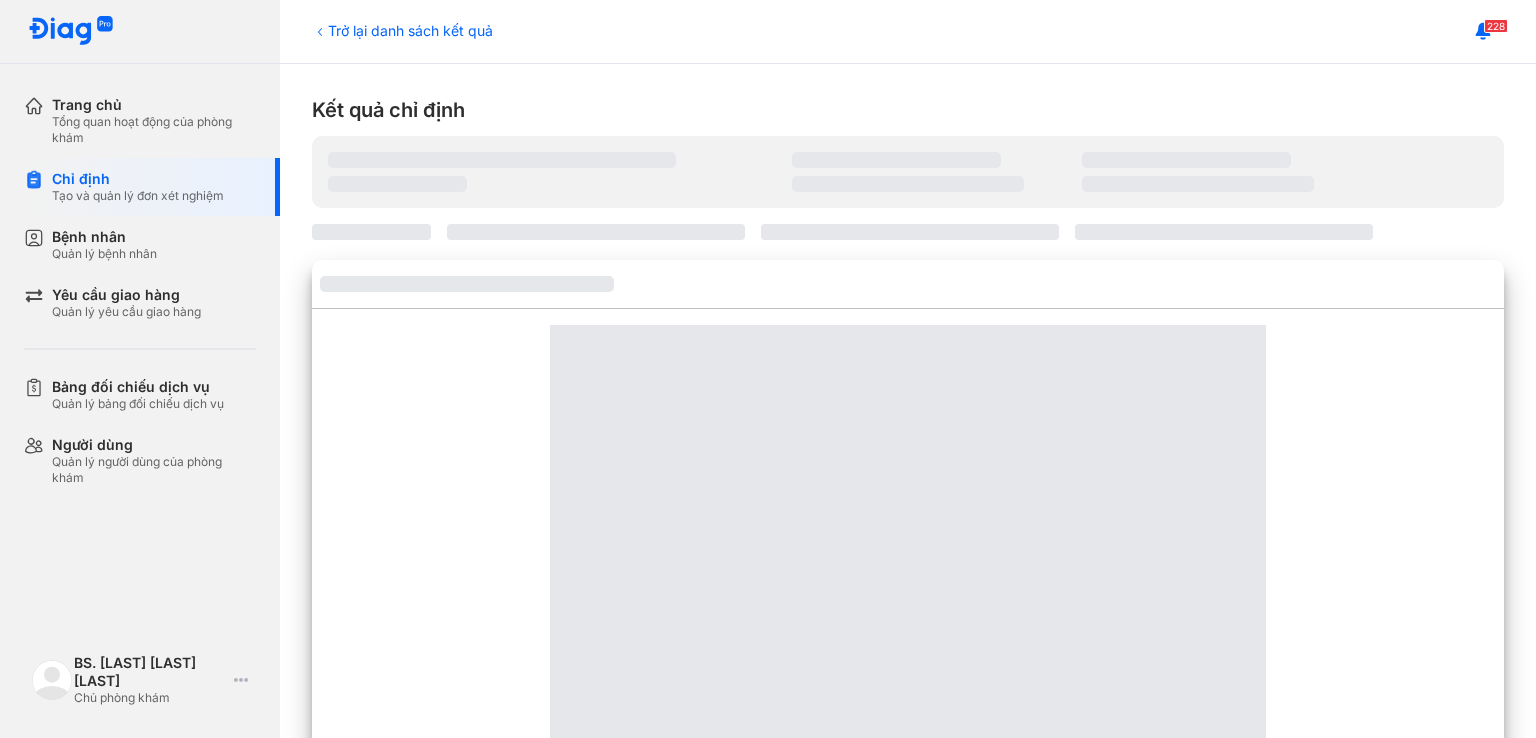 scroll, scrollTop: 0, scrollLeft: 0, axis: both 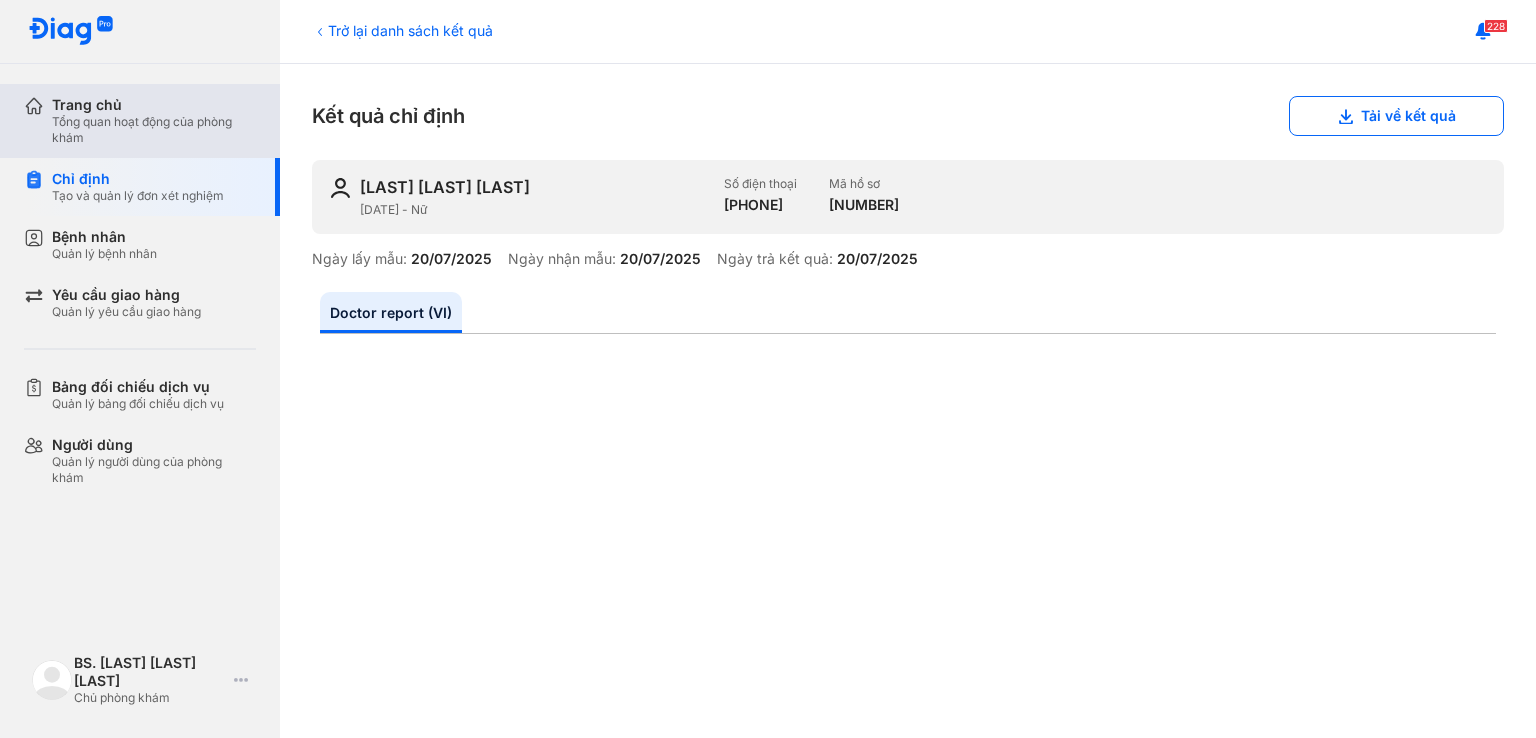 click on "Tổng quan hoạt động của phòng khám" at bounding box center [154, 130] 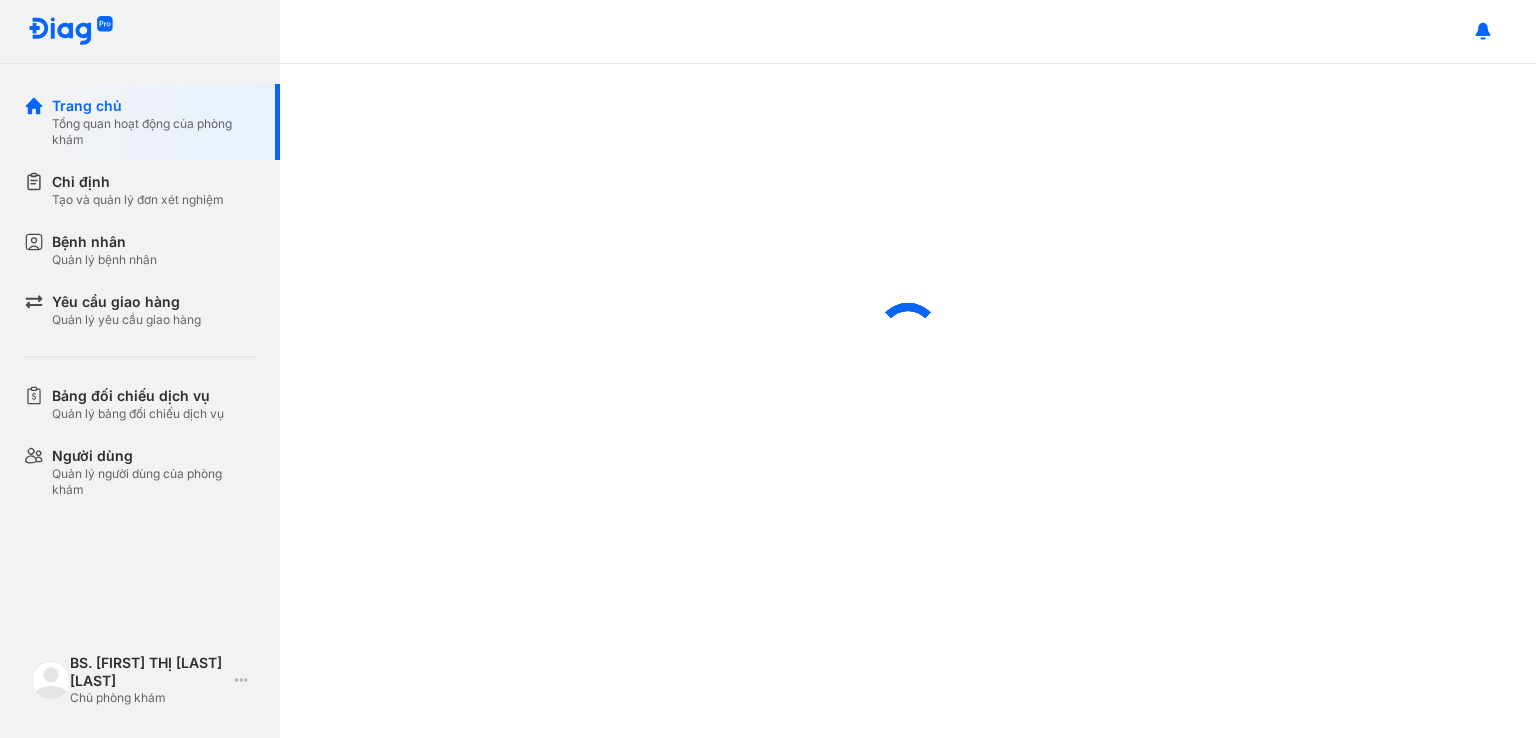 scroll, scrollTop: 0, scrollLeft: 0, axis: both 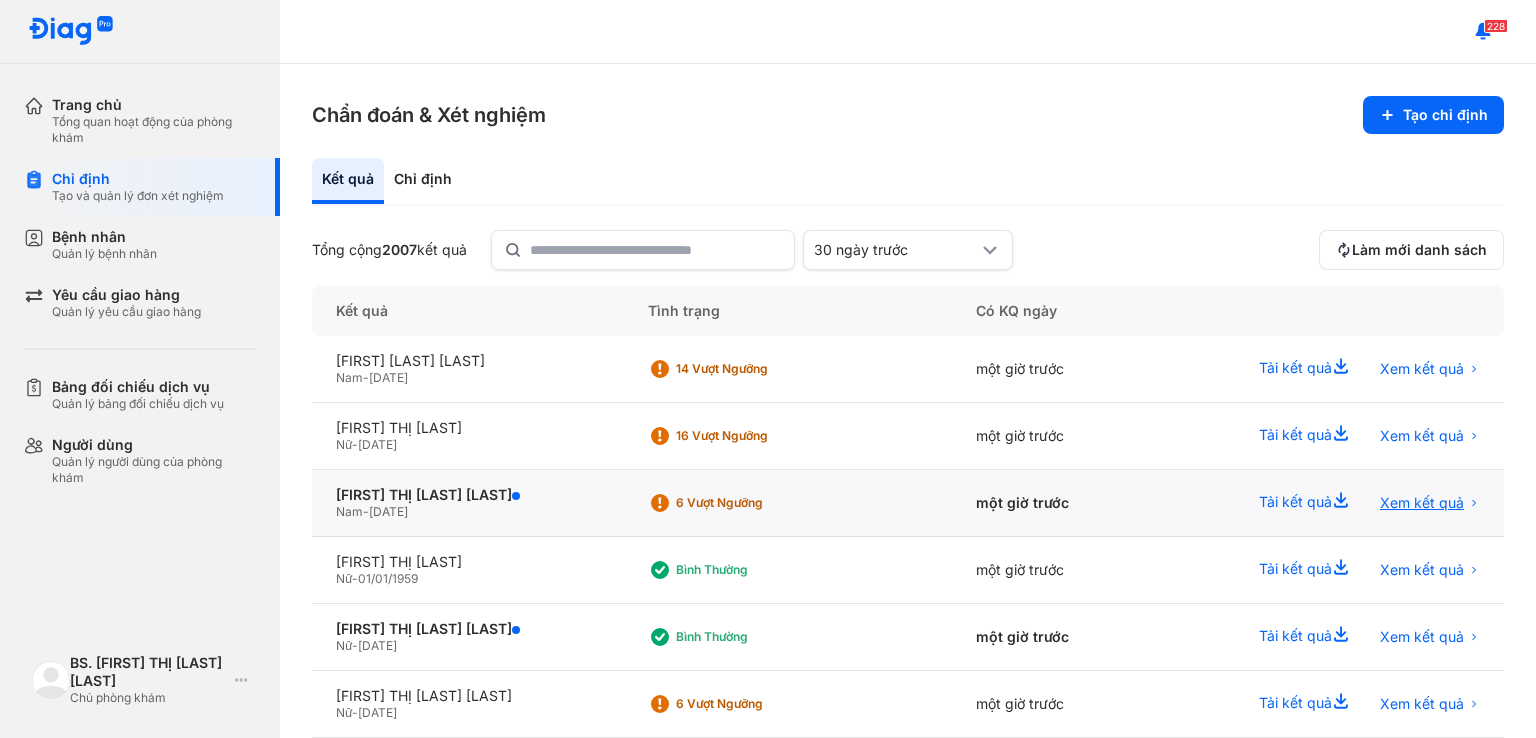 click on "Xem kết quả" at bounding box center [1422, 503] 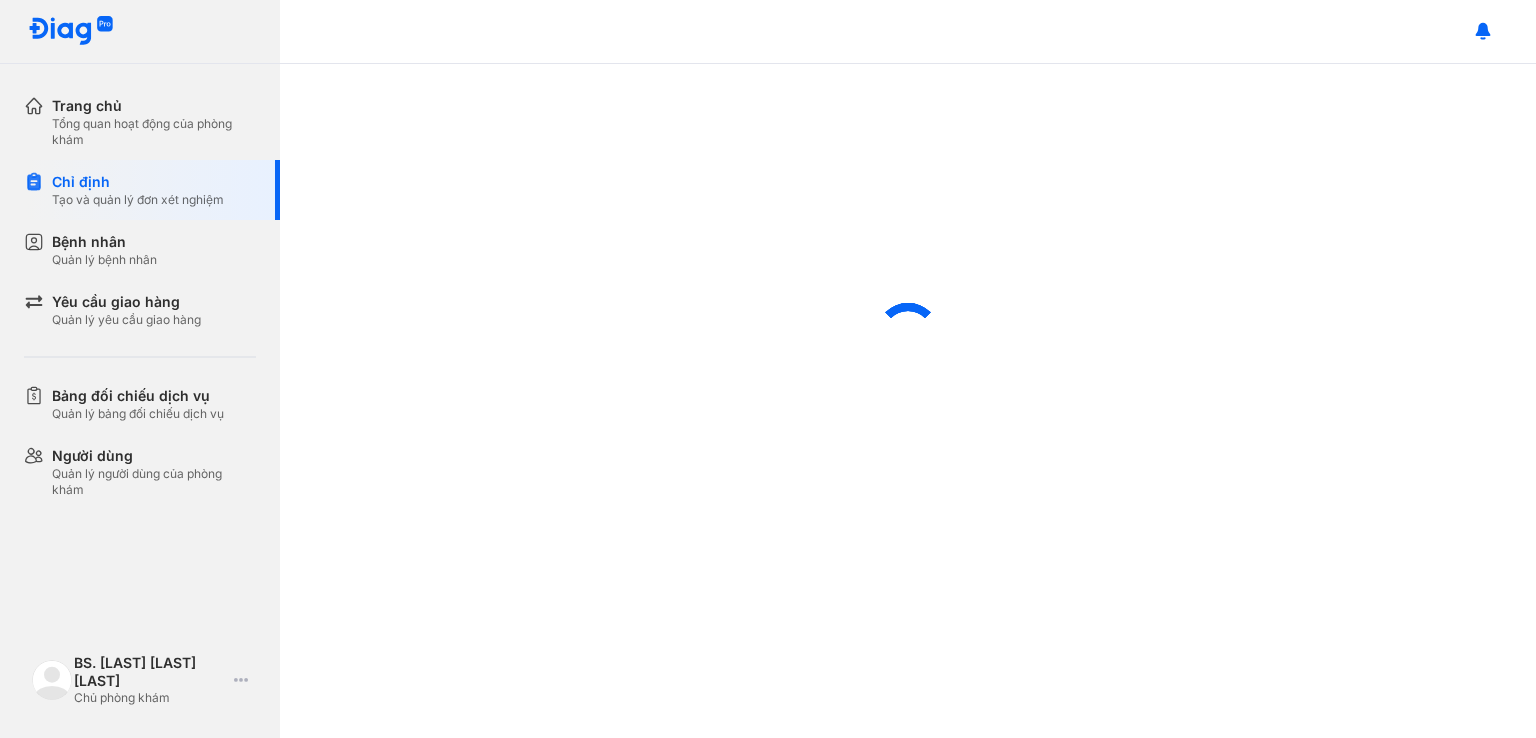 scroll, scrollTop: 0, scrollLeft: 0, axis: both 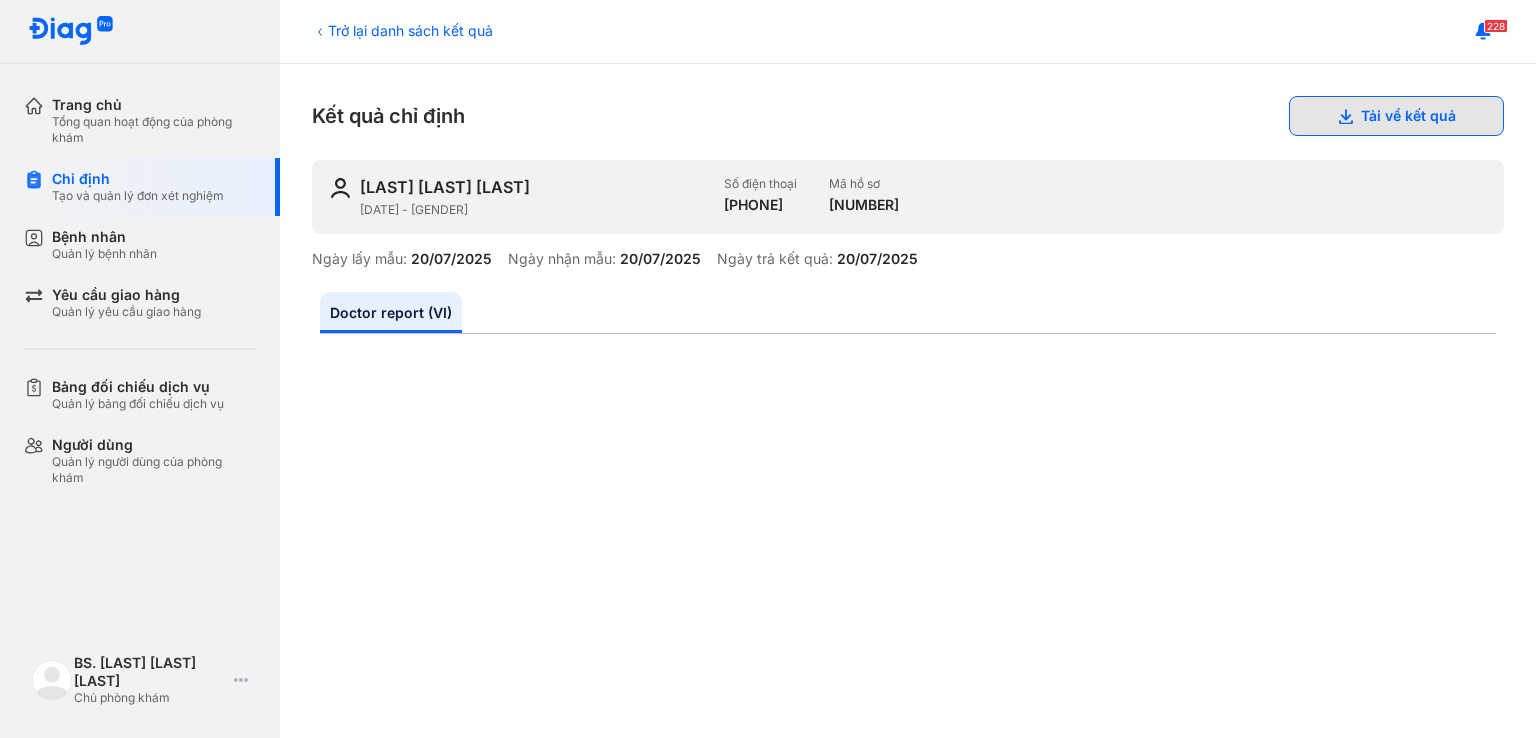 click on "Tải về kết quả" at bounding box center (1396, 116) 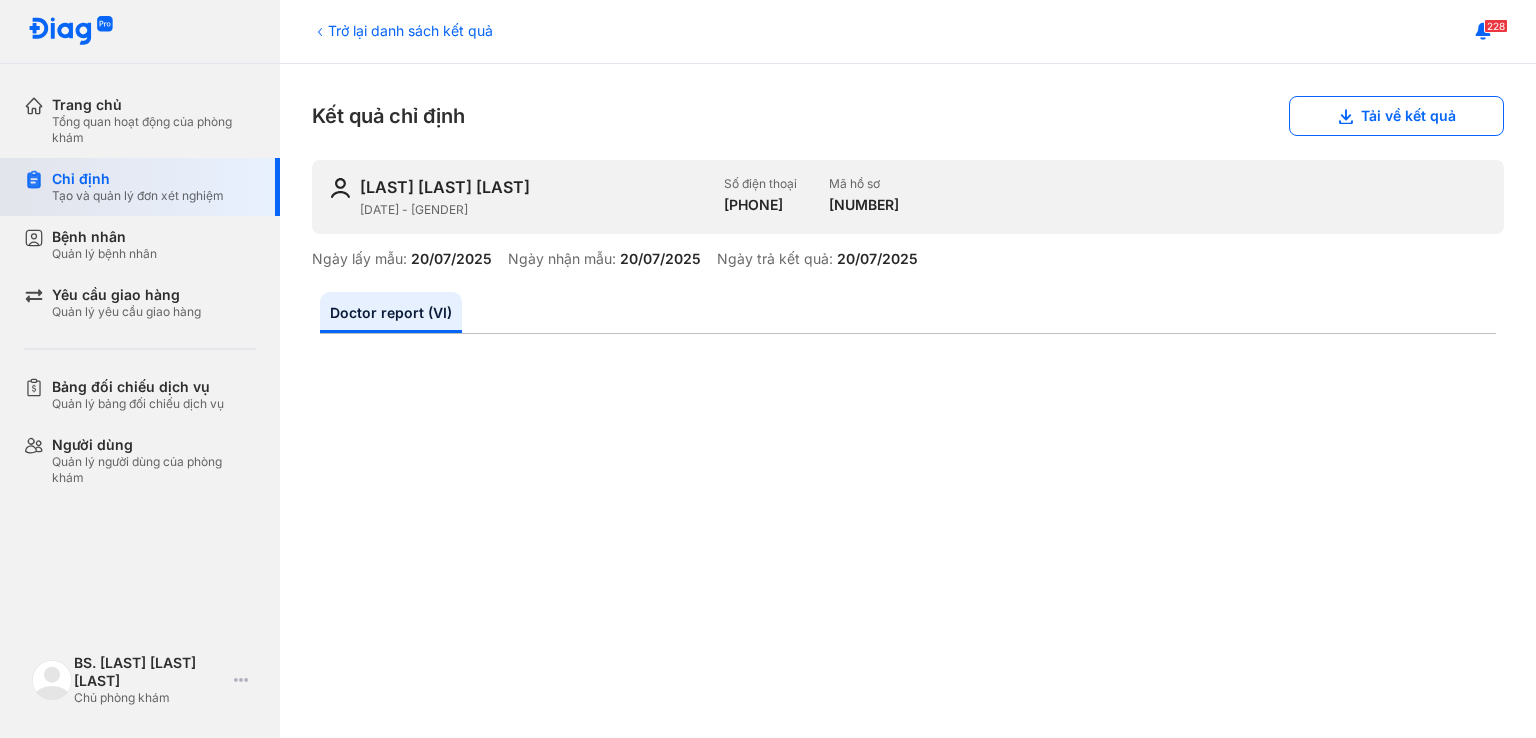 click on "Chỉ định" at bounding box center (138, 179) 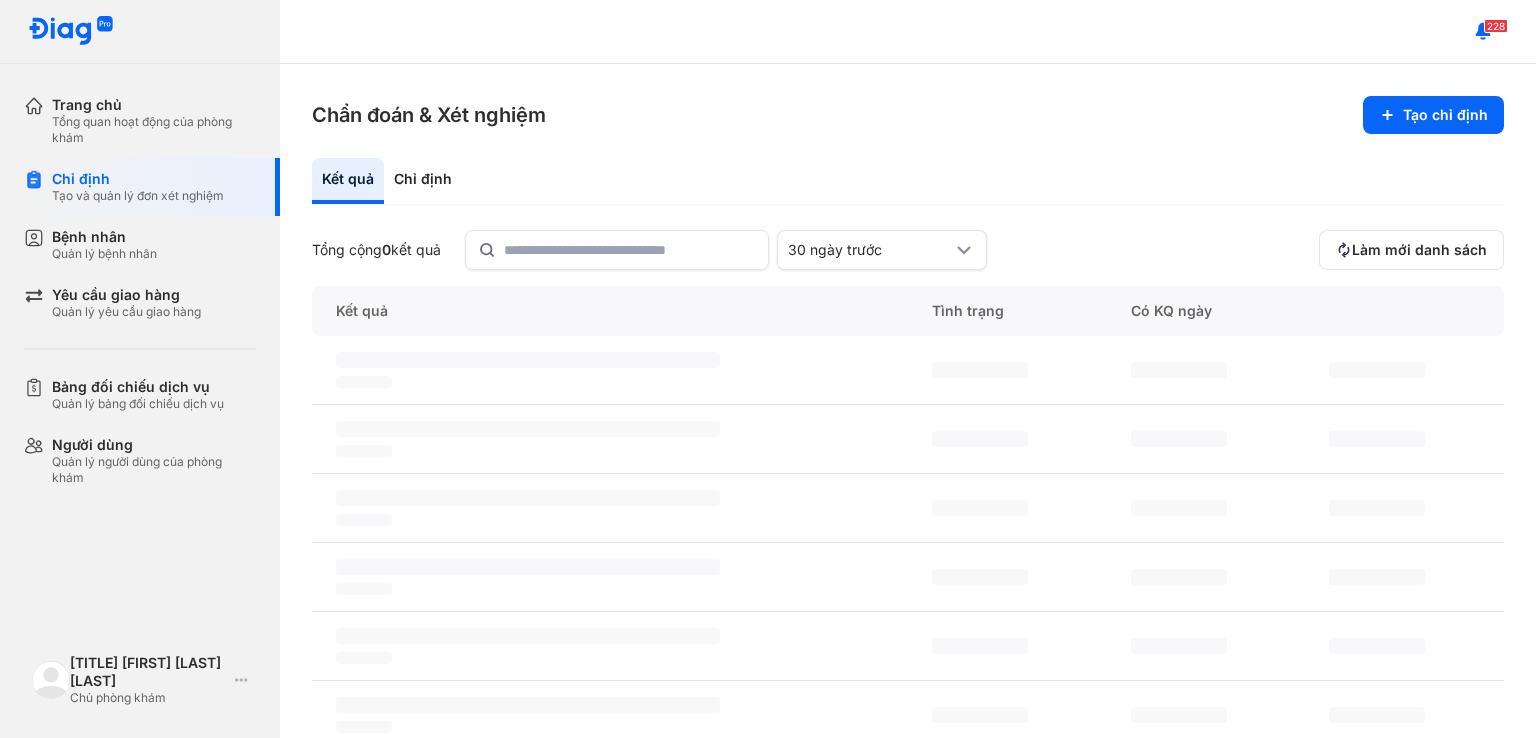 scroll, scrollTop: 0, scrollLeft: 0, axis: both 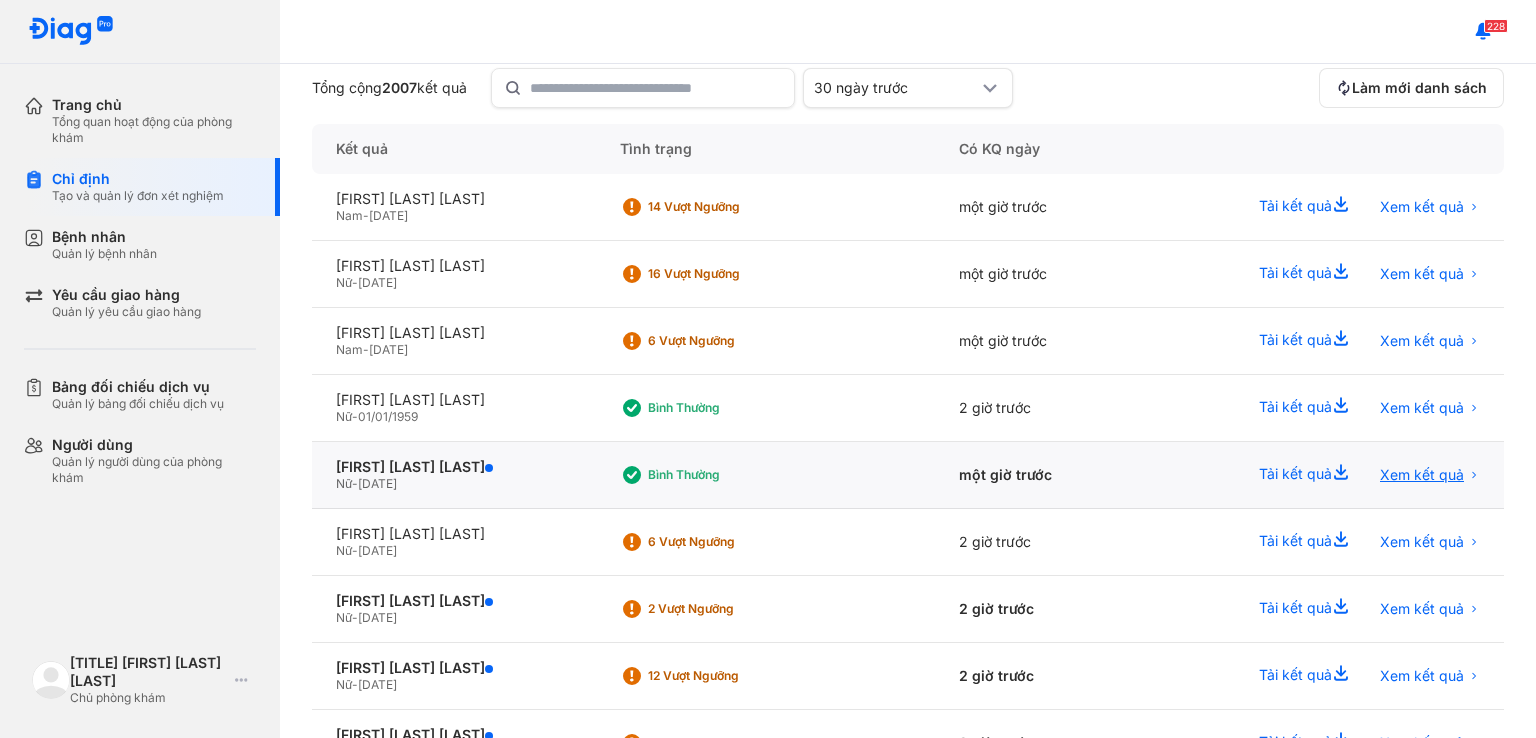 click on "Xem kết quả" at bounding box center (1422, 475) 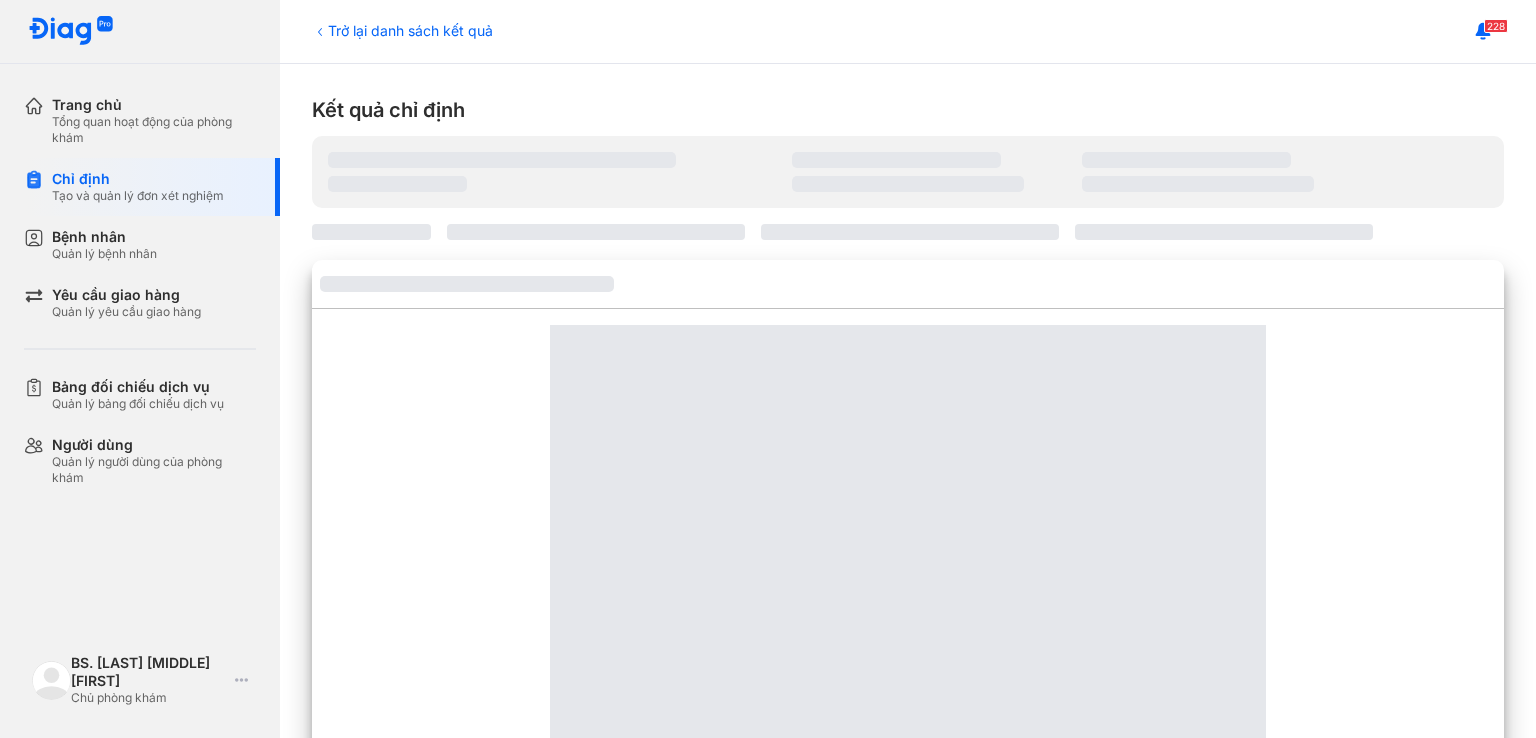 scroll, scrollTop: 0, scrollLeft: 0, axis: both 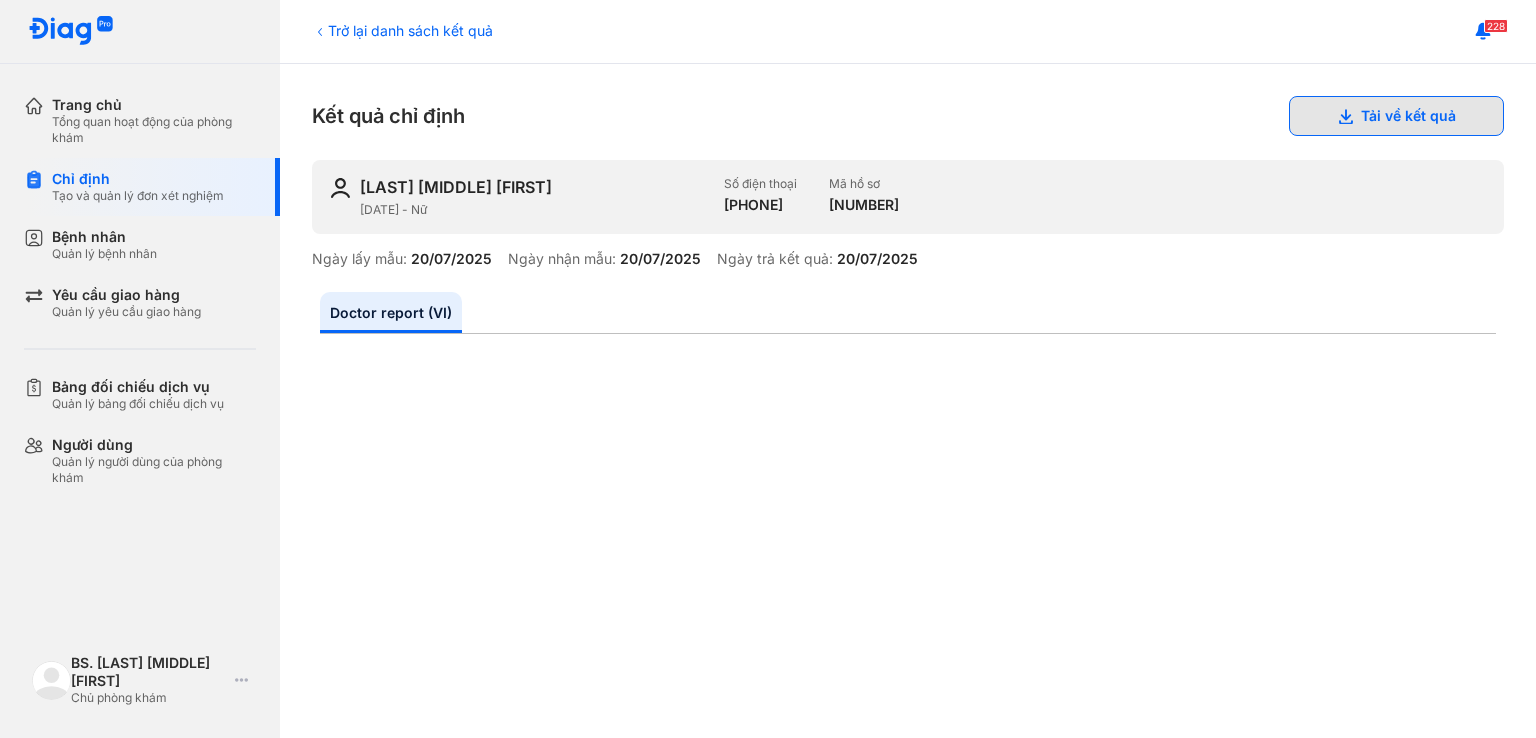 click on "Tải về kết quả" at bounding box center [1396, 116] 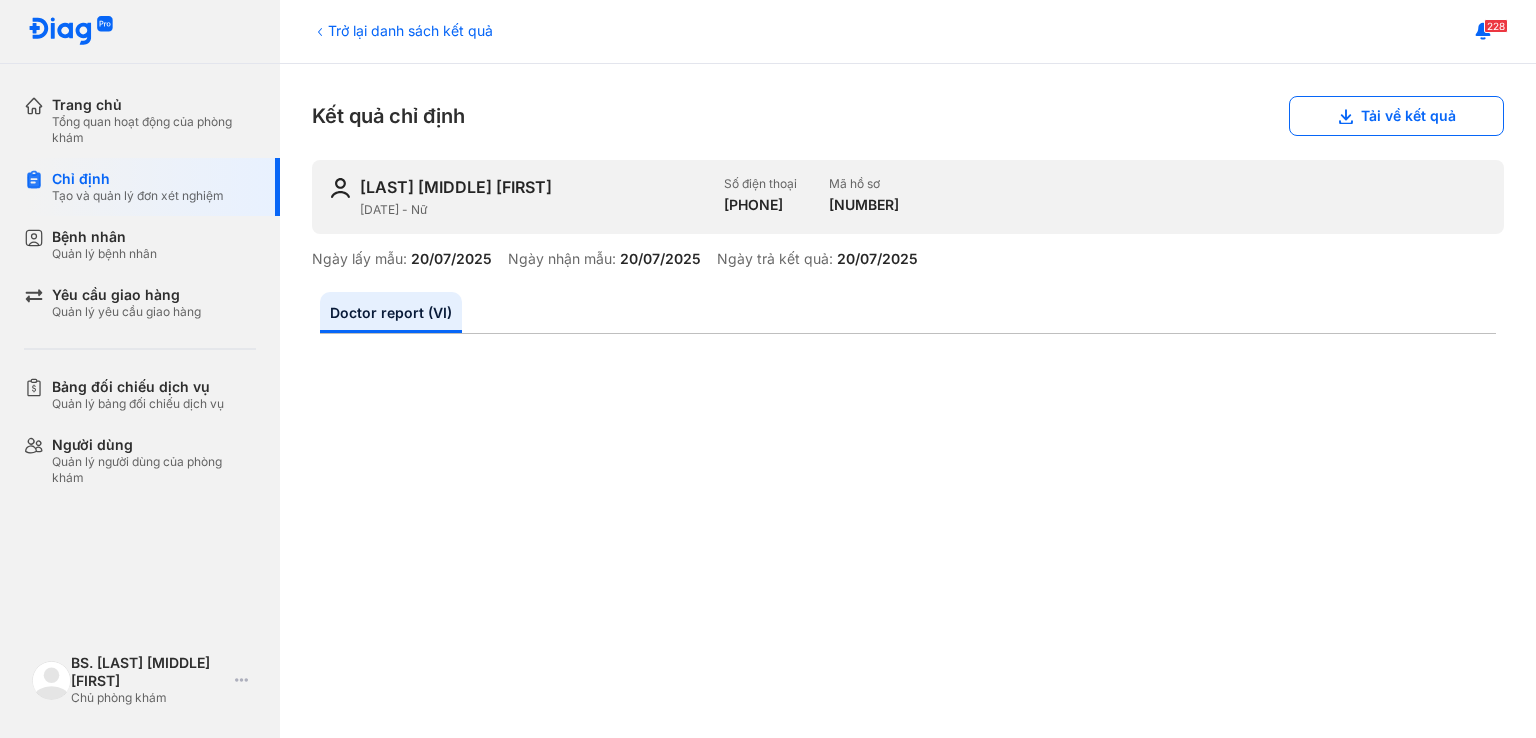 type 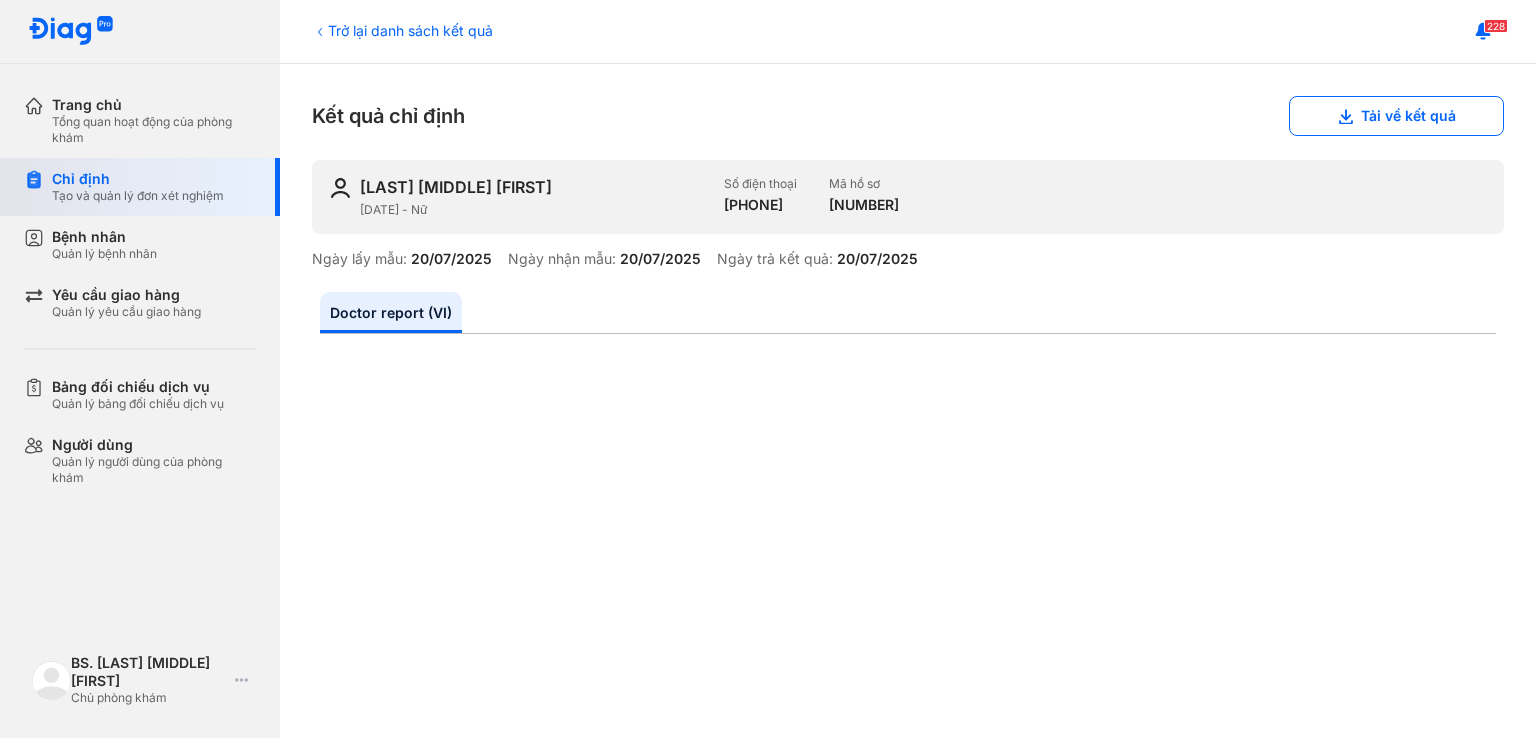 click on "Chỉ định" at bounding box center [138, 179] 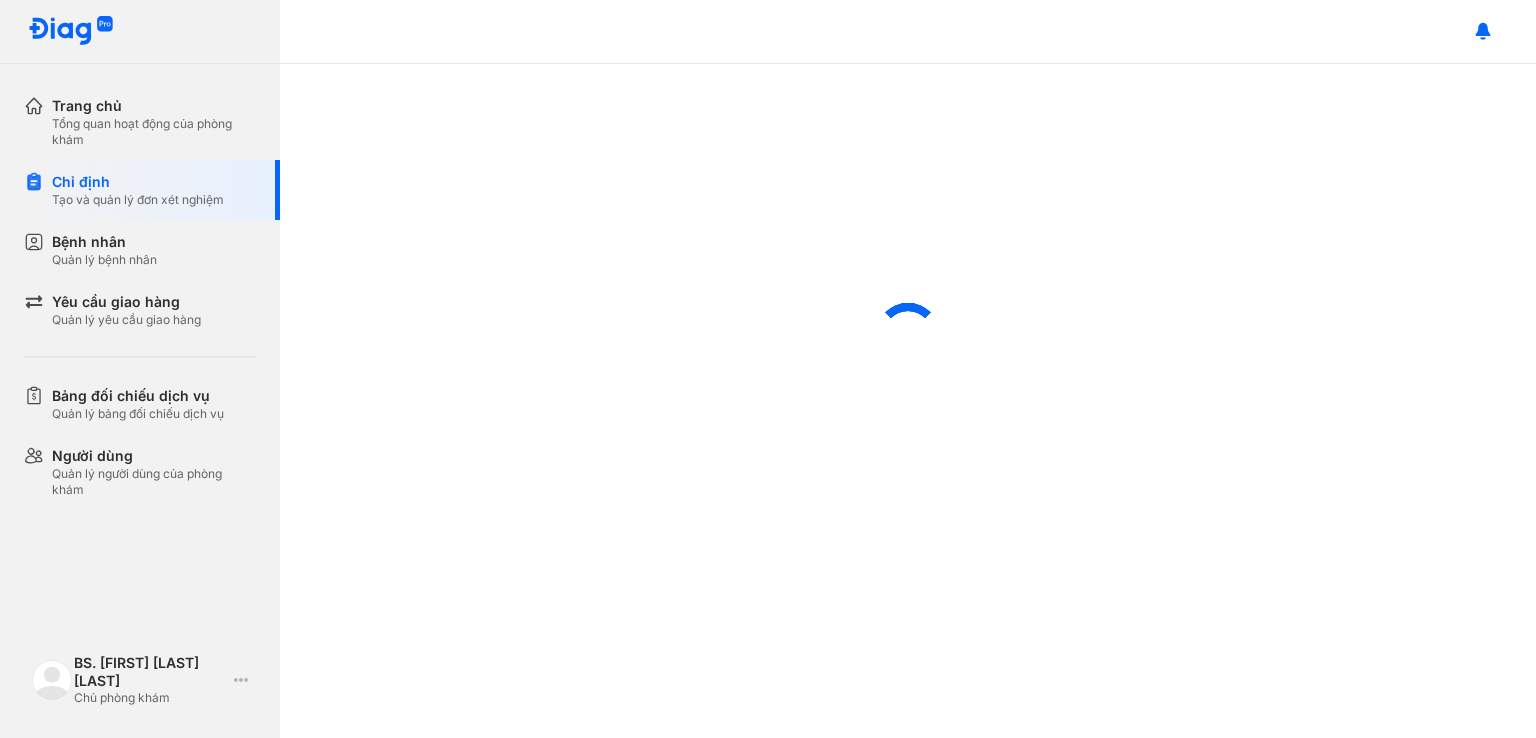 scroll, scrollTop: 0, scrollLeft: 0, axis: both 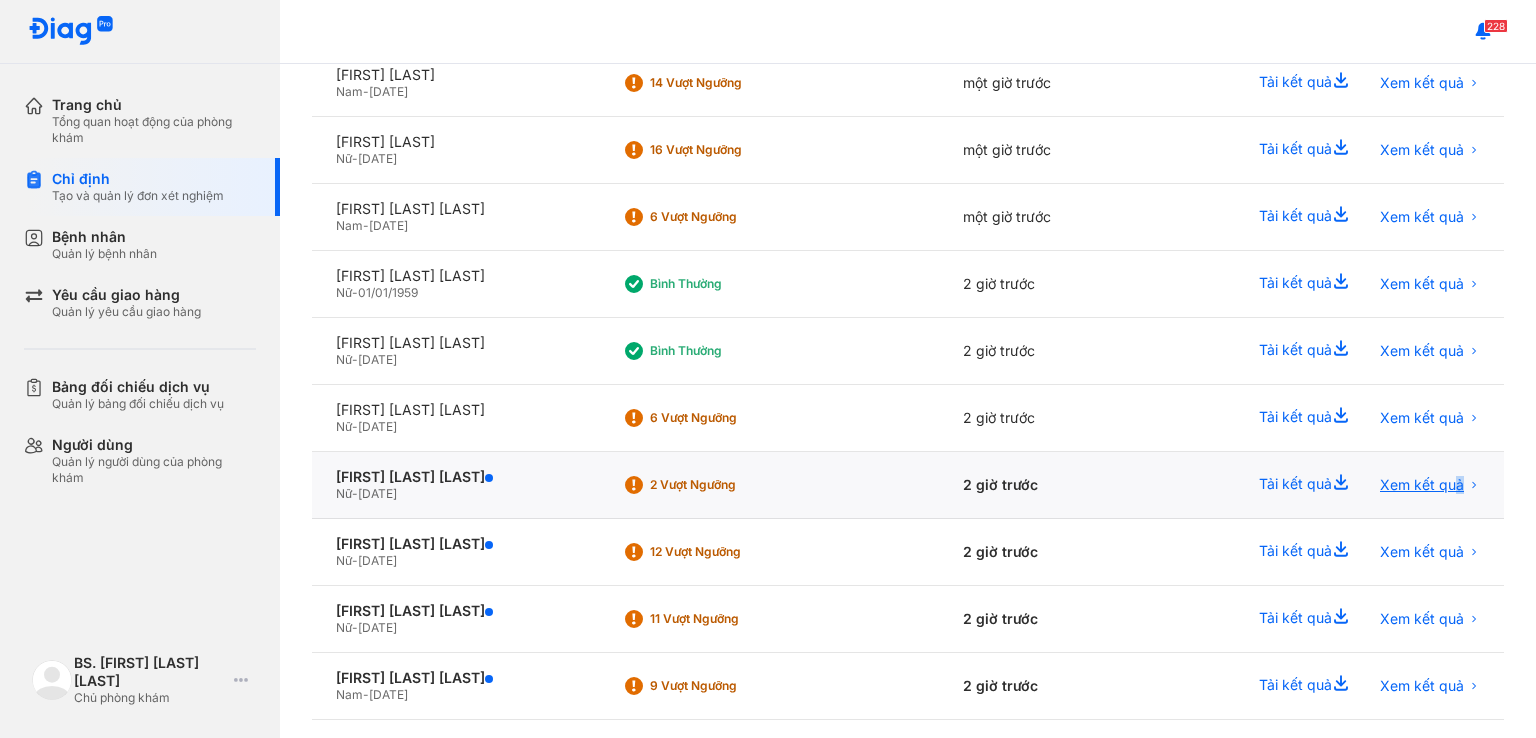 click on "Xem kết quả" at bounding box center (1422, 485) 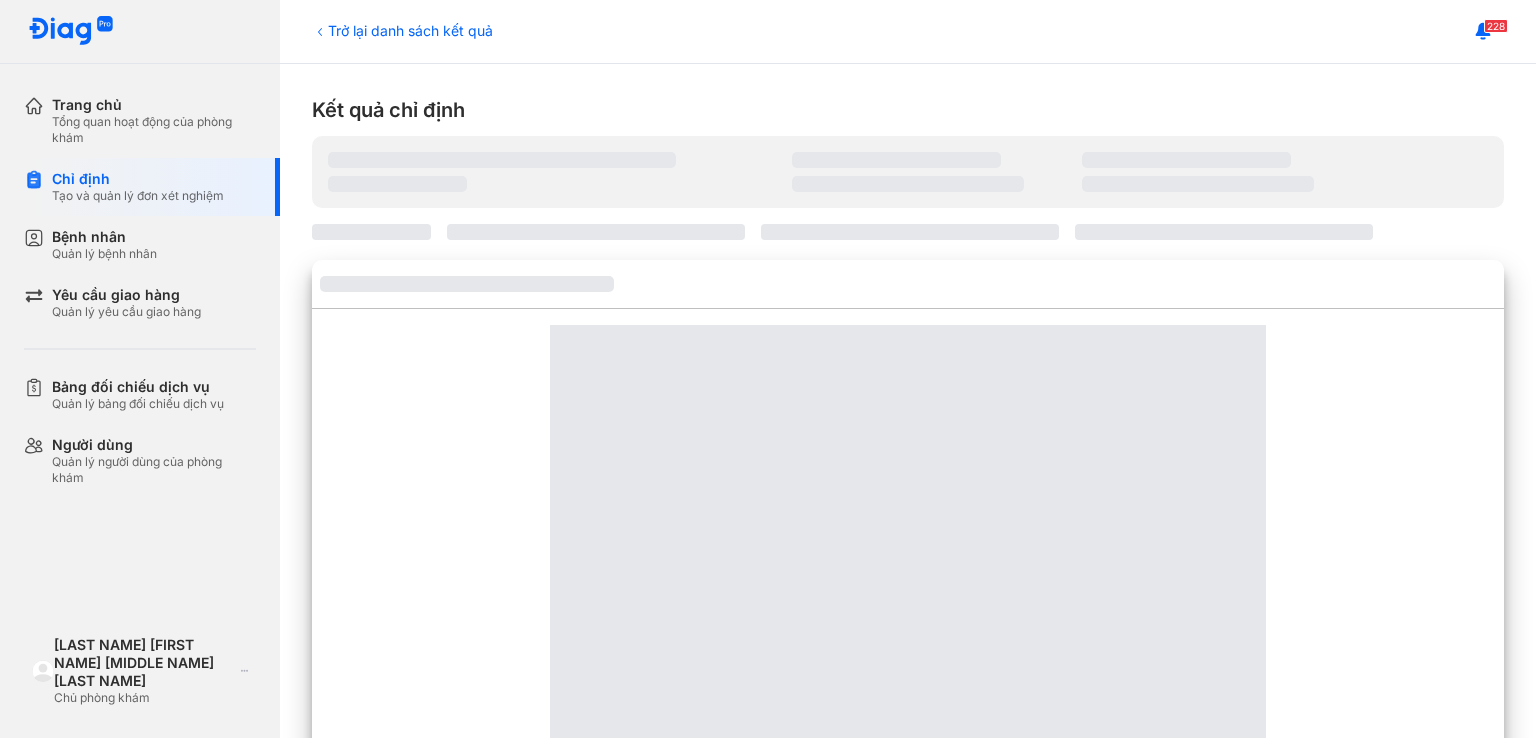 scroll, scrollTop: 0, scrollLeft: 0, axis: both 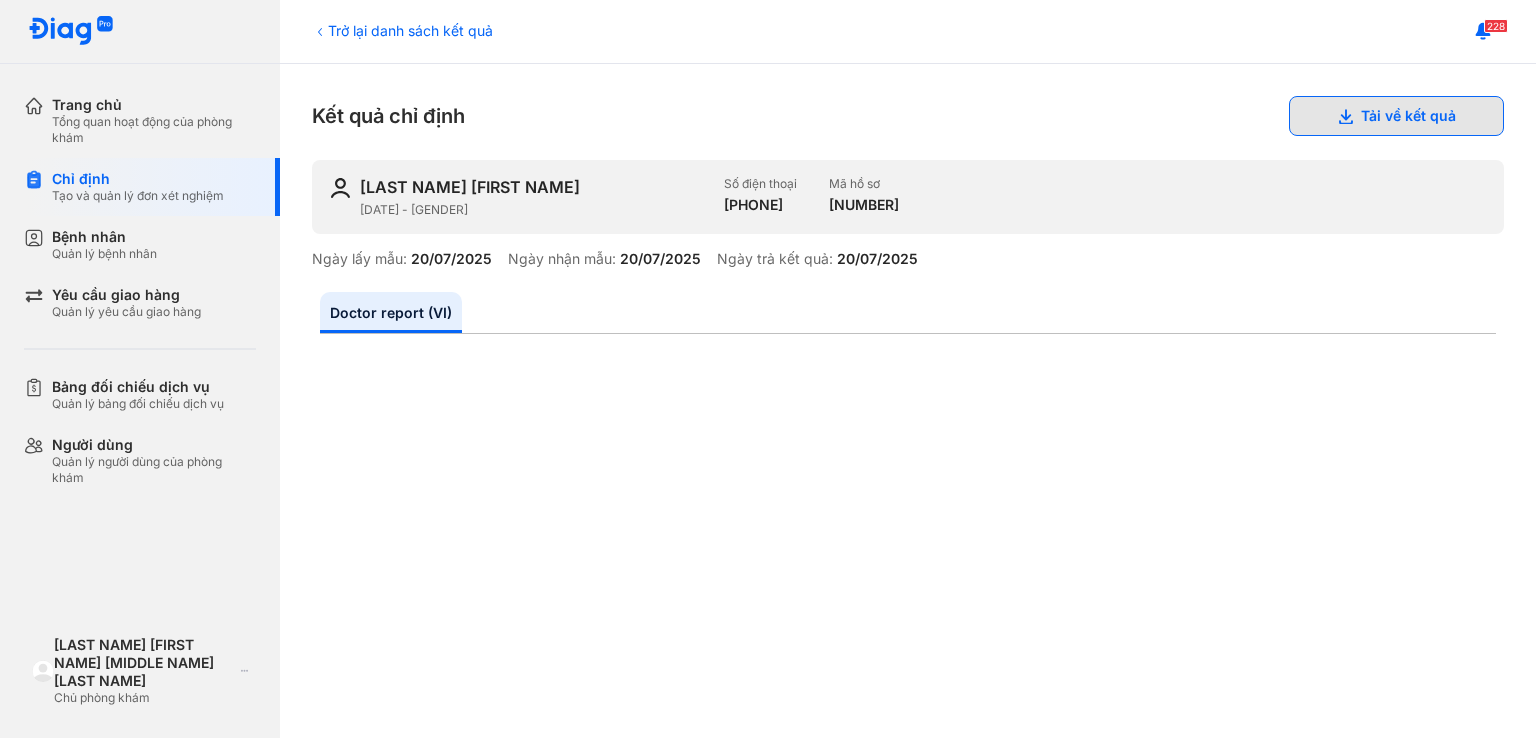 click on "Tải về kết quả" at bounding box center (1396, 116) 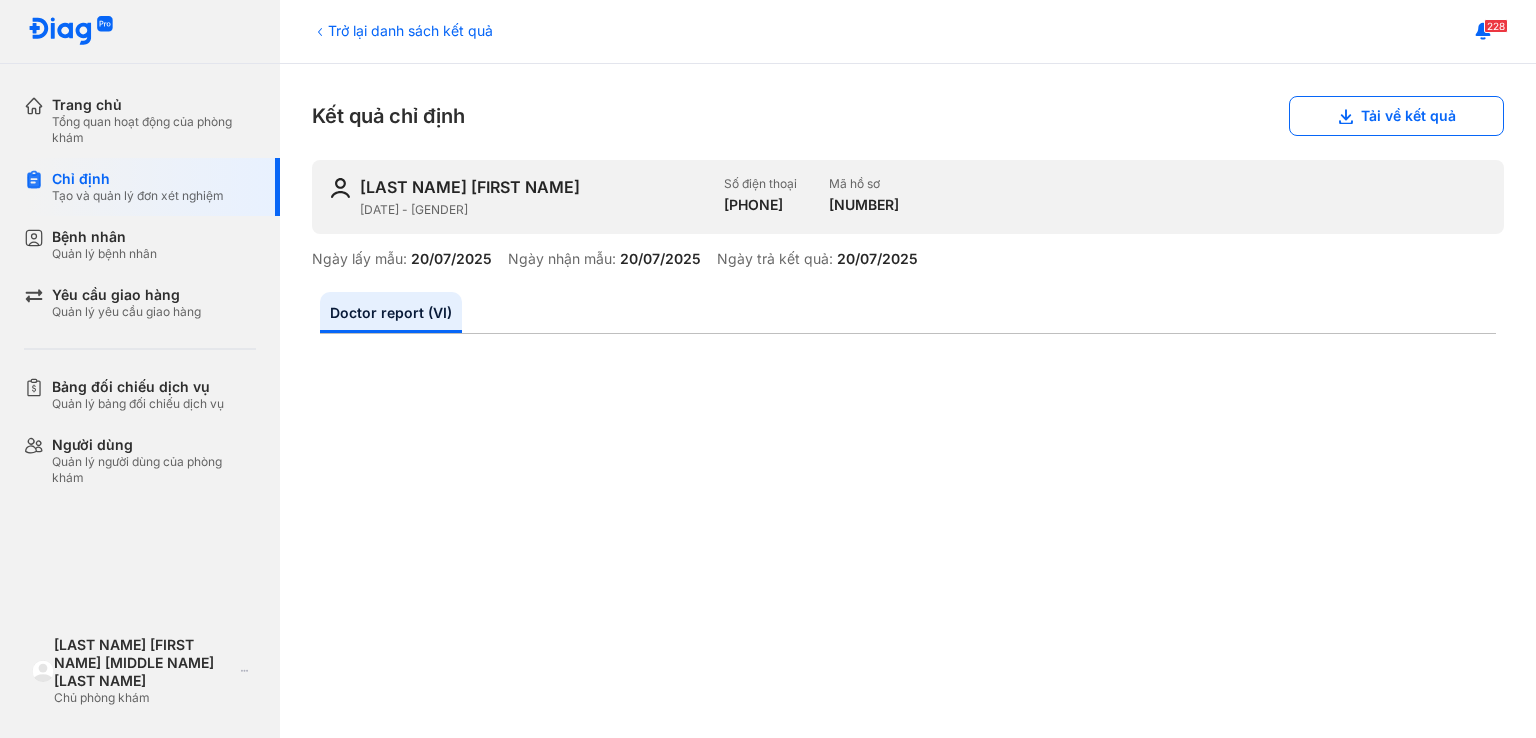 type 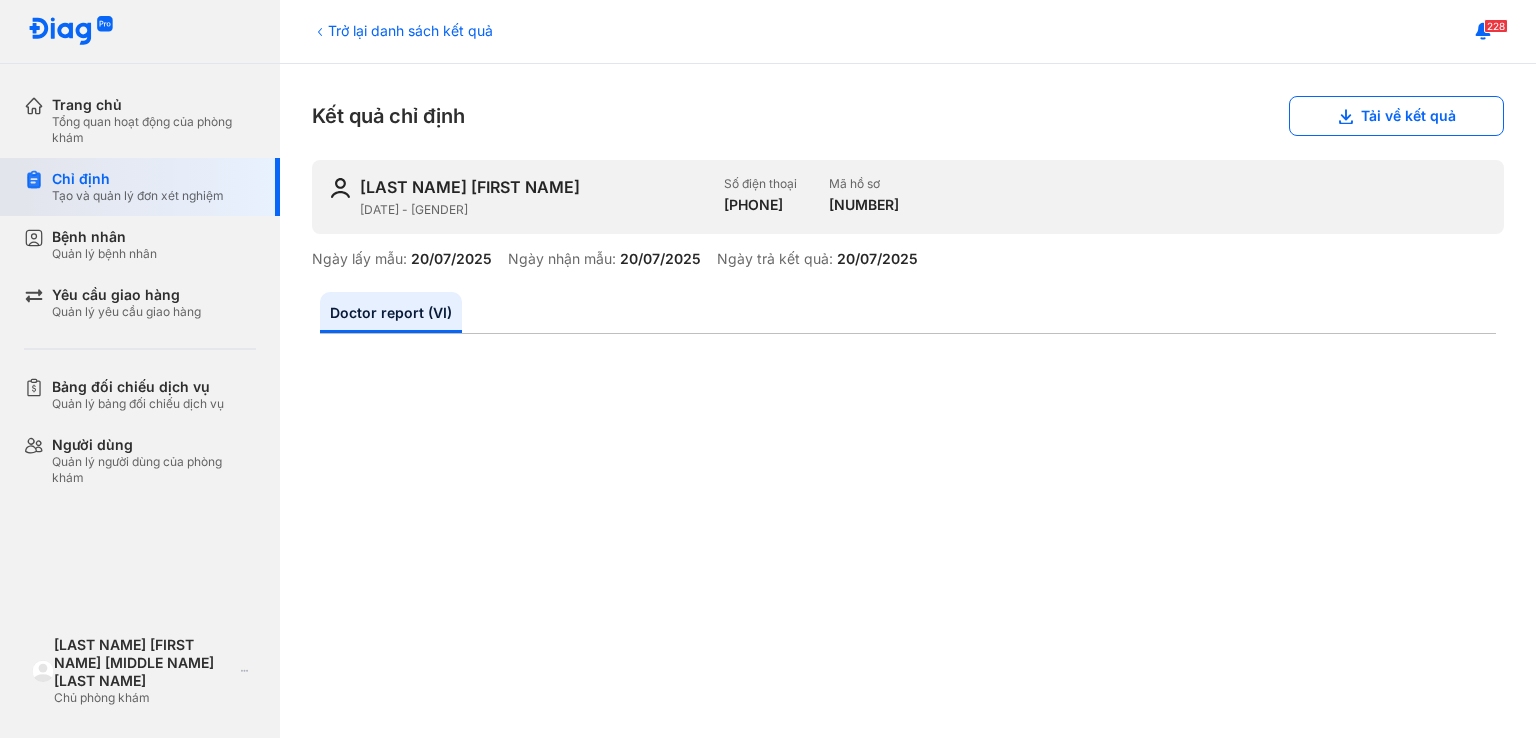 click on "Tạo và quản lý đơn xét nghiệm" at bounding box center (138, 196) 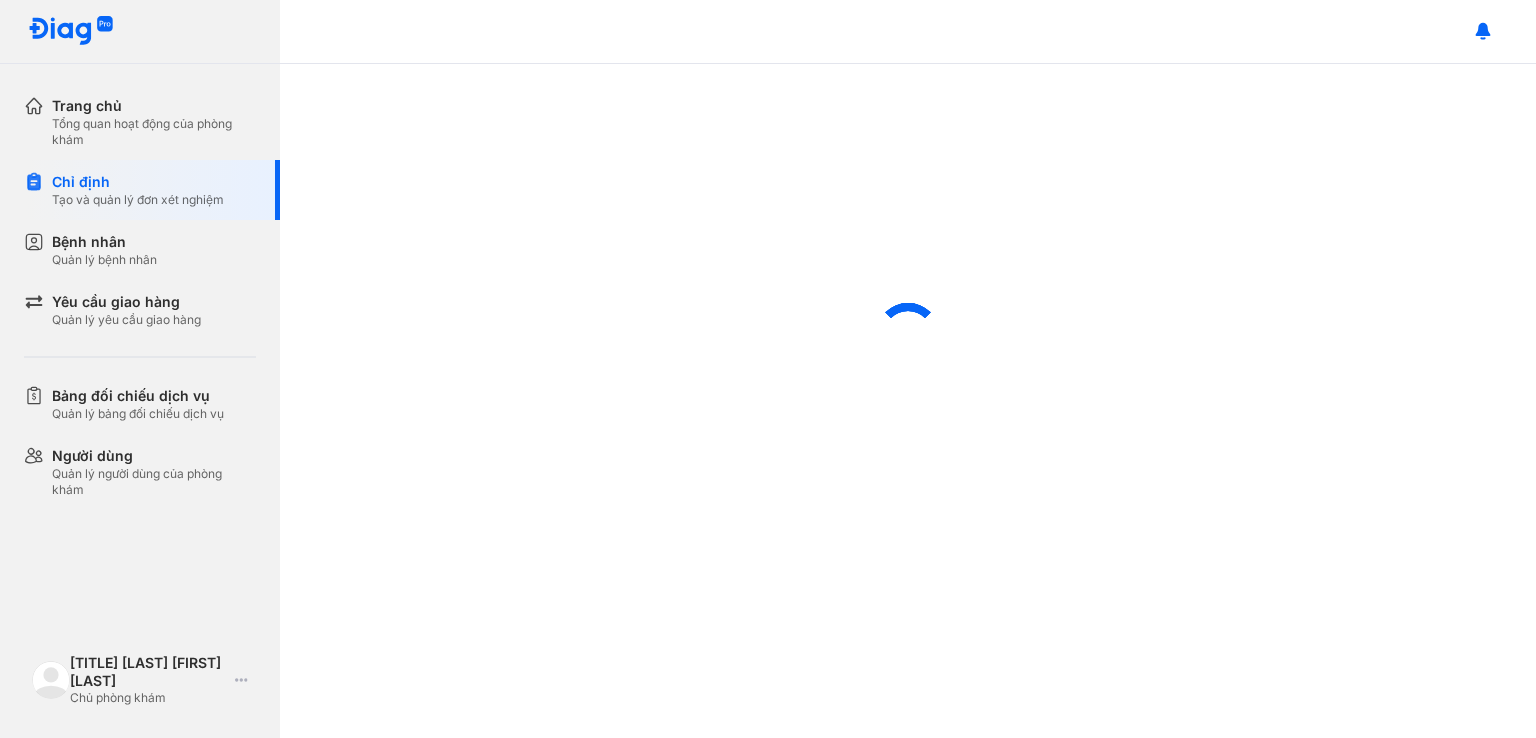 scroll, scrollTop: 0, scrollLeft: 0, axis: both 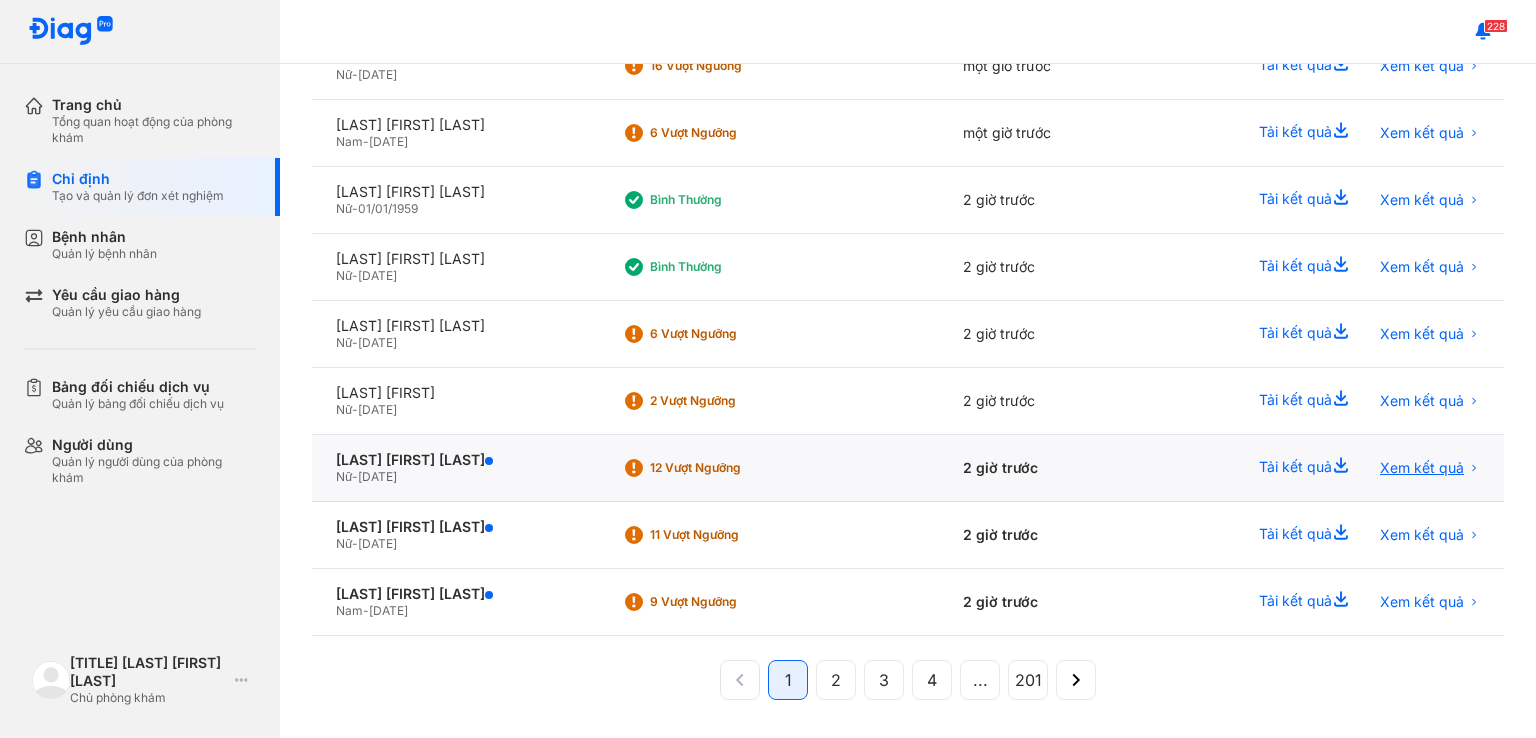 click on "Xem kết quả" at bounding box center [1422, 468] 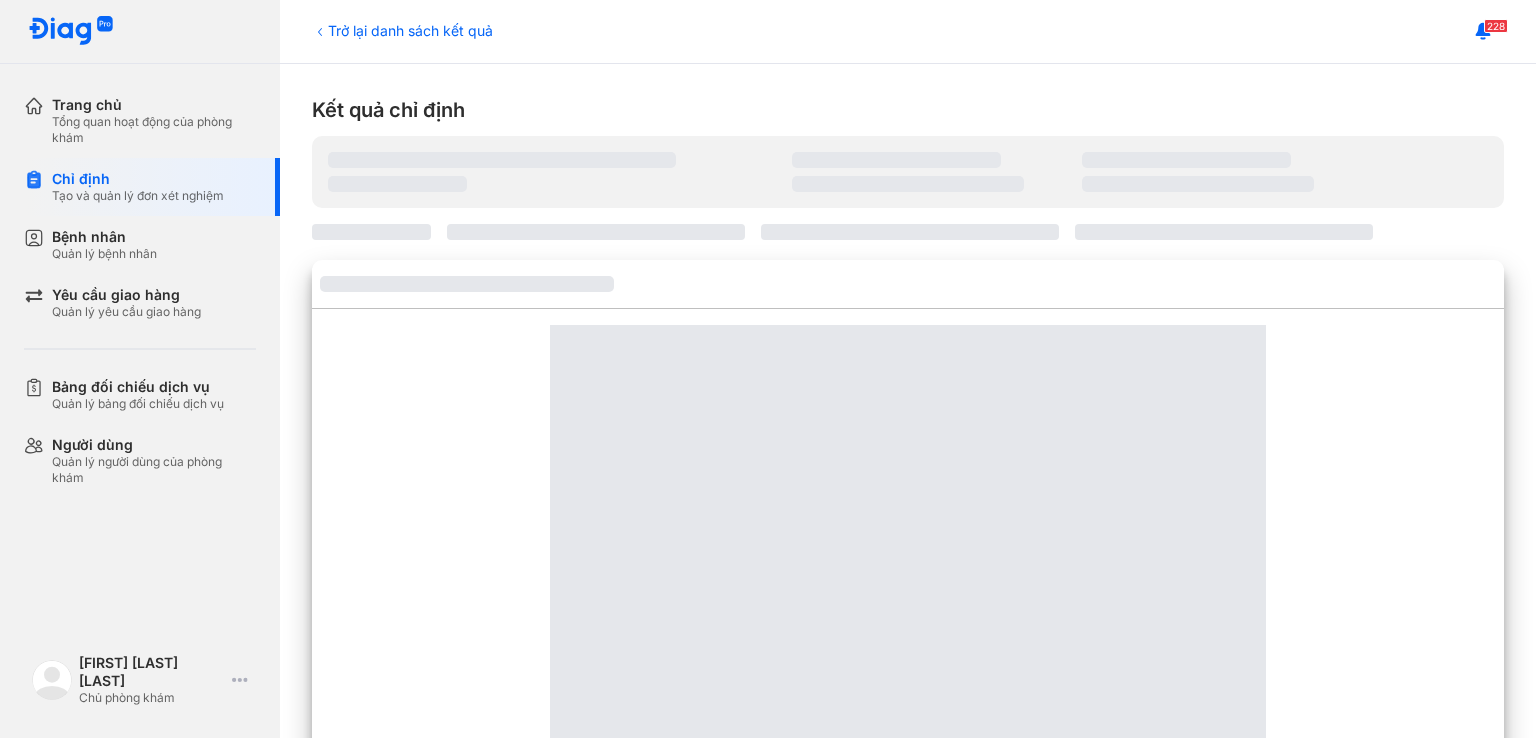 scroll, scrollTop: 0, scrollLeft: 0, axis: both 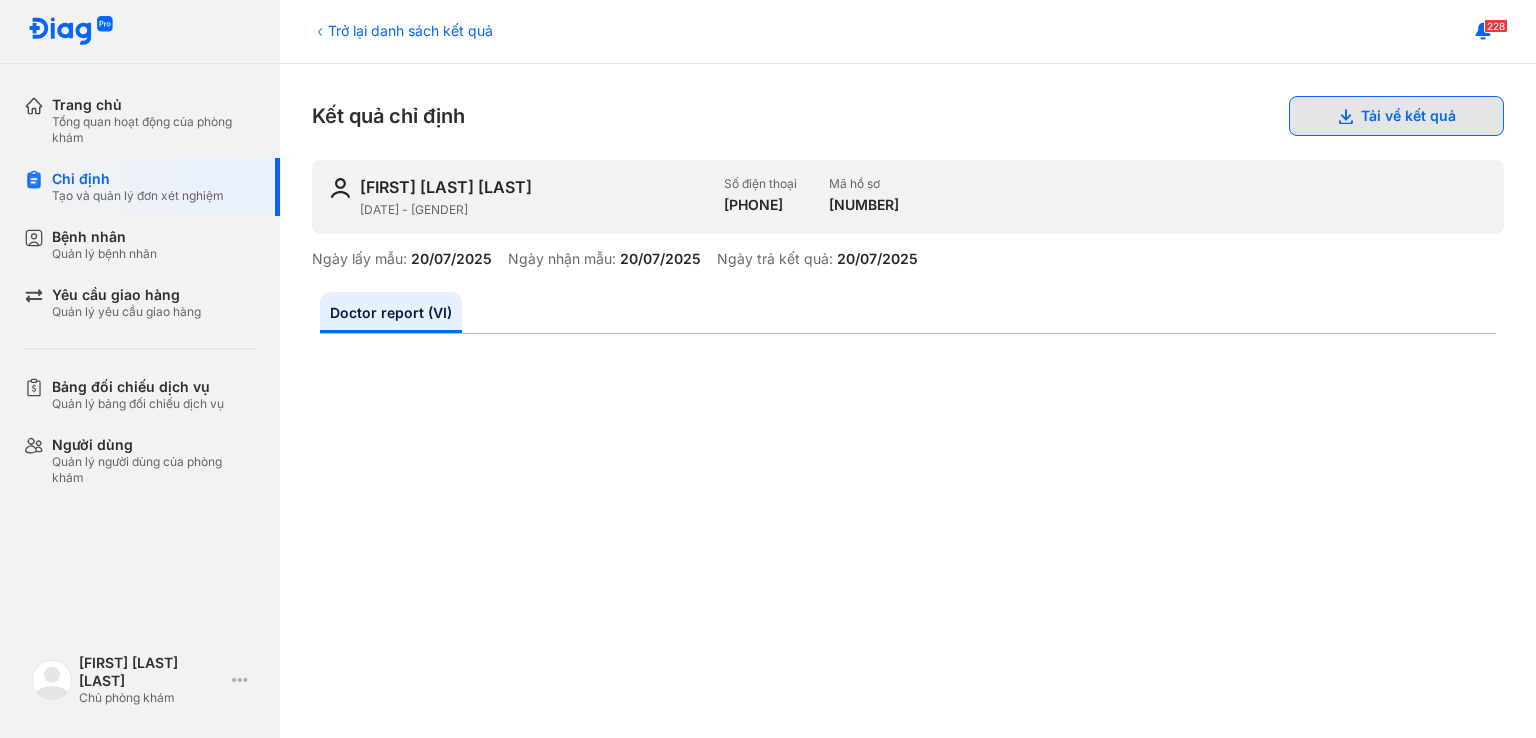 click on "Tải về kết quả" at bounding box center [1396, 116] 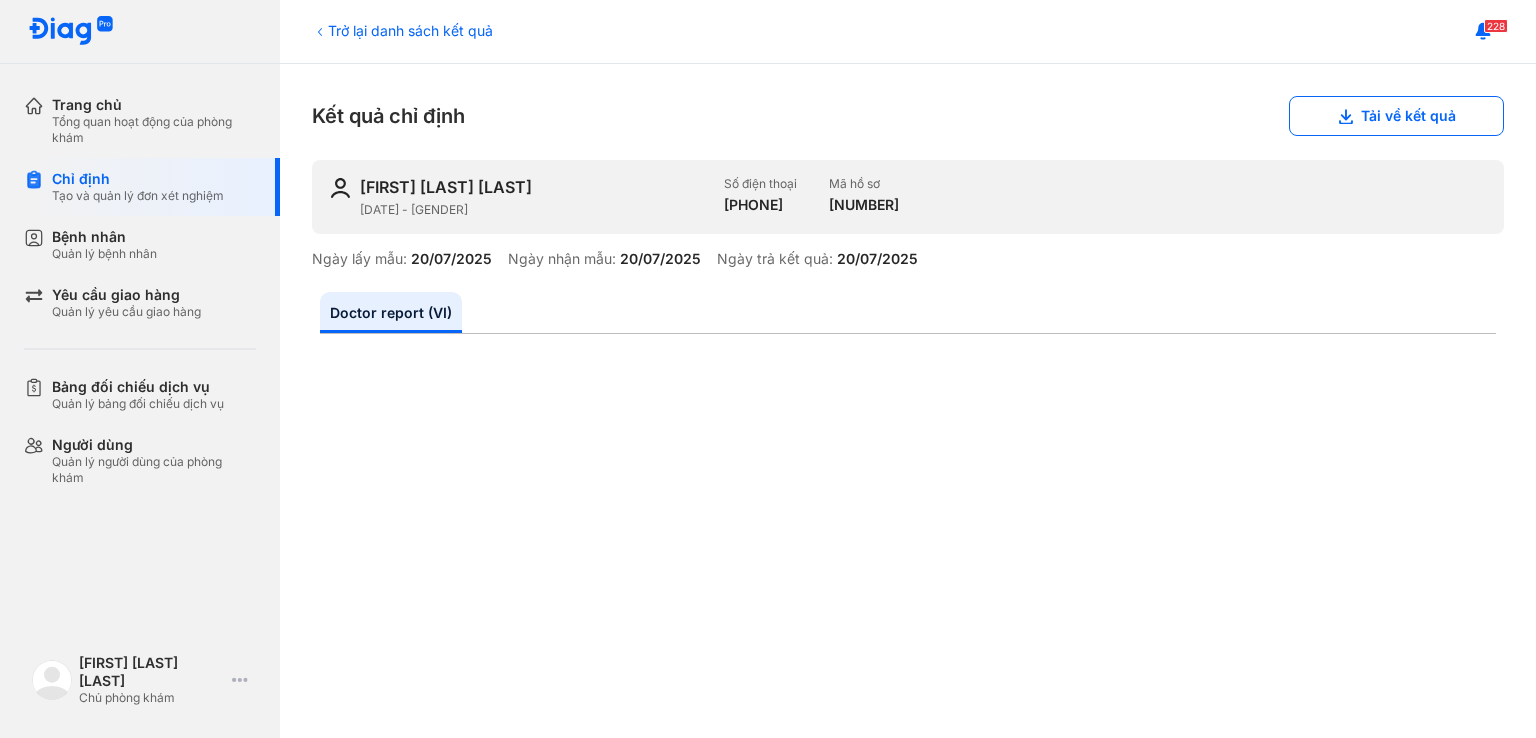 type 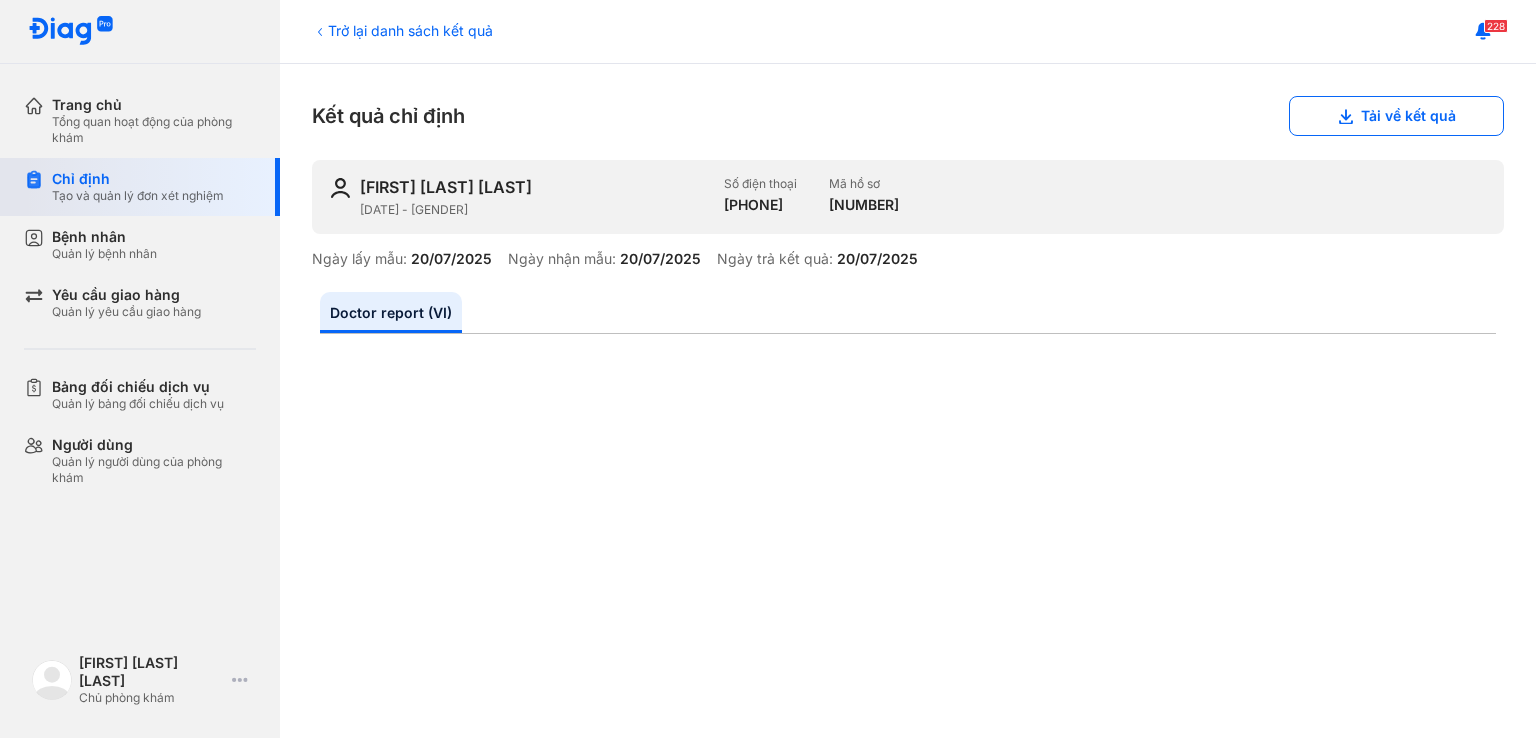 click on "Tạo và quản lý đơn xét nghiệm" at bounding box center (138, 196) 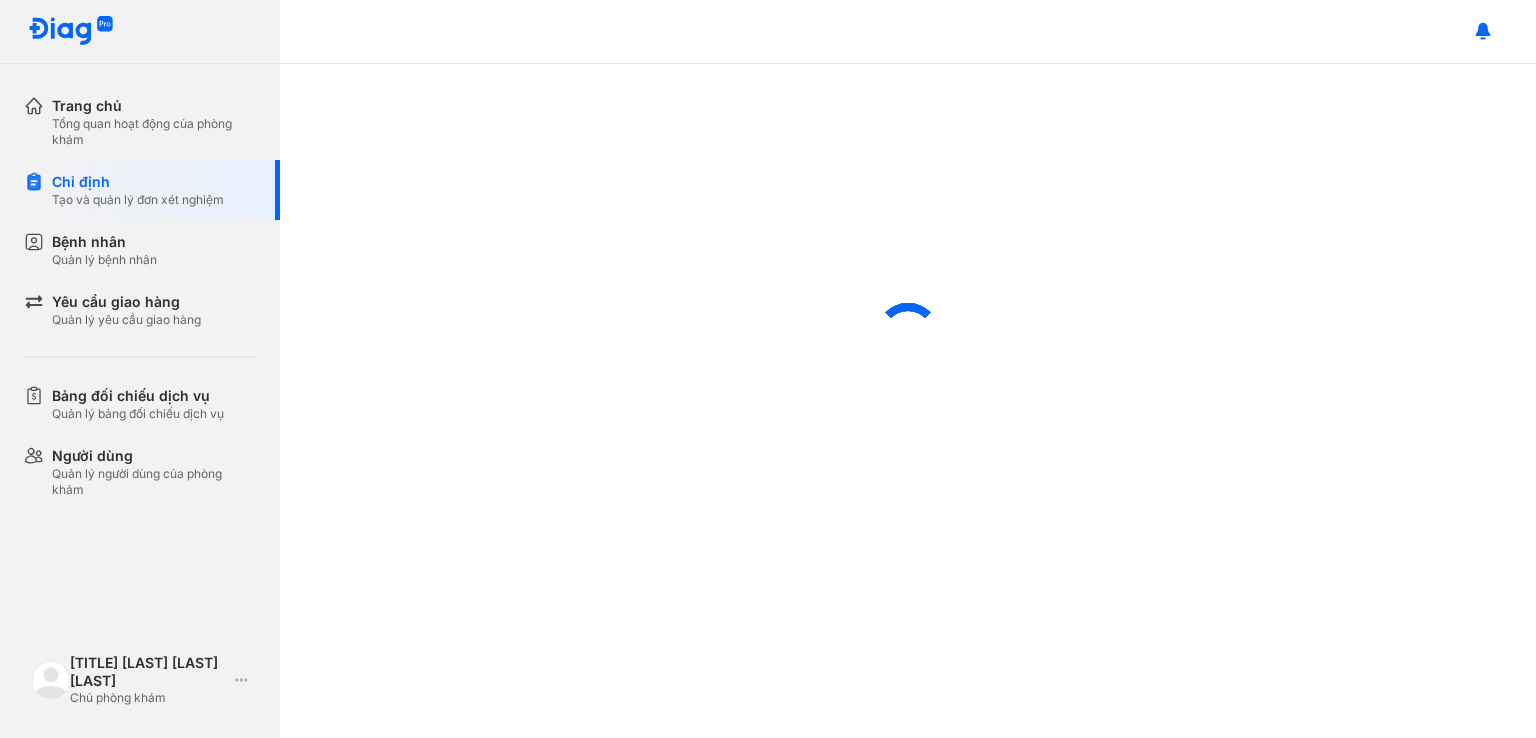 scroll, scrollTop: 0, scrollLeft: 0, axis: both 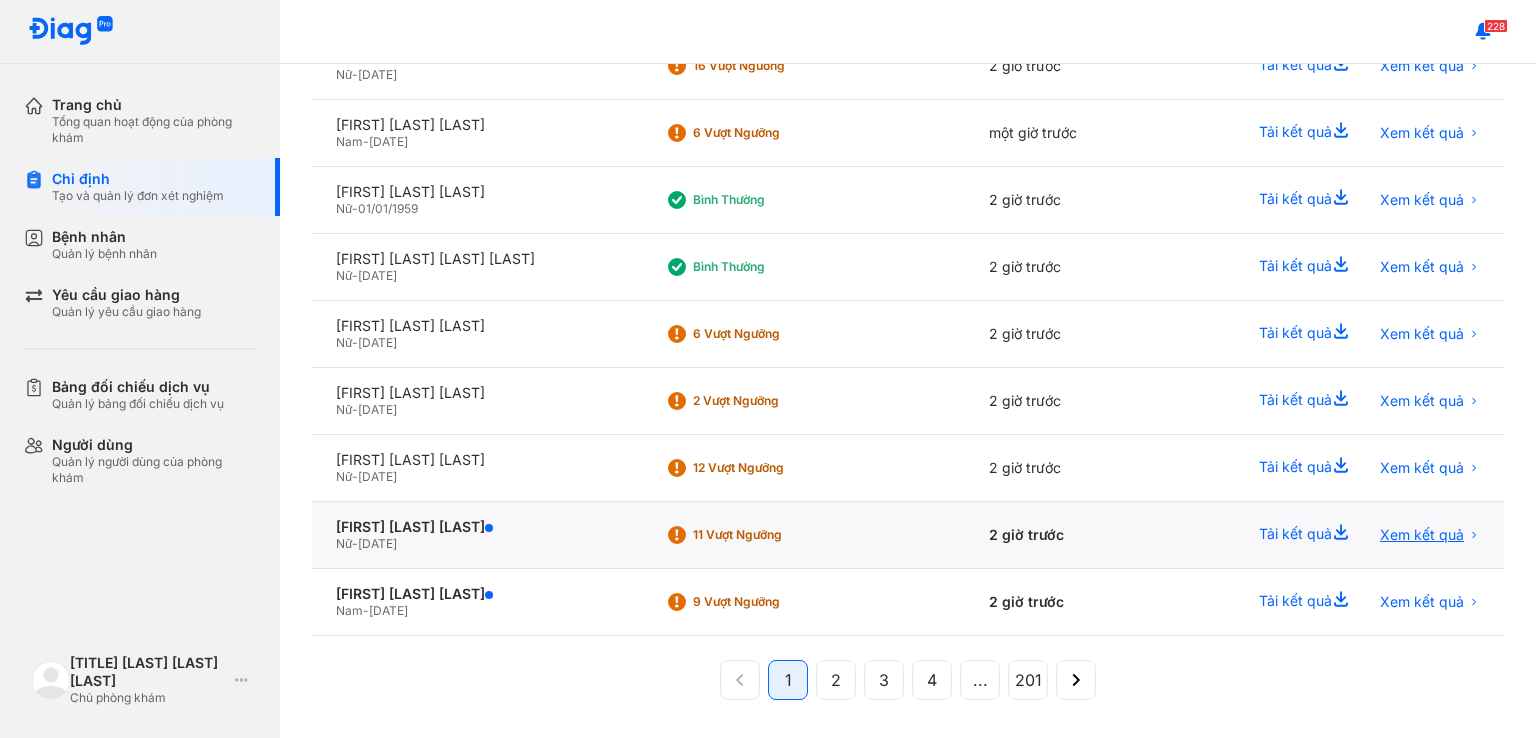 click on "Xem kết quả" at bounding box center [1422, 535] 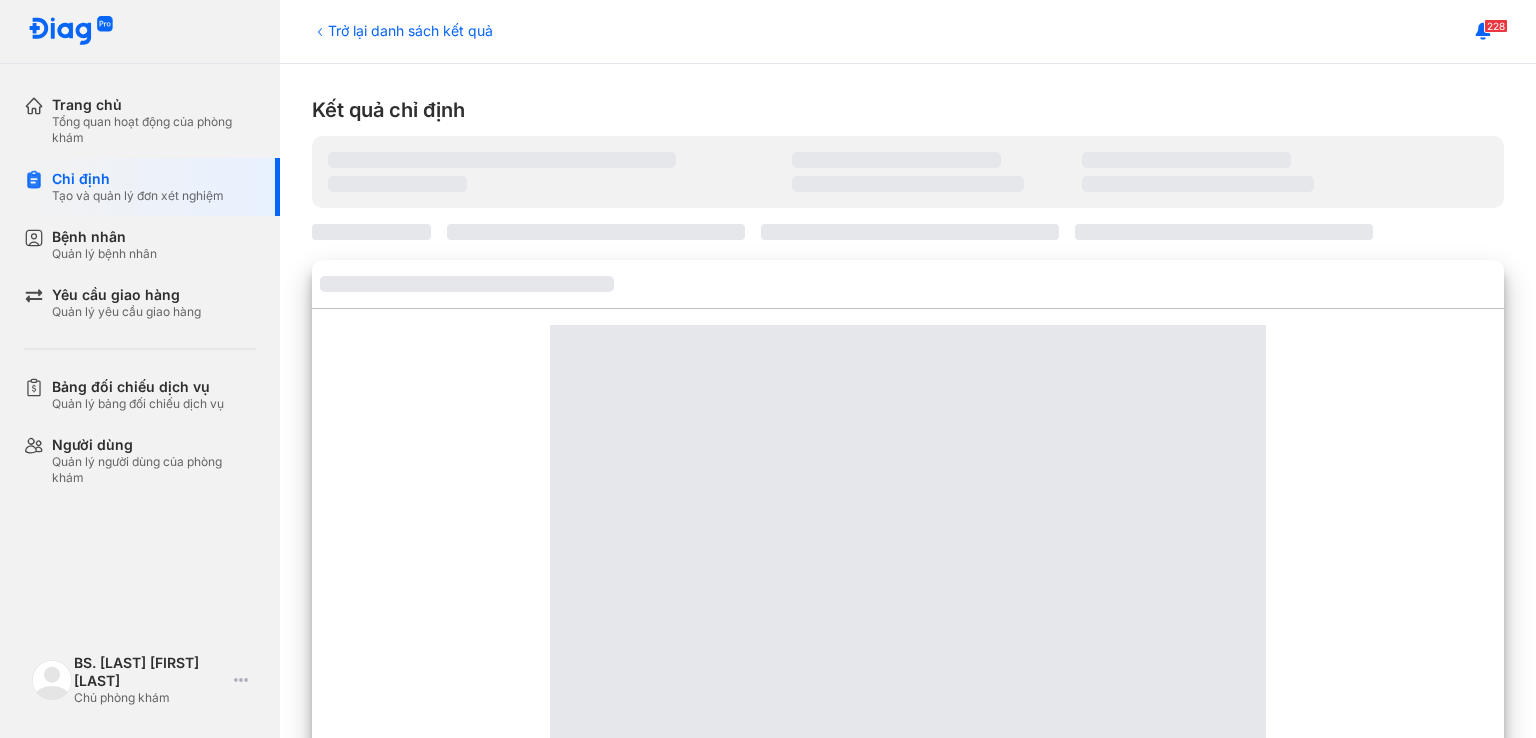 scroll, scrollTop: 0, scrollLeft: 0, axis: both 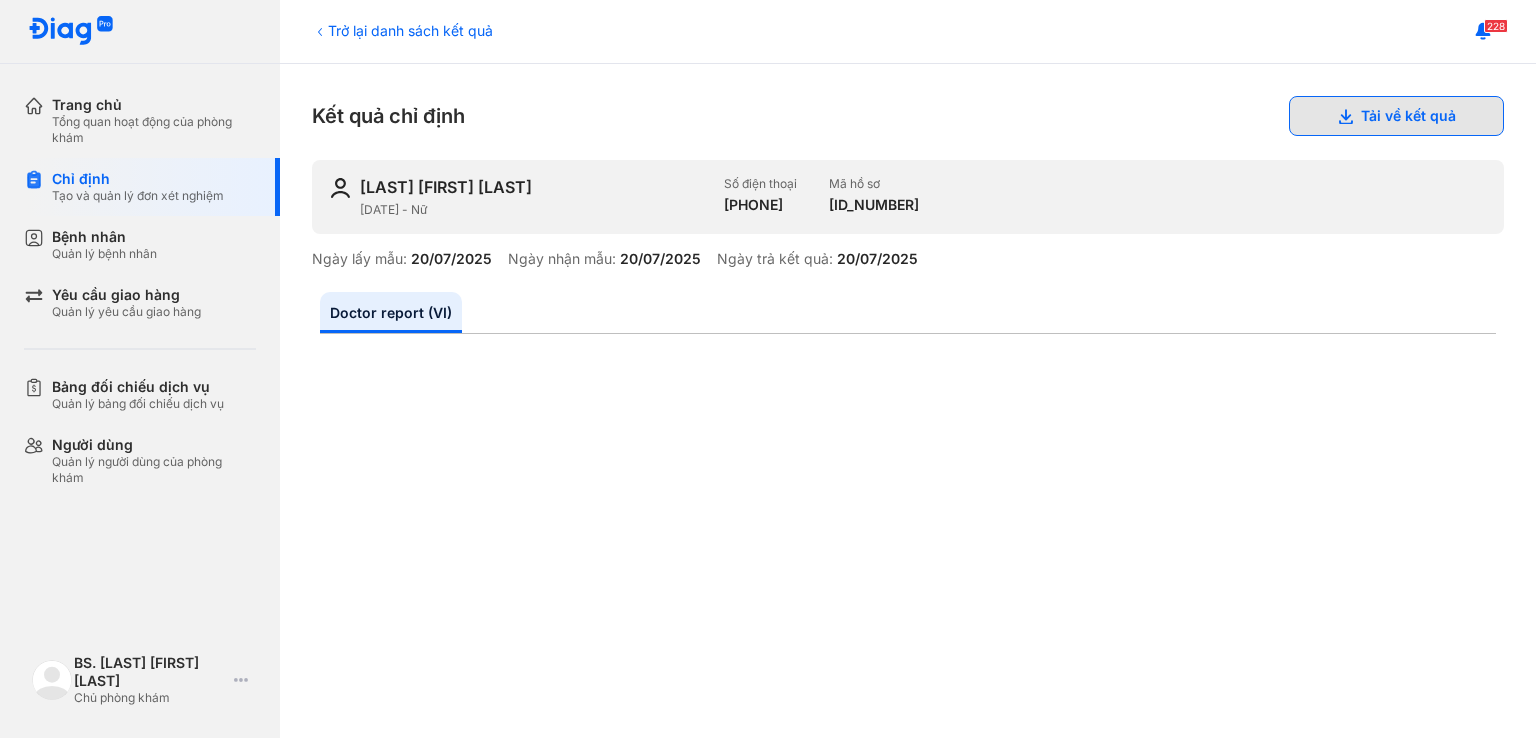 click on "Tải về kết quả" at bounding box center [1396, 116] 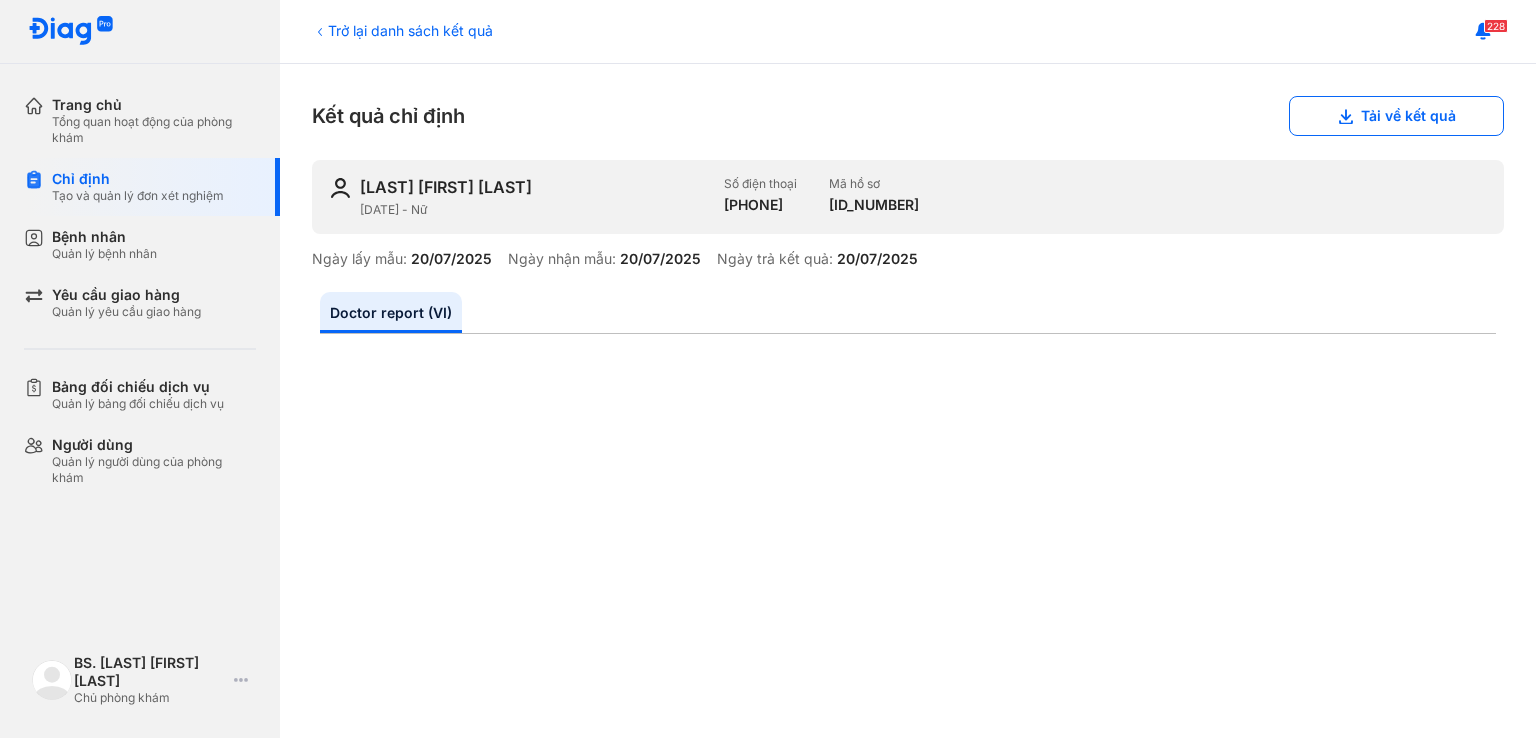type 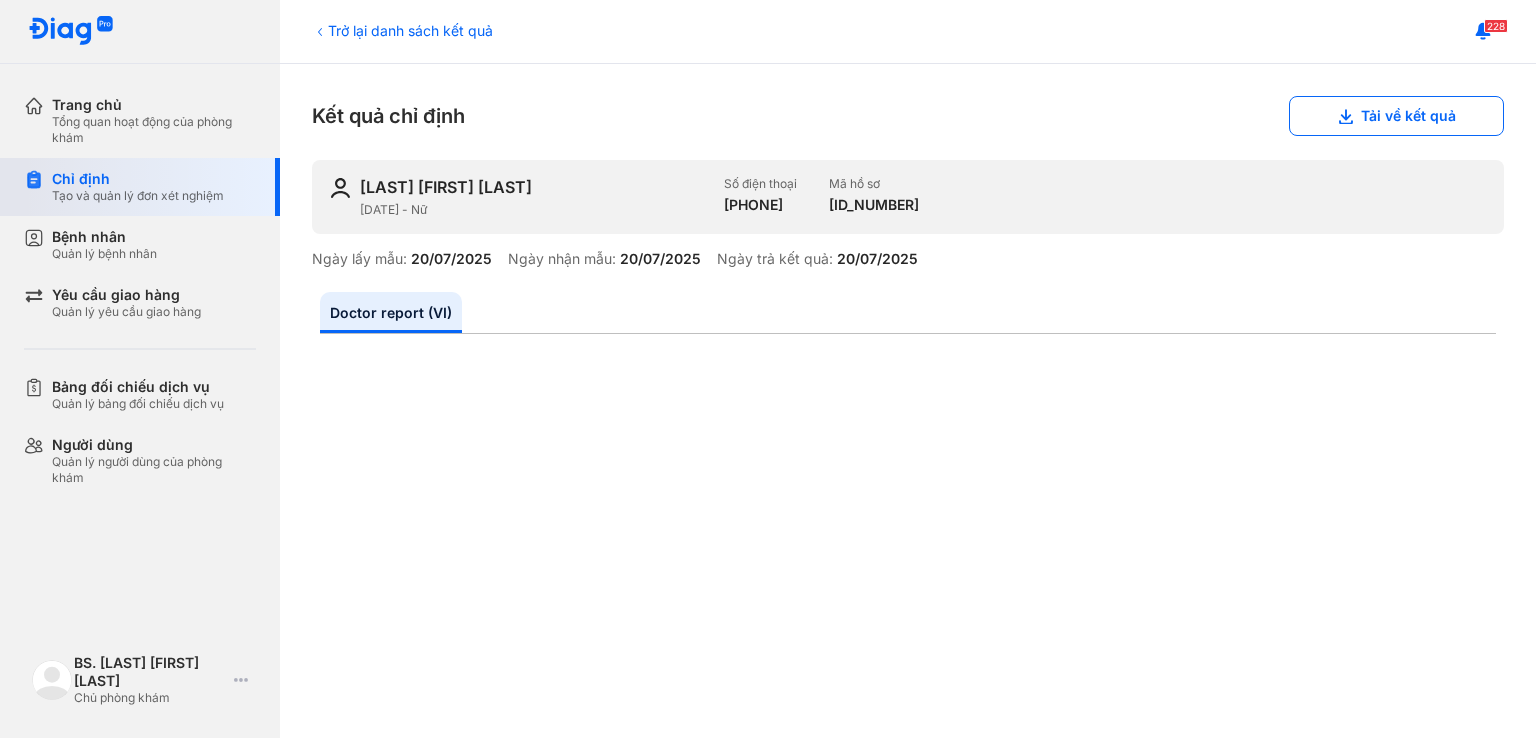 click on "Tạo và quản lý đơn xét nghiệm" at bounding box center (138, 196) 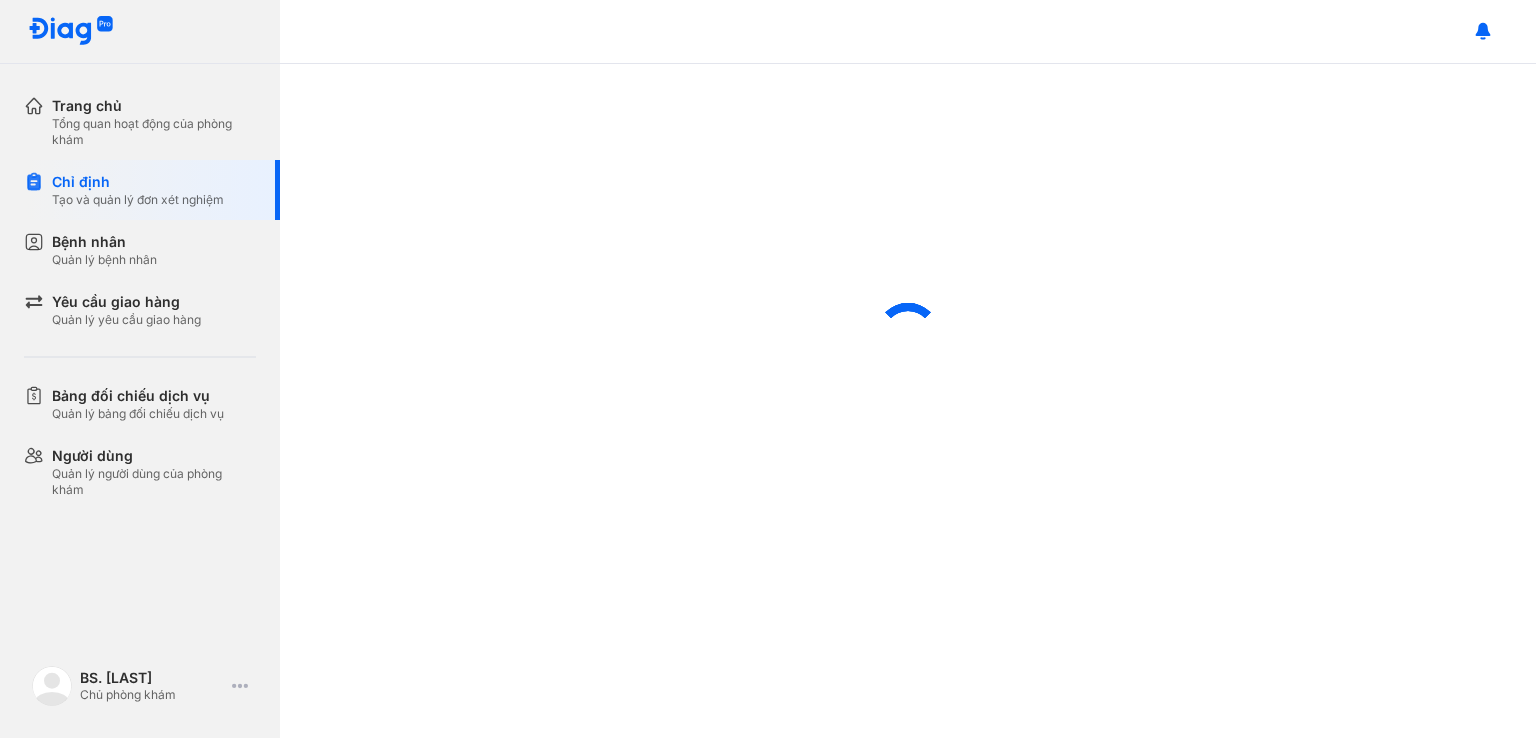 scroll, scrollTop: 0, scrollLeft: 0, axis: both 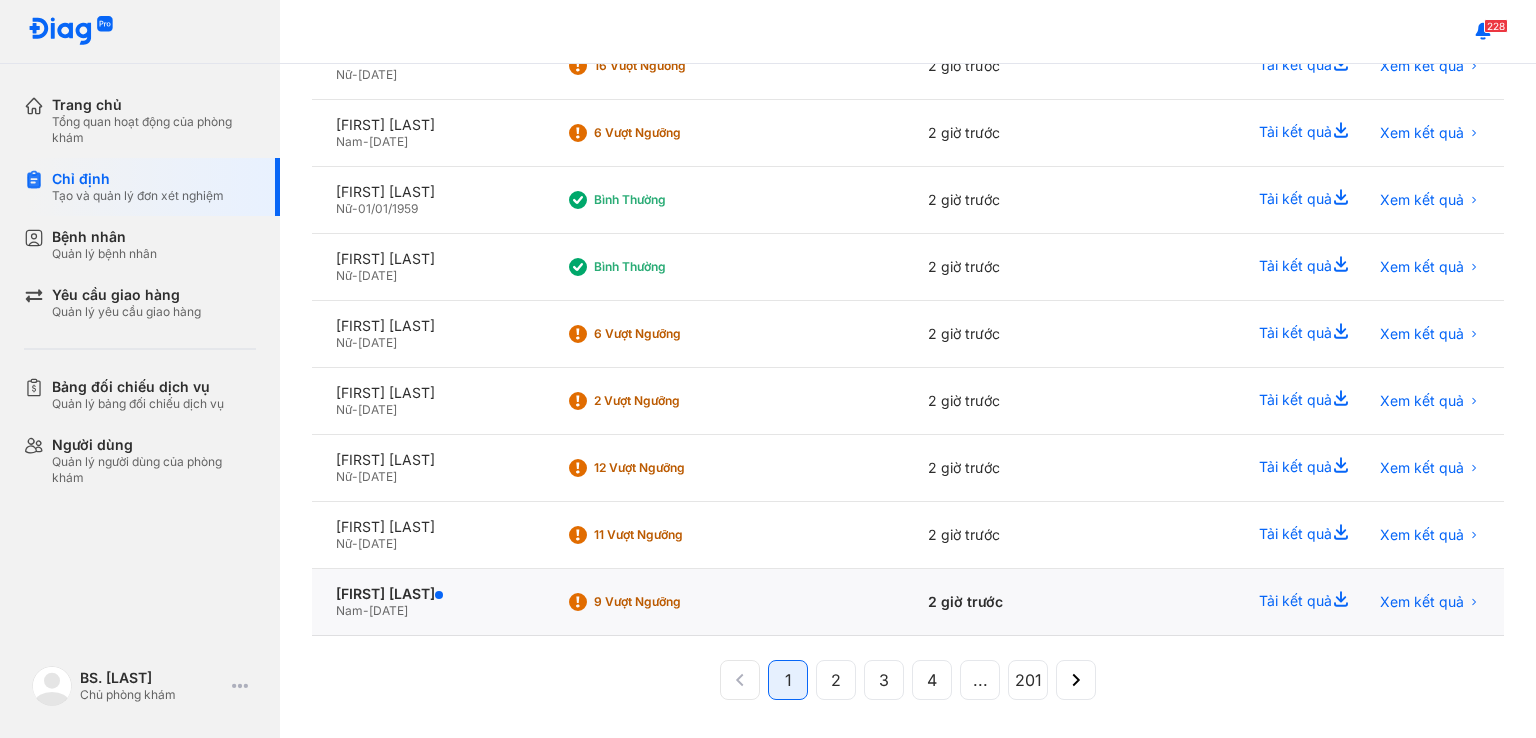 click on "Tải kết quả  Xem kết quả" 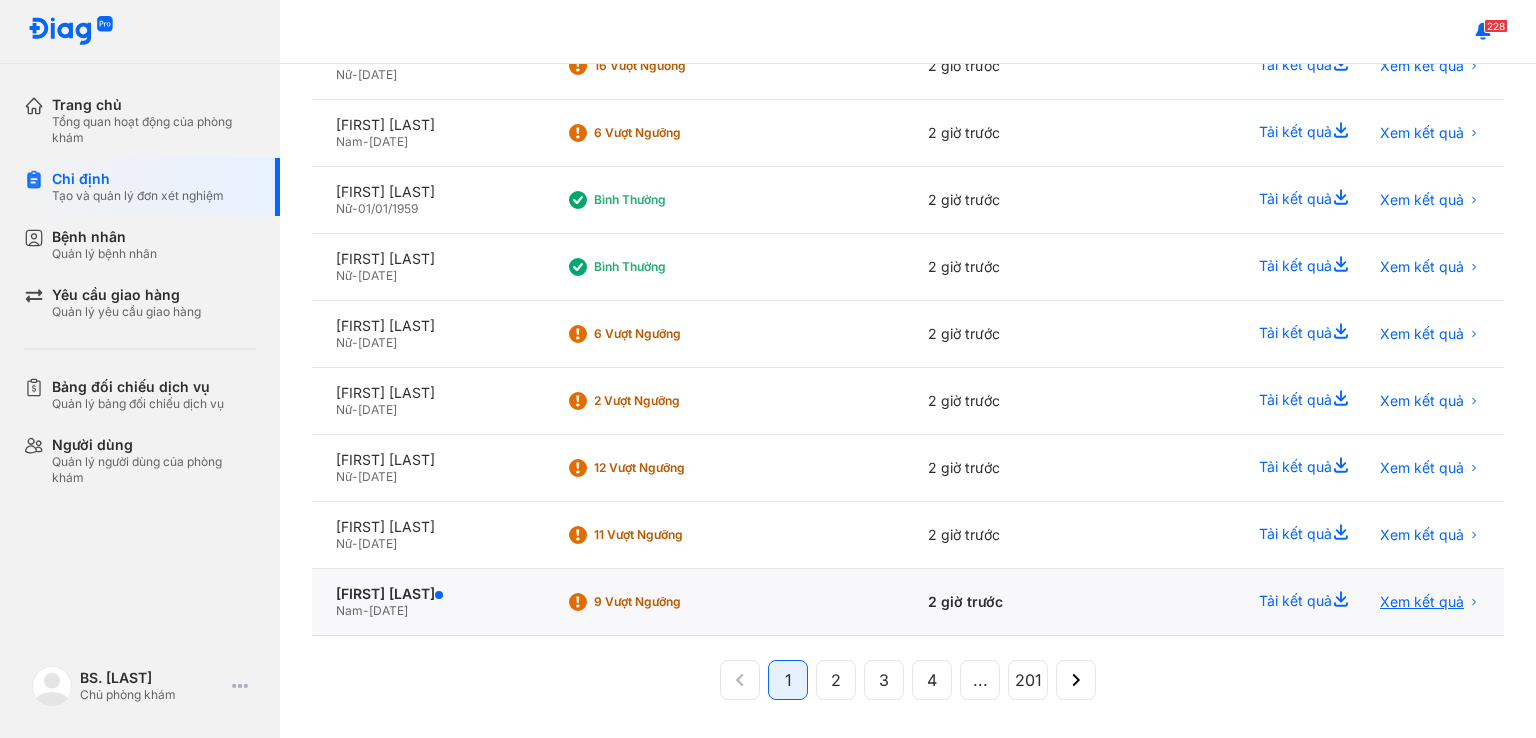 click on "Xem kết quả" at bounding box center (1422, 602) 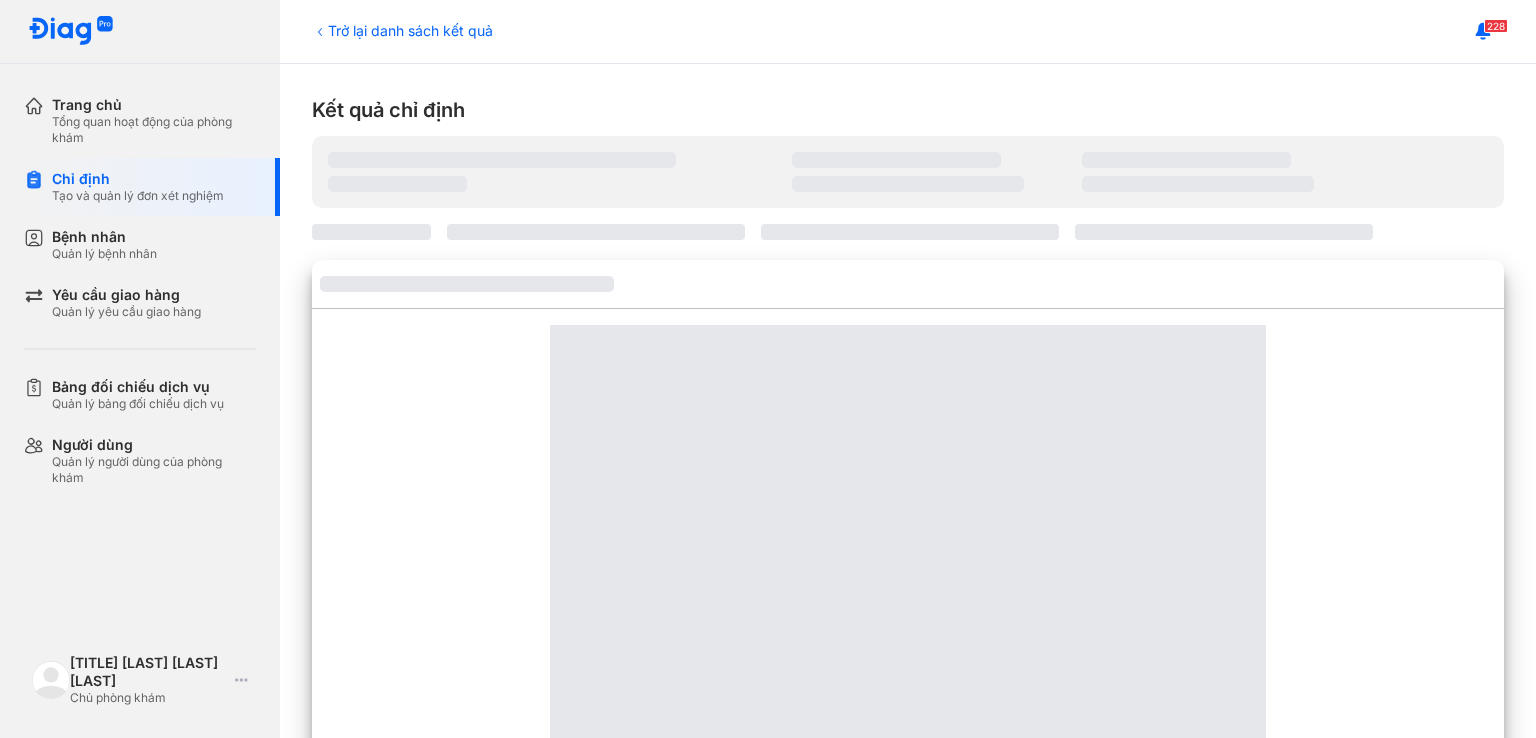 scroll, scrollTop: 0, scrollLeft: 0, axis: both 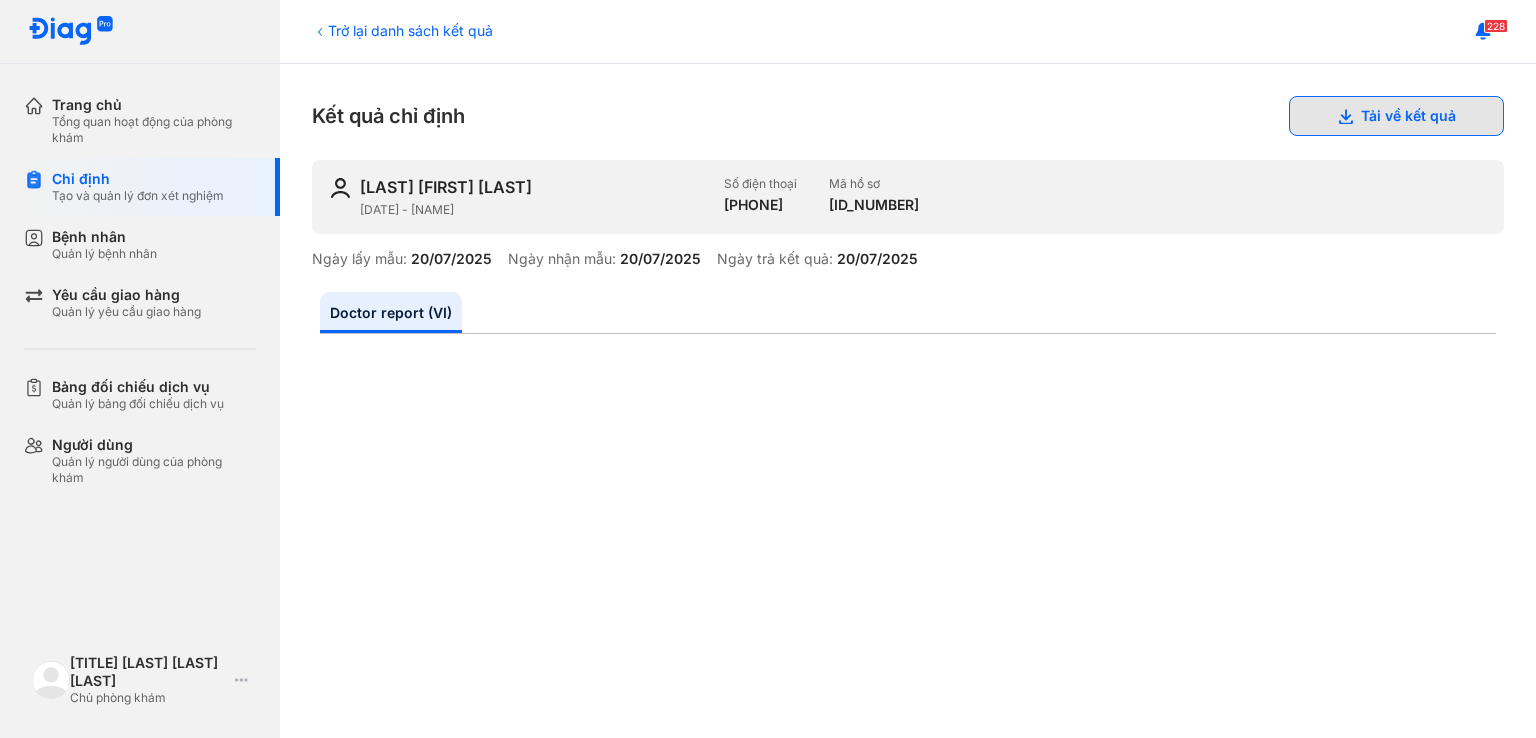 click on "Tải về kết quả" at bounding box center [1396, 116] 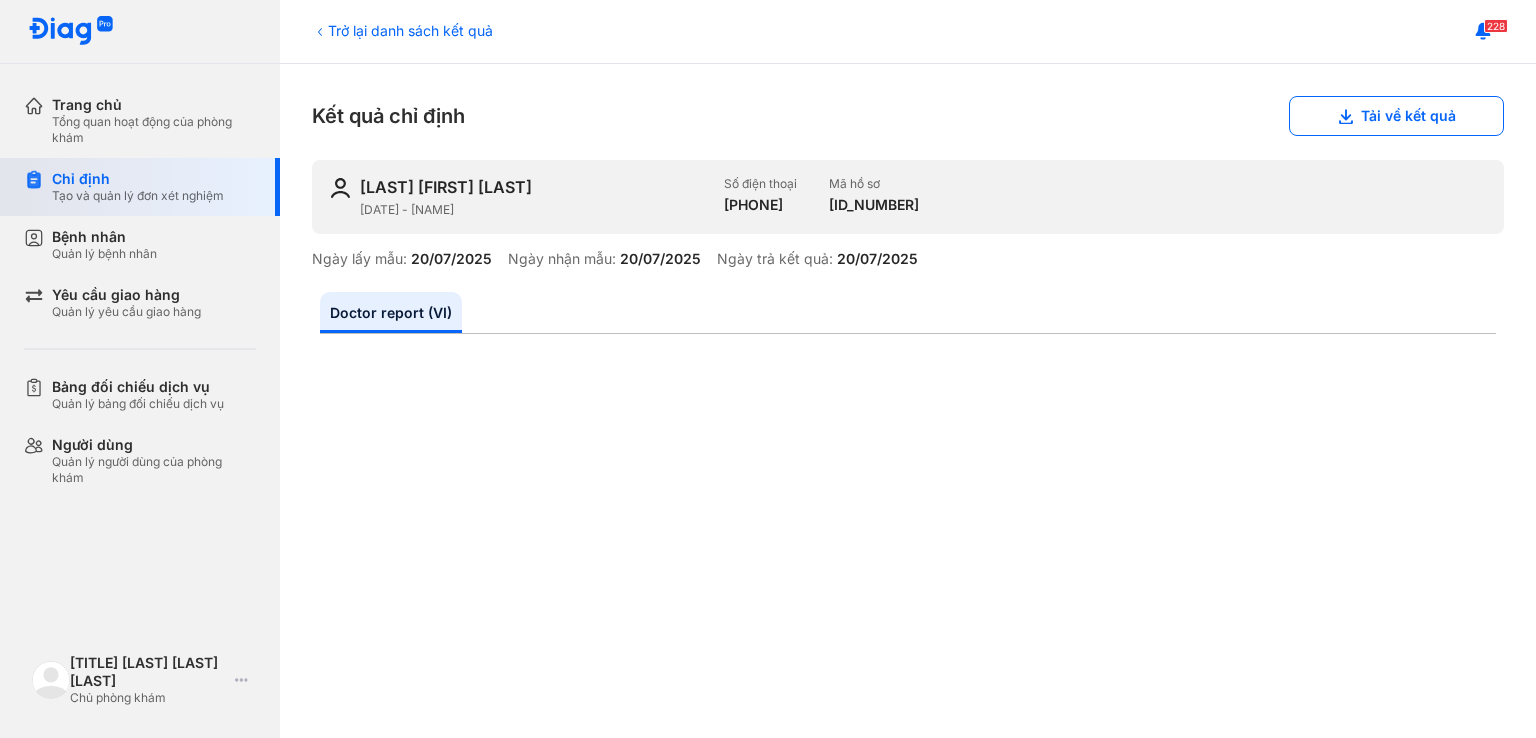 click on "Chỉ định" at bounding box center [138, 179] 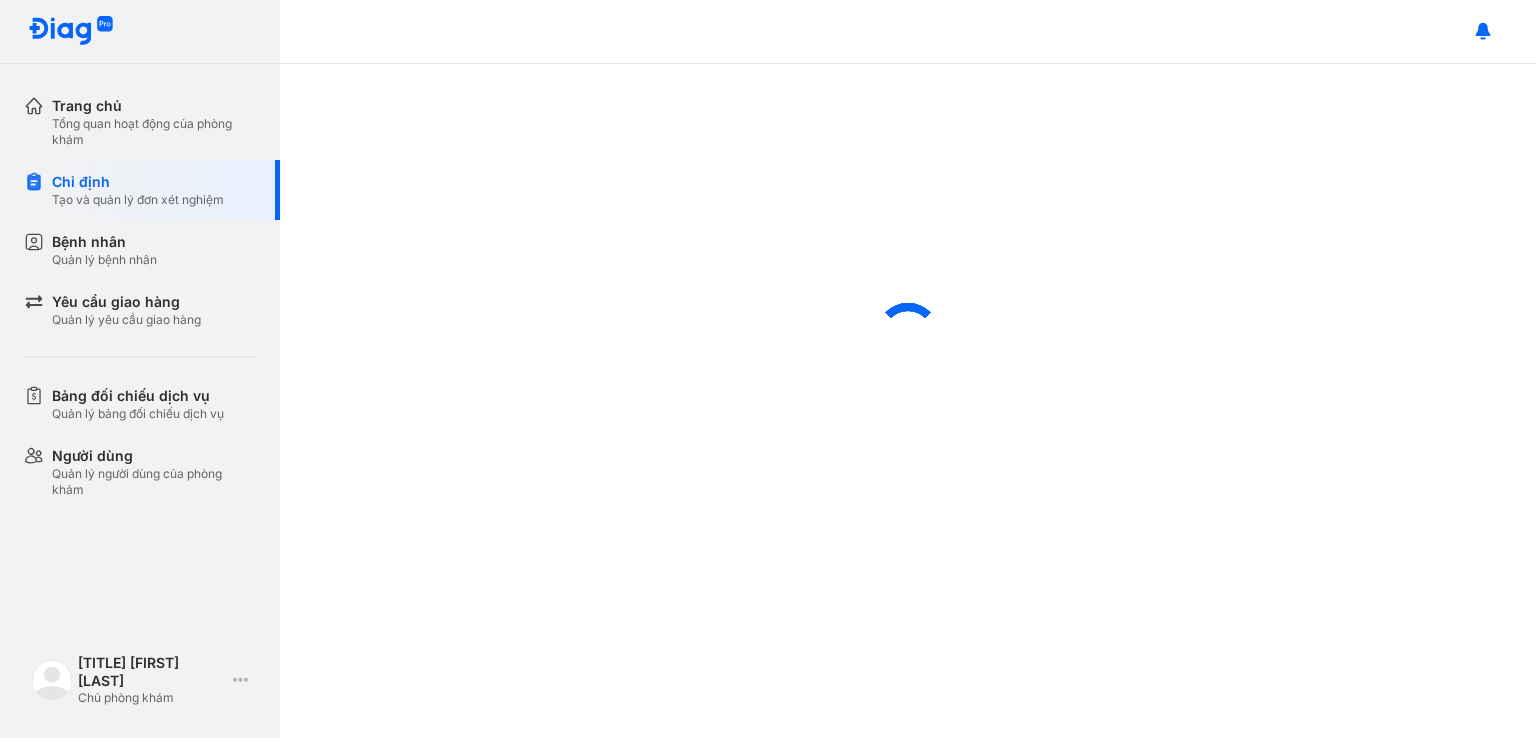 scroll, scrollTop: 0, scrollLeft: 0, axis: both 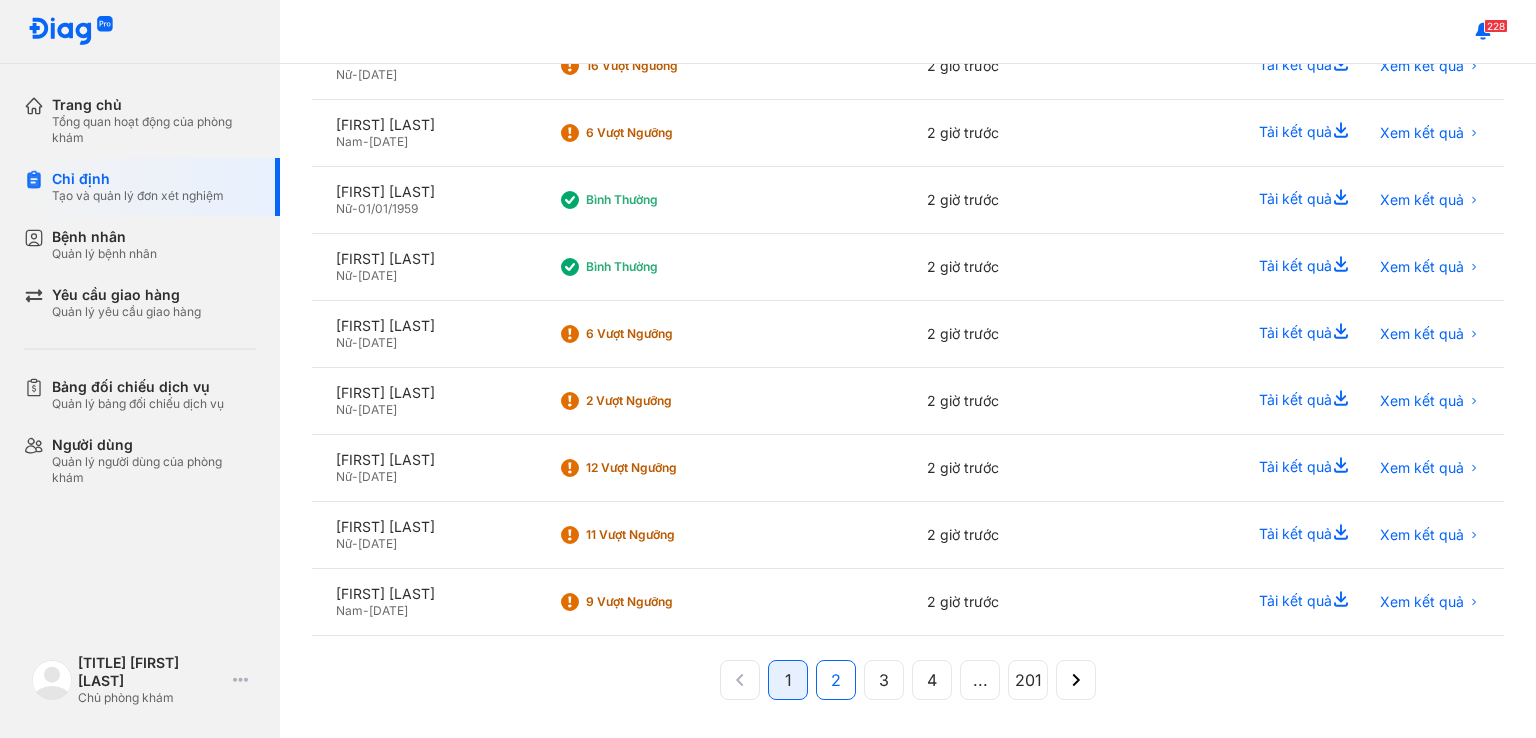 click on "2" 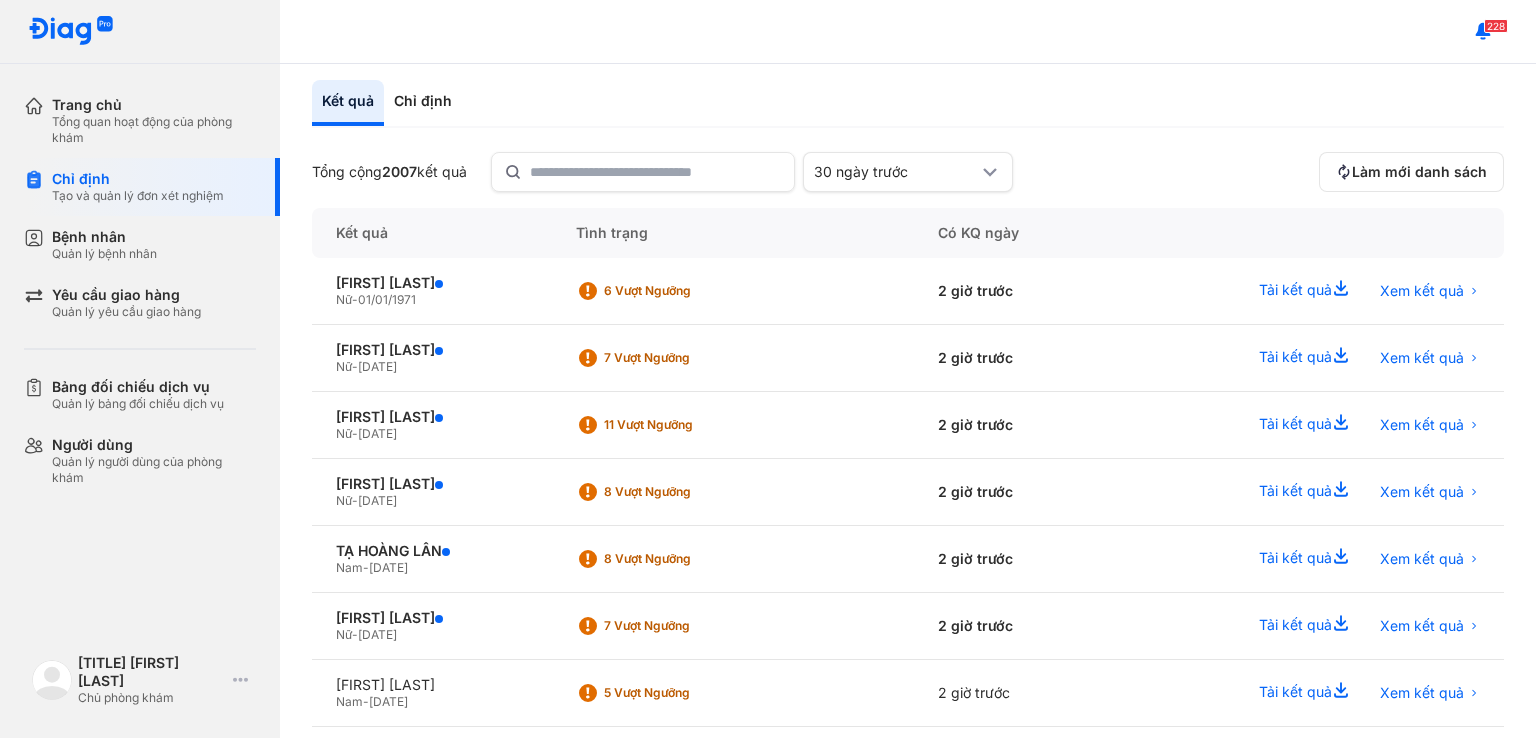 scroll, scrollTop: 74, scrollLeft: 0, axis: vertical 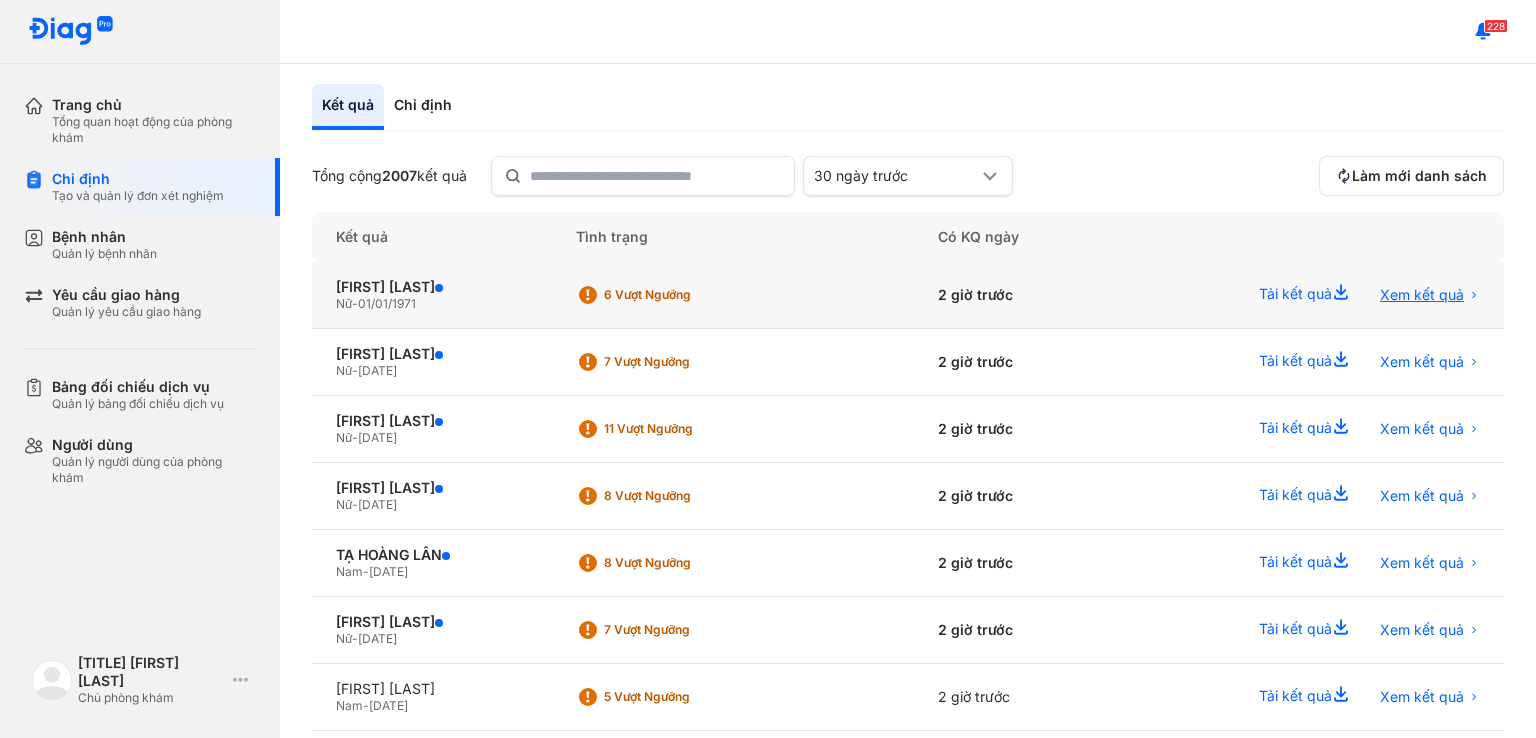 click on "Xem kết quả" at bounding box center [1422, 295] 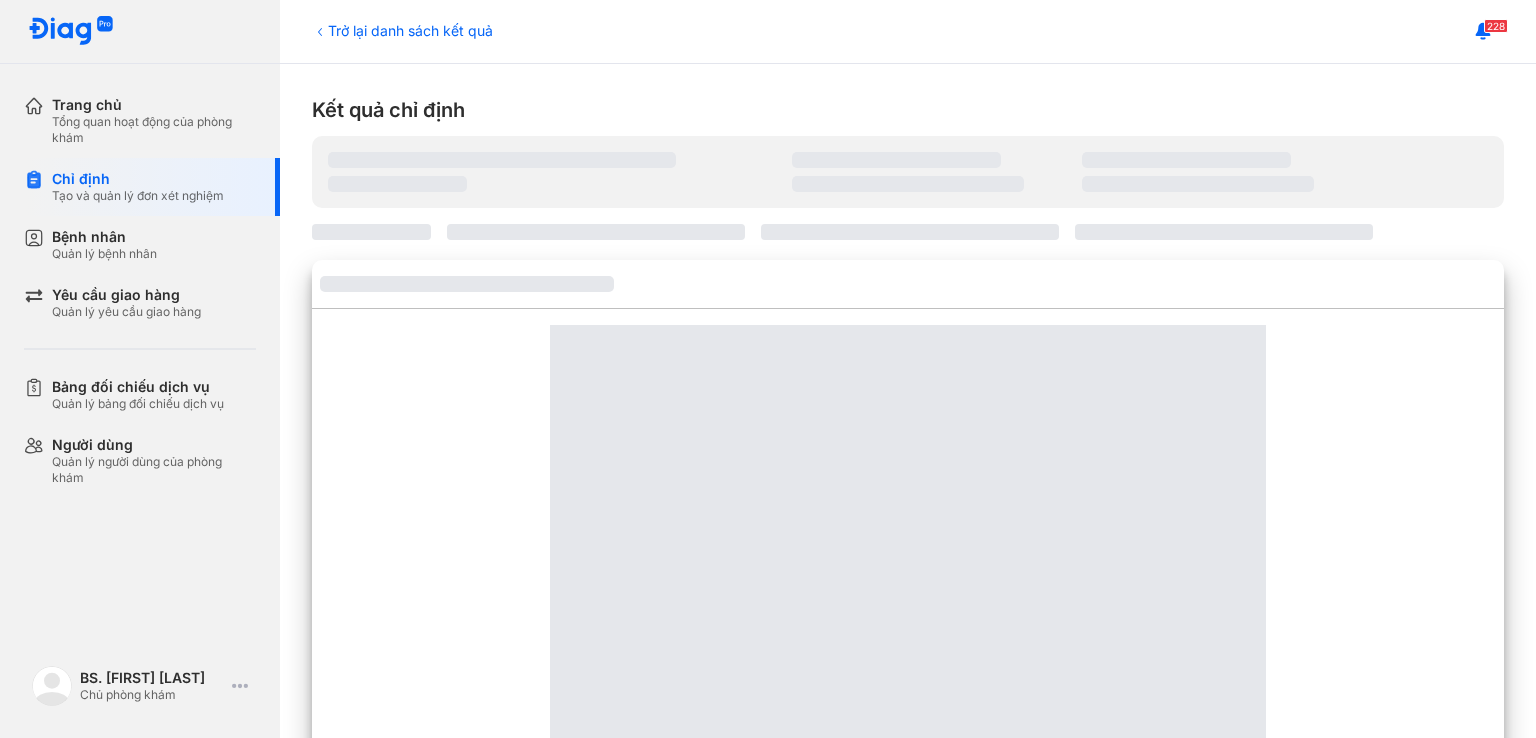 scroll, scrollTop: 0, scrollLeft: 0, axis: both 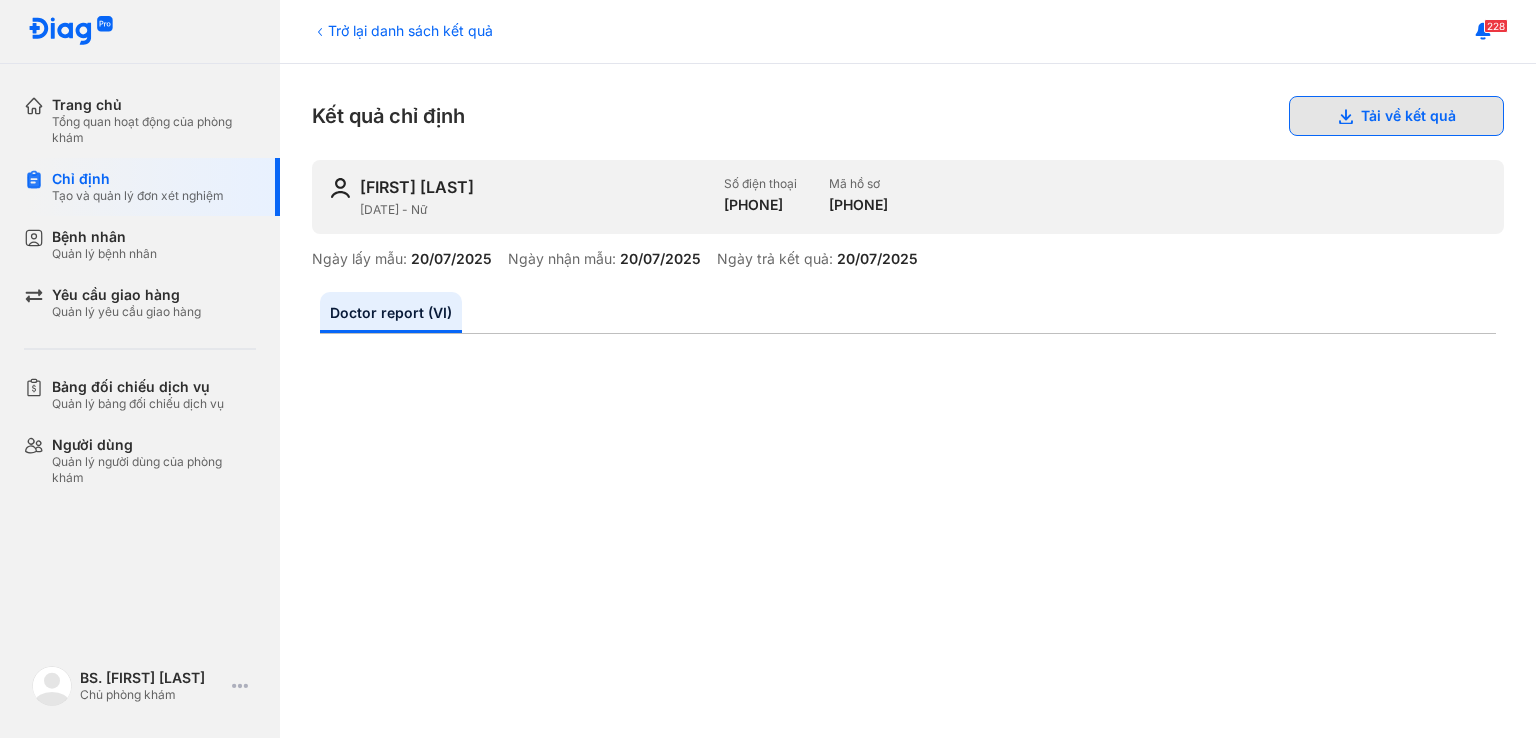 click on "Tải về kết quả" at bounding box center [1396, 116] 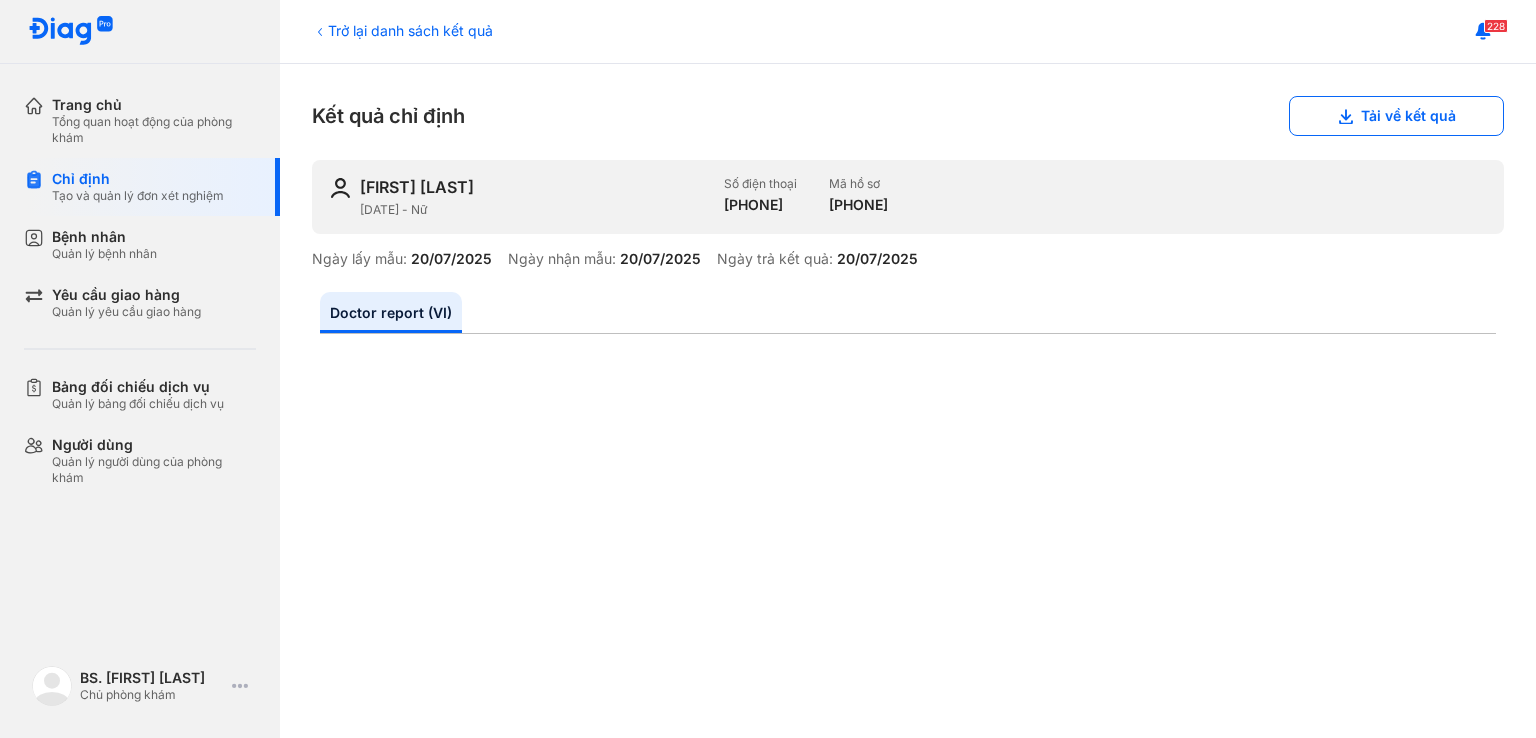 type 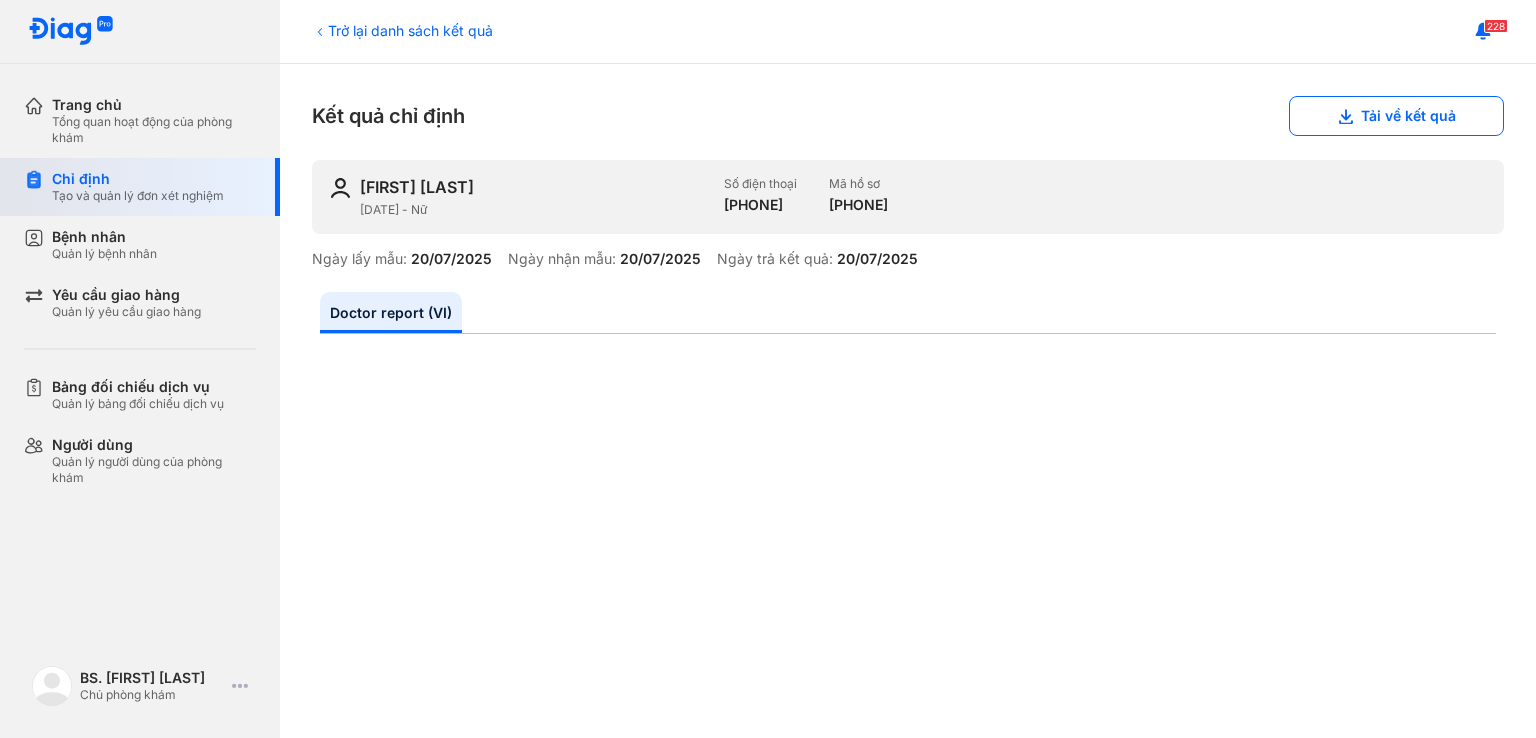 click on "Tạo và quản lý đơn xét nghiệm" at bounding box center (138, 196) 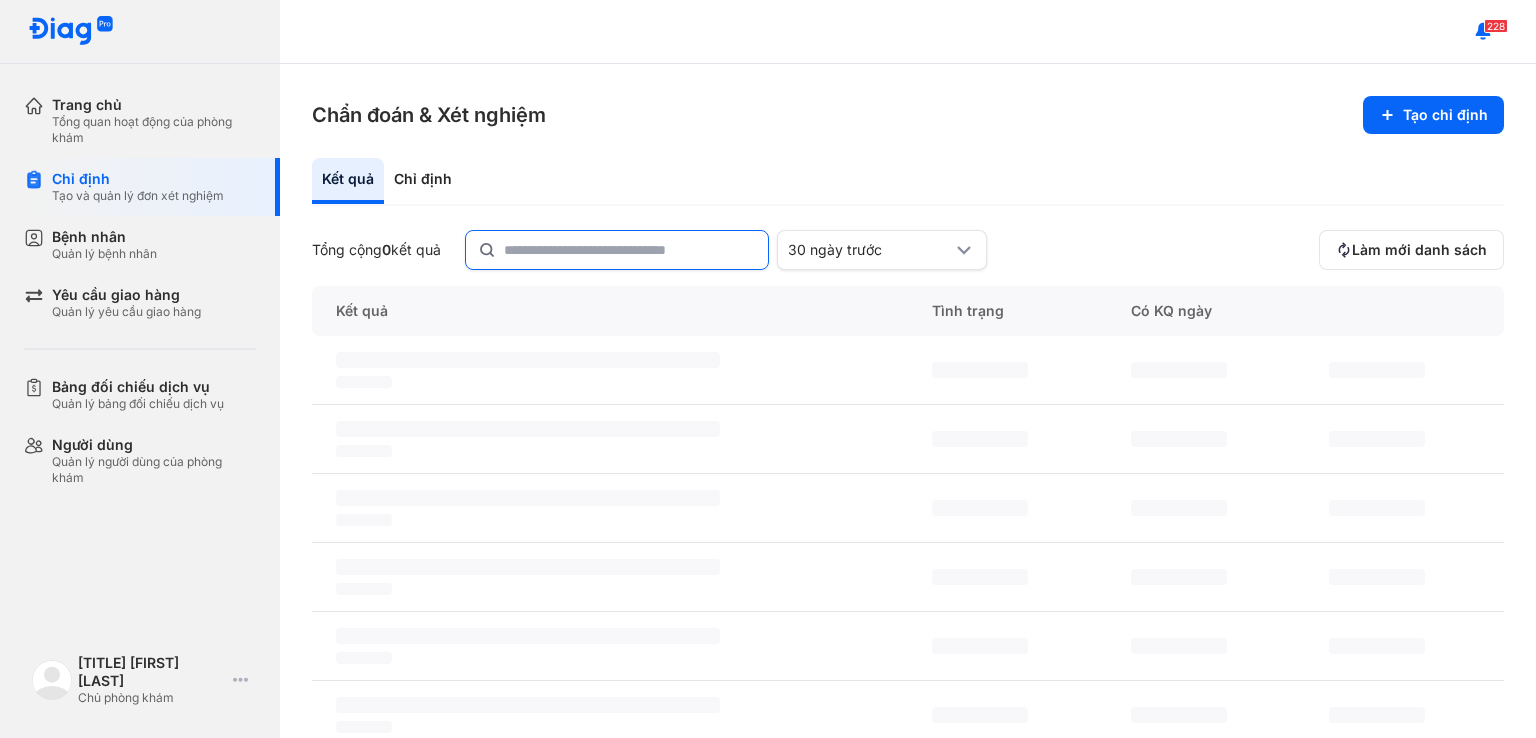 scroll, scrollTop: 0, scrollLeft: 0, axis: both 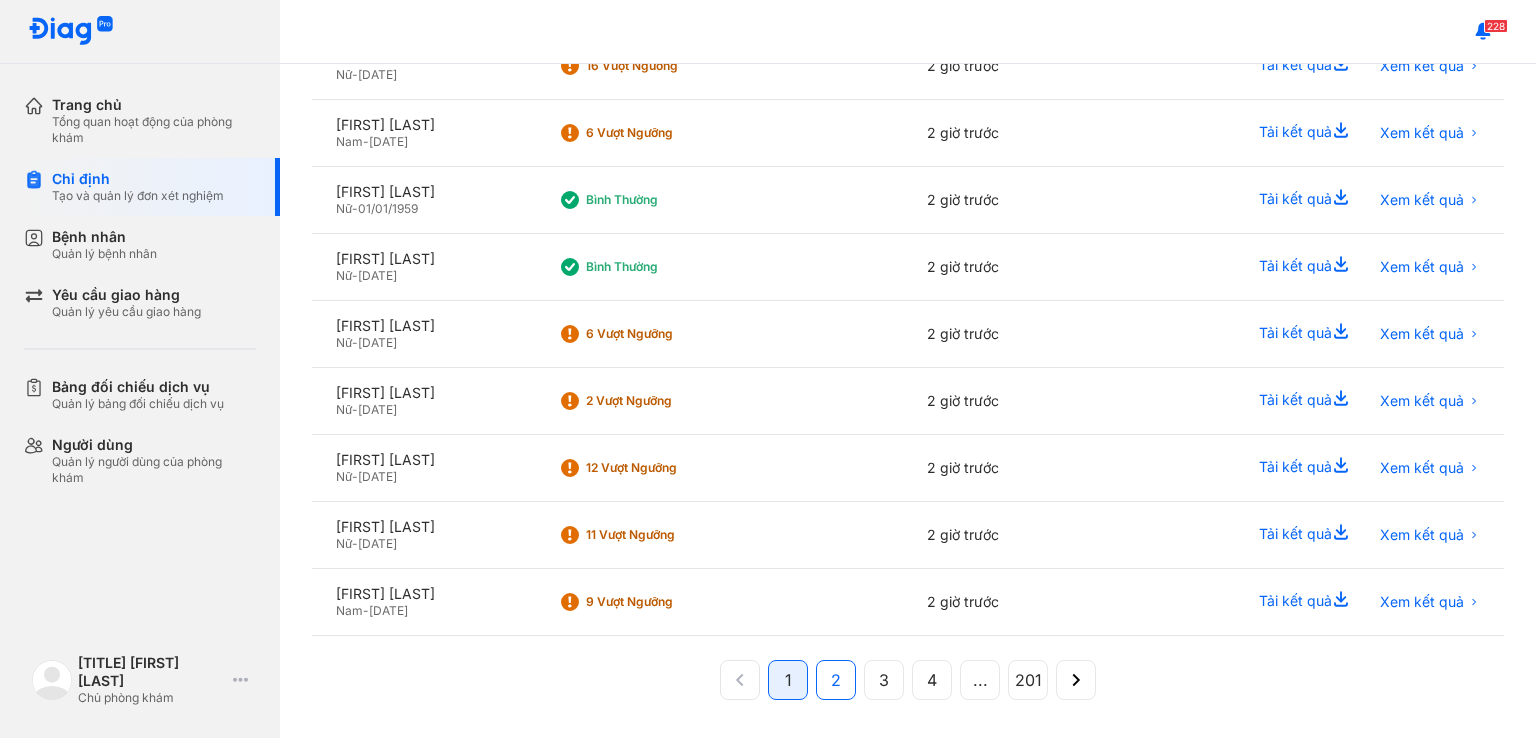 click on "2" 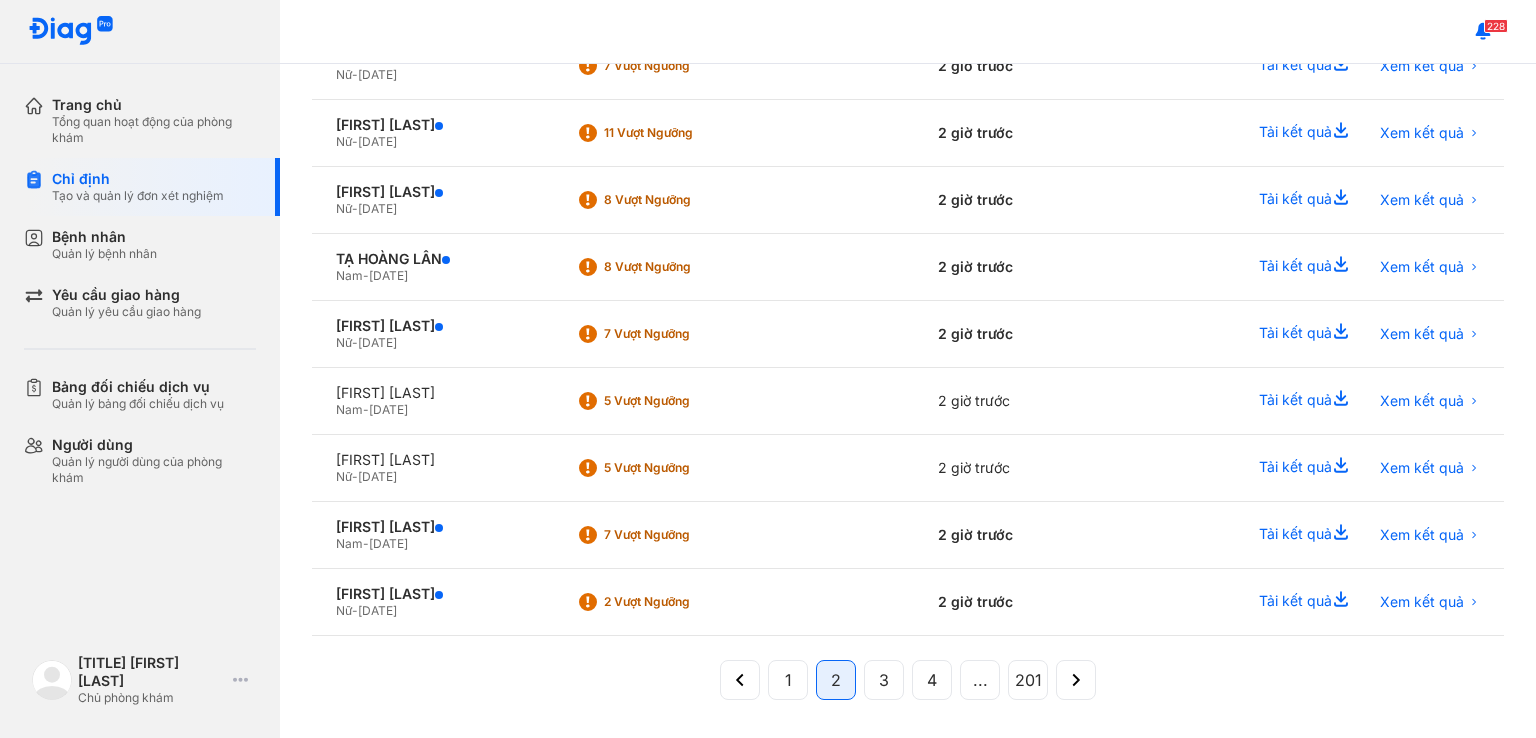 scroll, scrollTop: 0, scrollLeft: 0, axis: both 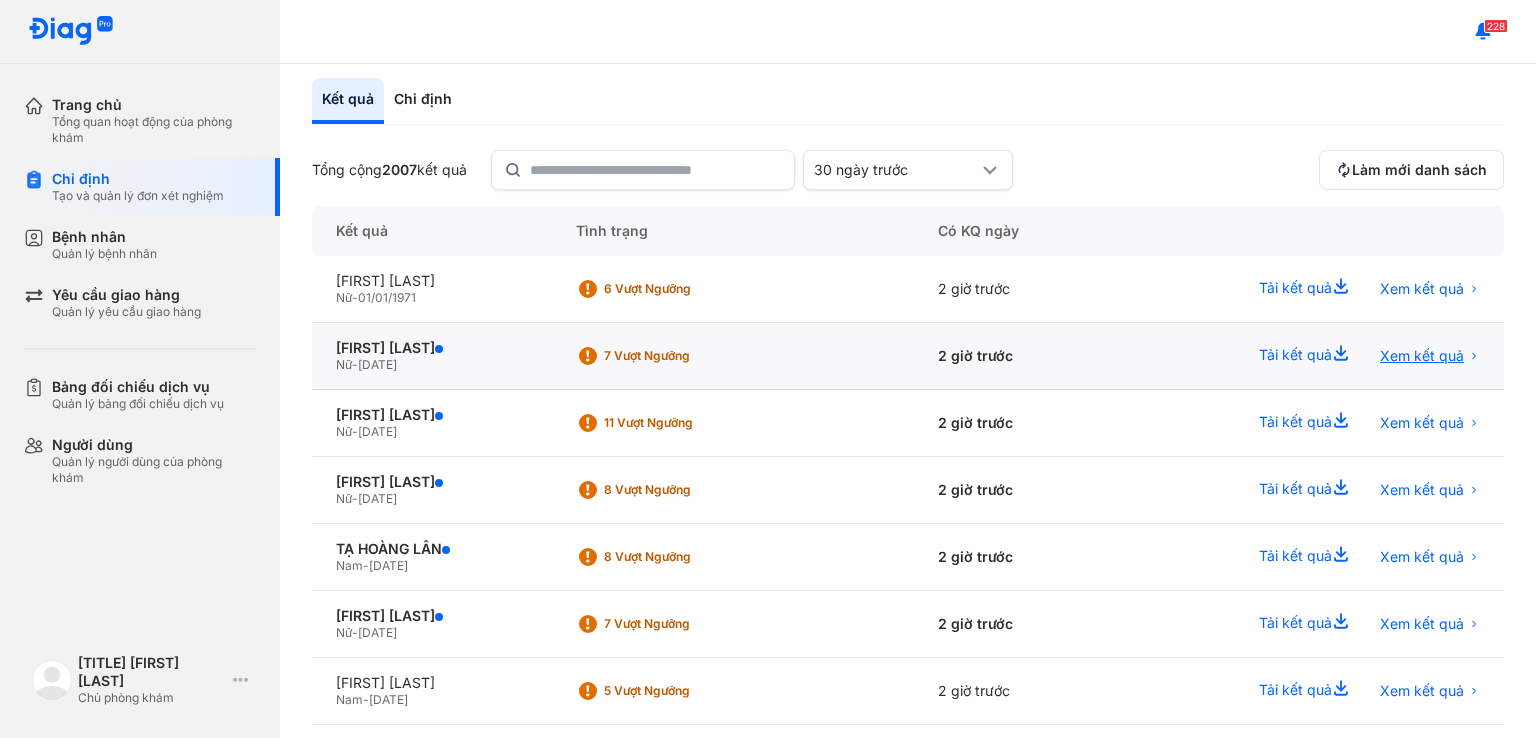 click on "Xem kết quả" at bounding box center (1422, 356) 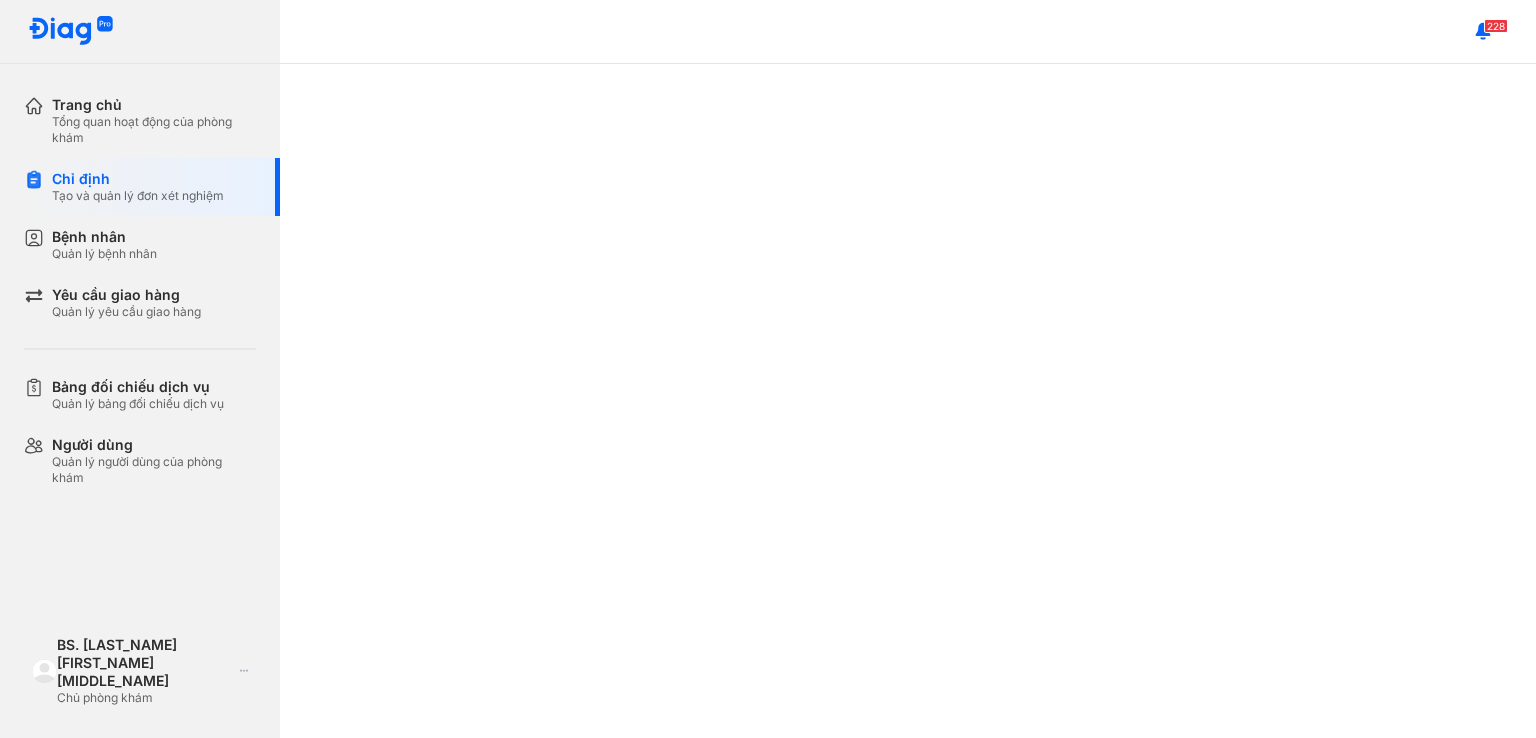 scroll, scrollTop: 0, scrollLeft: 0, axis: both 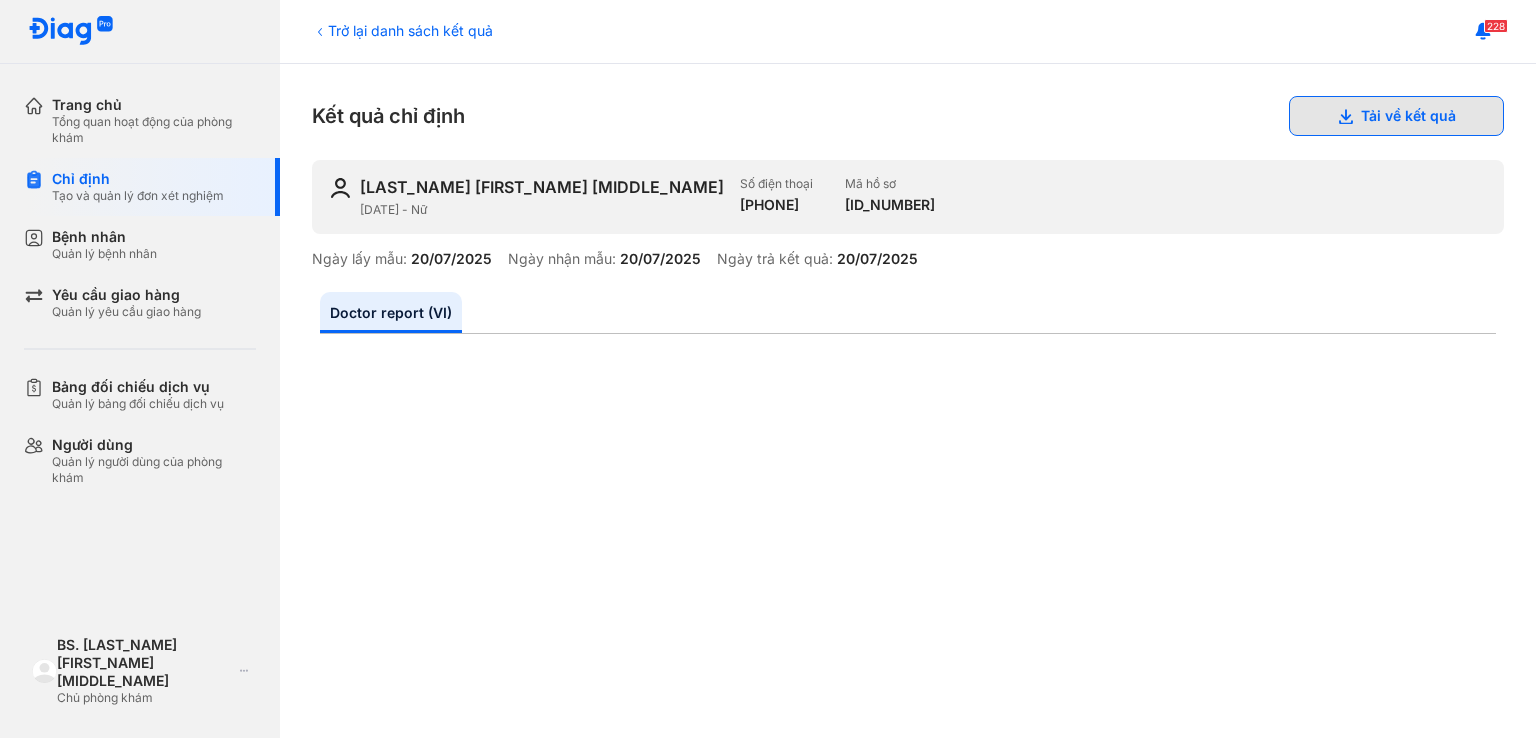 click on "Tải về kết quả" at bounding box center (1396, 116) 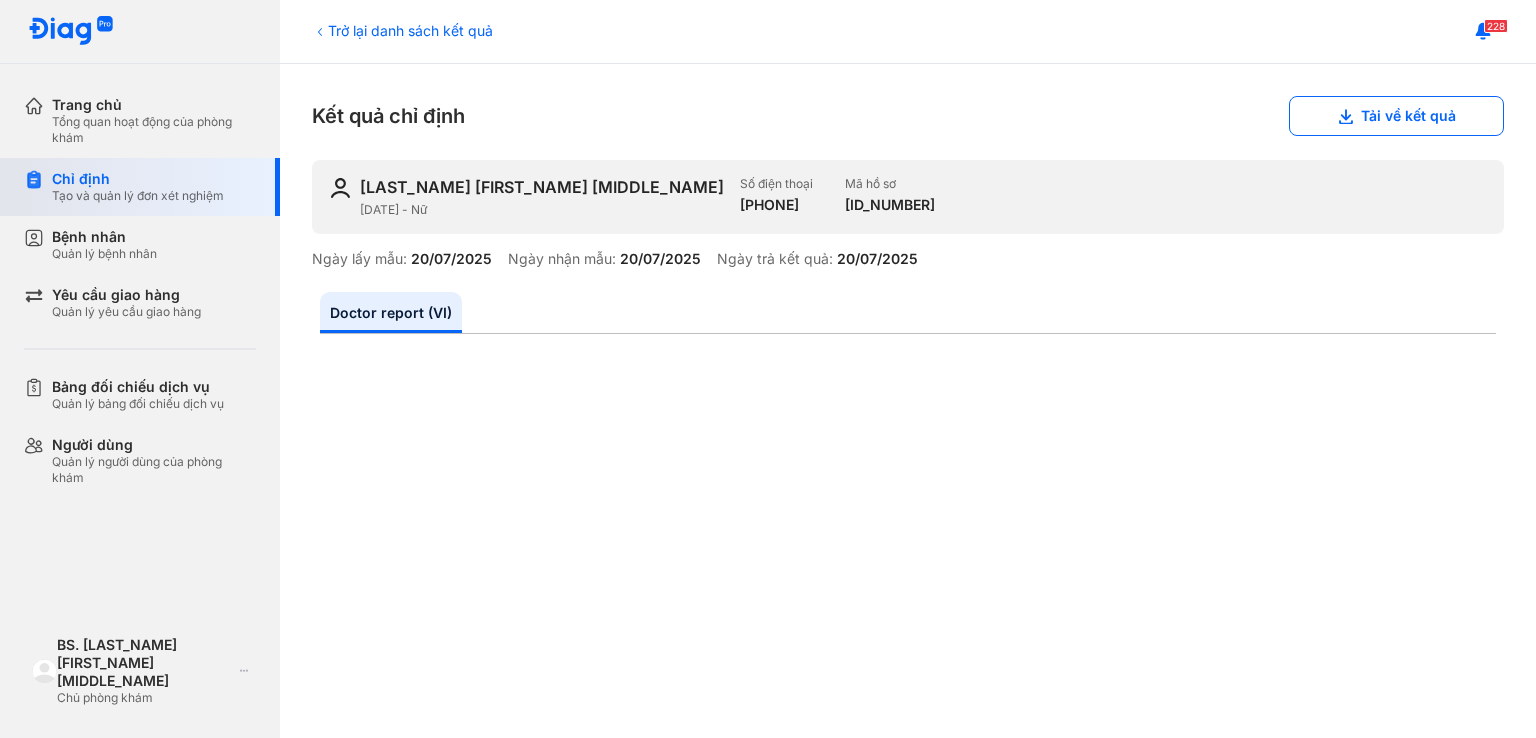 click on "Chỉ định Tạo và quản lý đơn xét nghiệm" at bounding box center (152, 187) 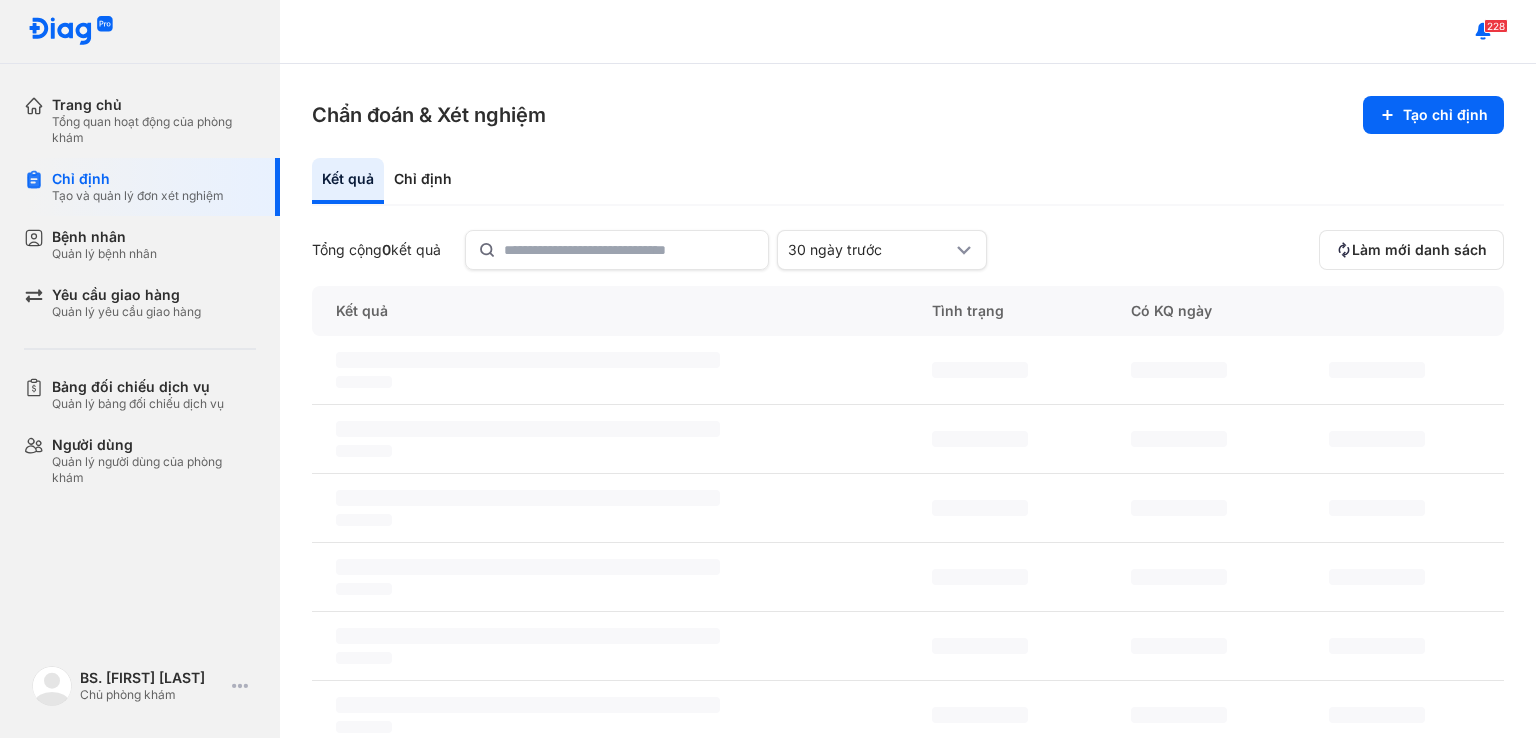 scroll, scrollTop: 0, scrollLeft: 0, axis: both 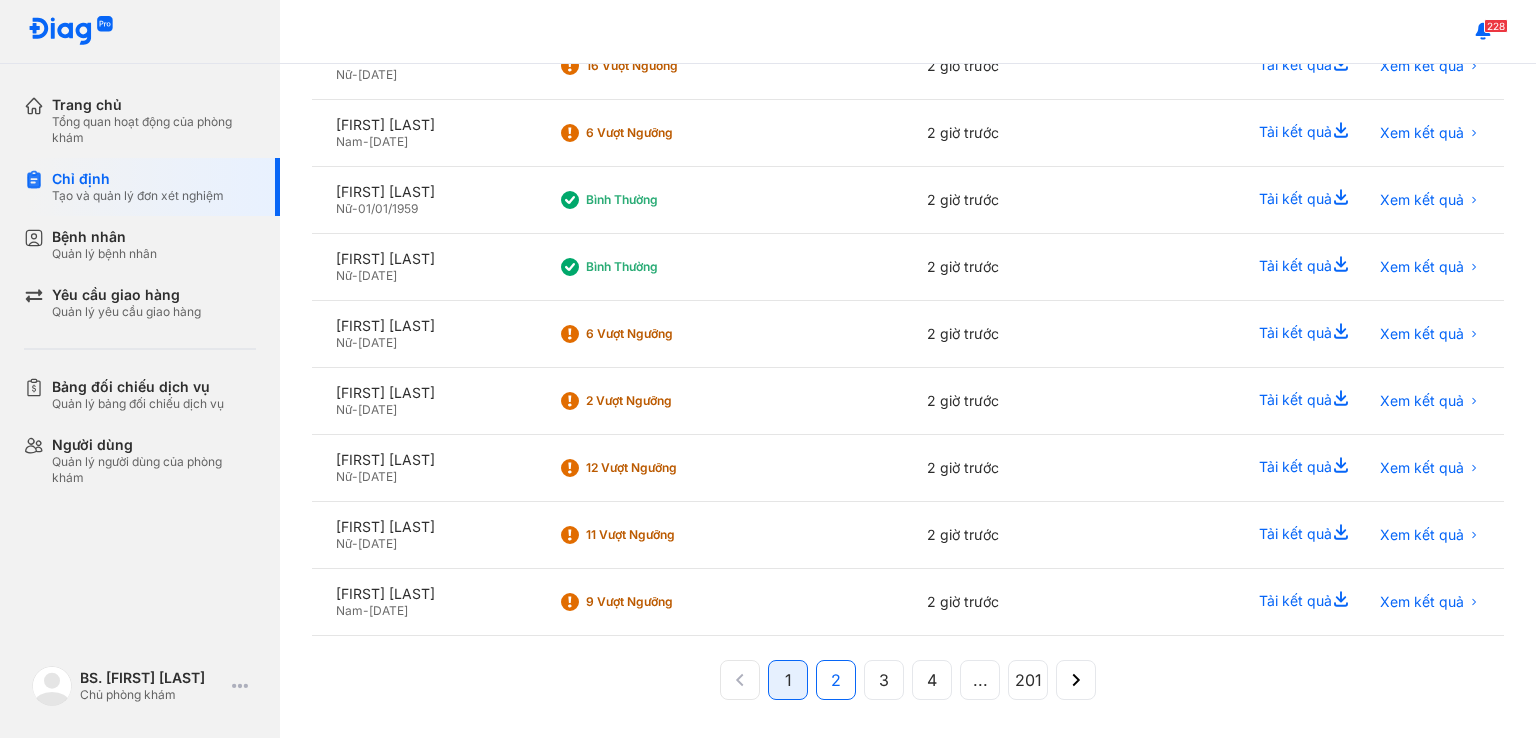 click on "2" 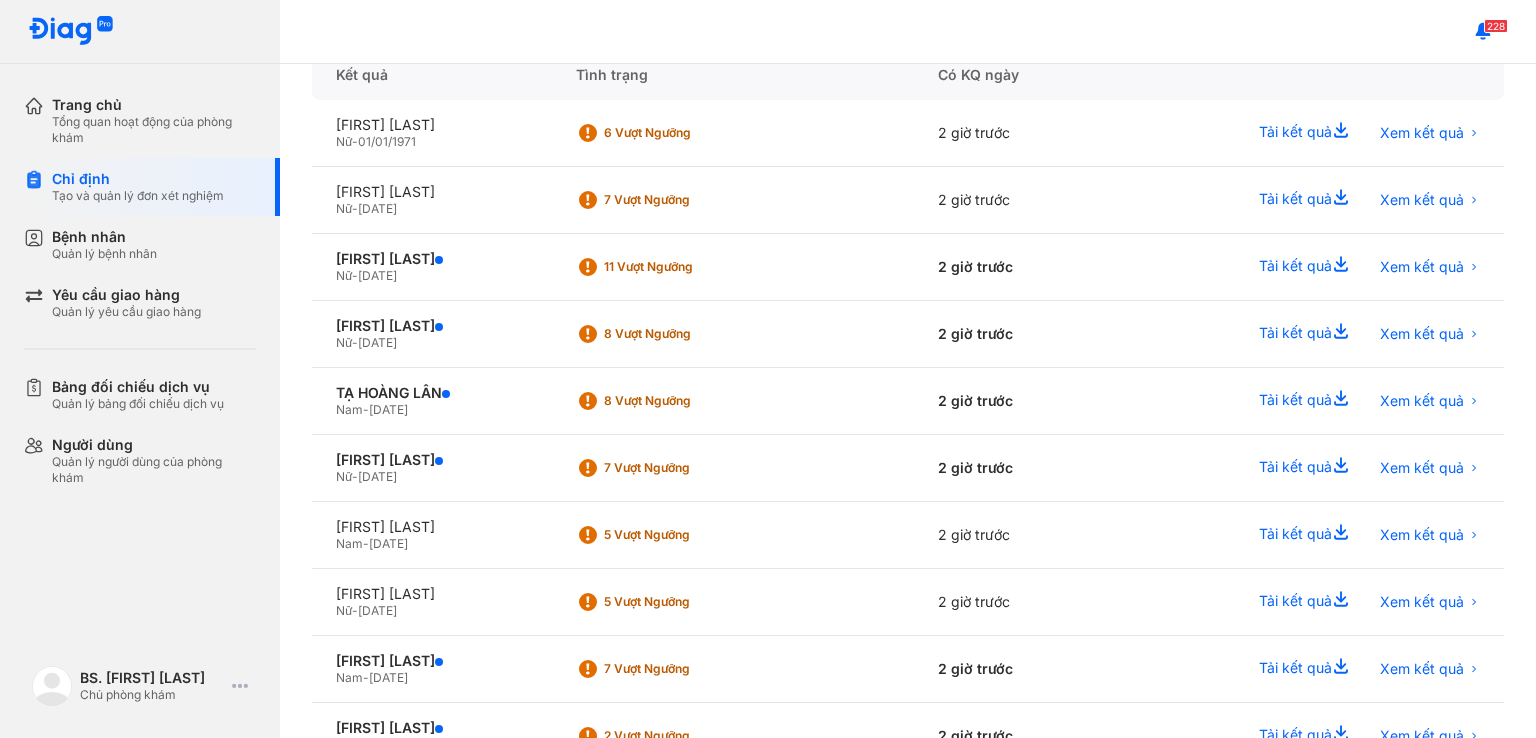 scroll, scrollTop: 224, scrollLeft: 0, axis: vertical 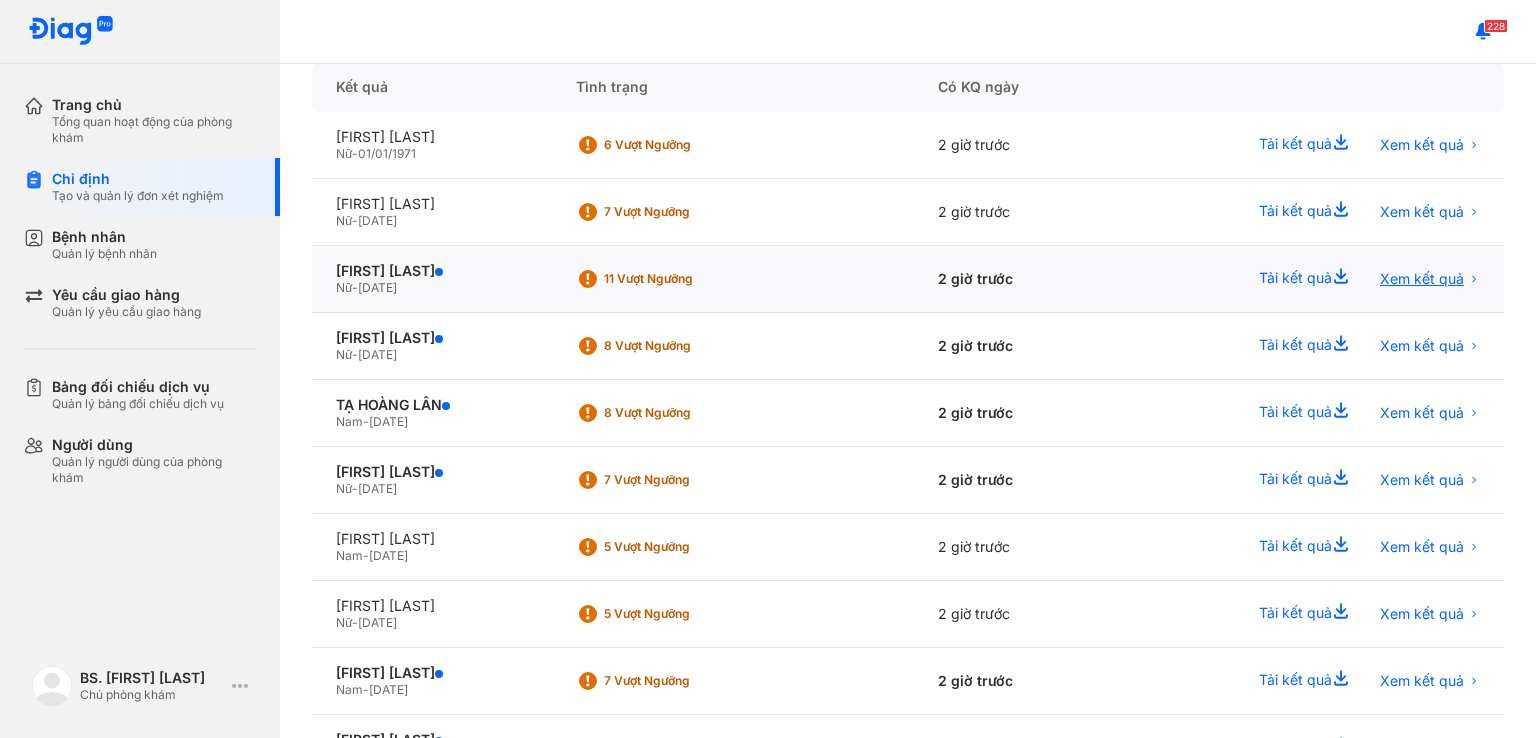 click on "Xem kết quả" at bounding box center (1422, 279) 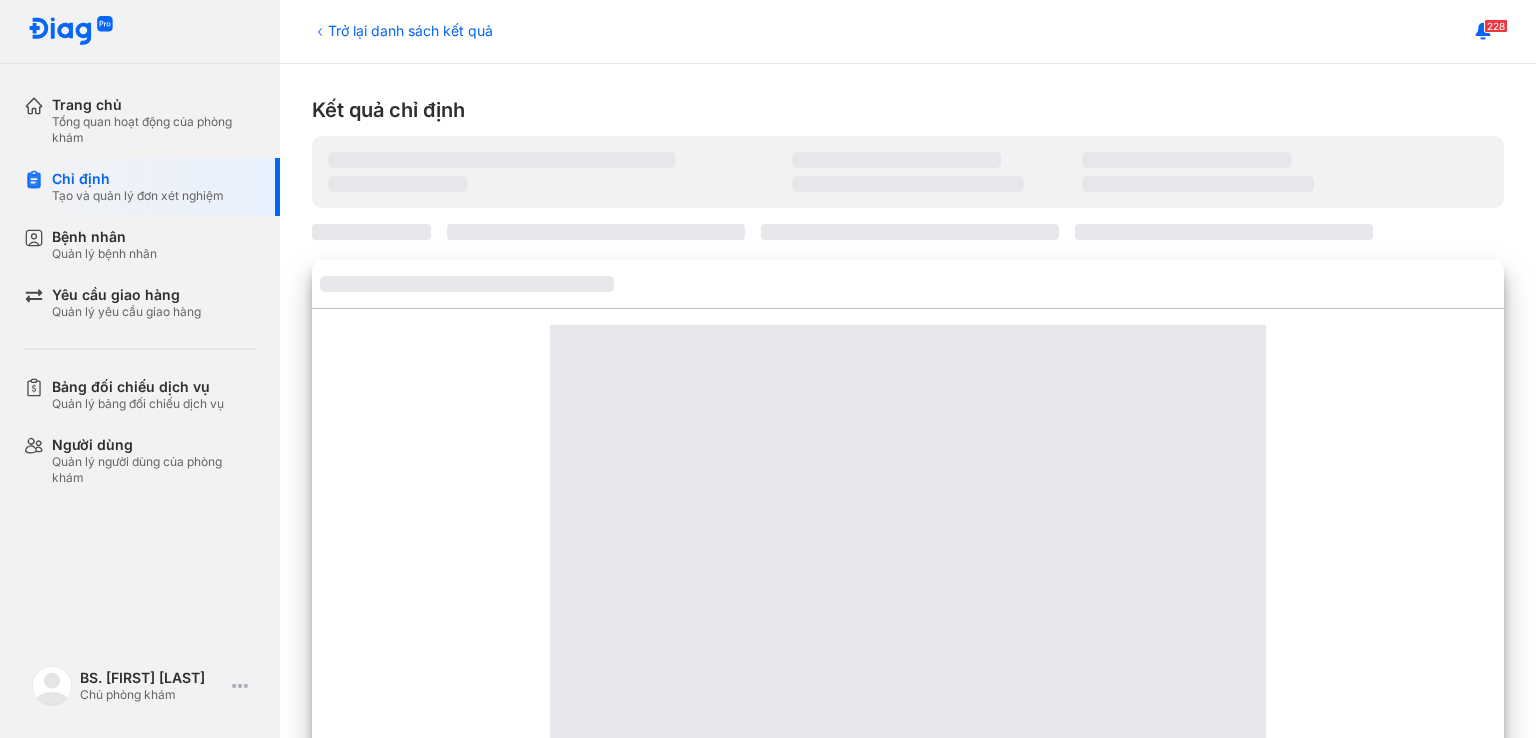scroll, scrollTop: 0, scrollLeft: 0, axis: both 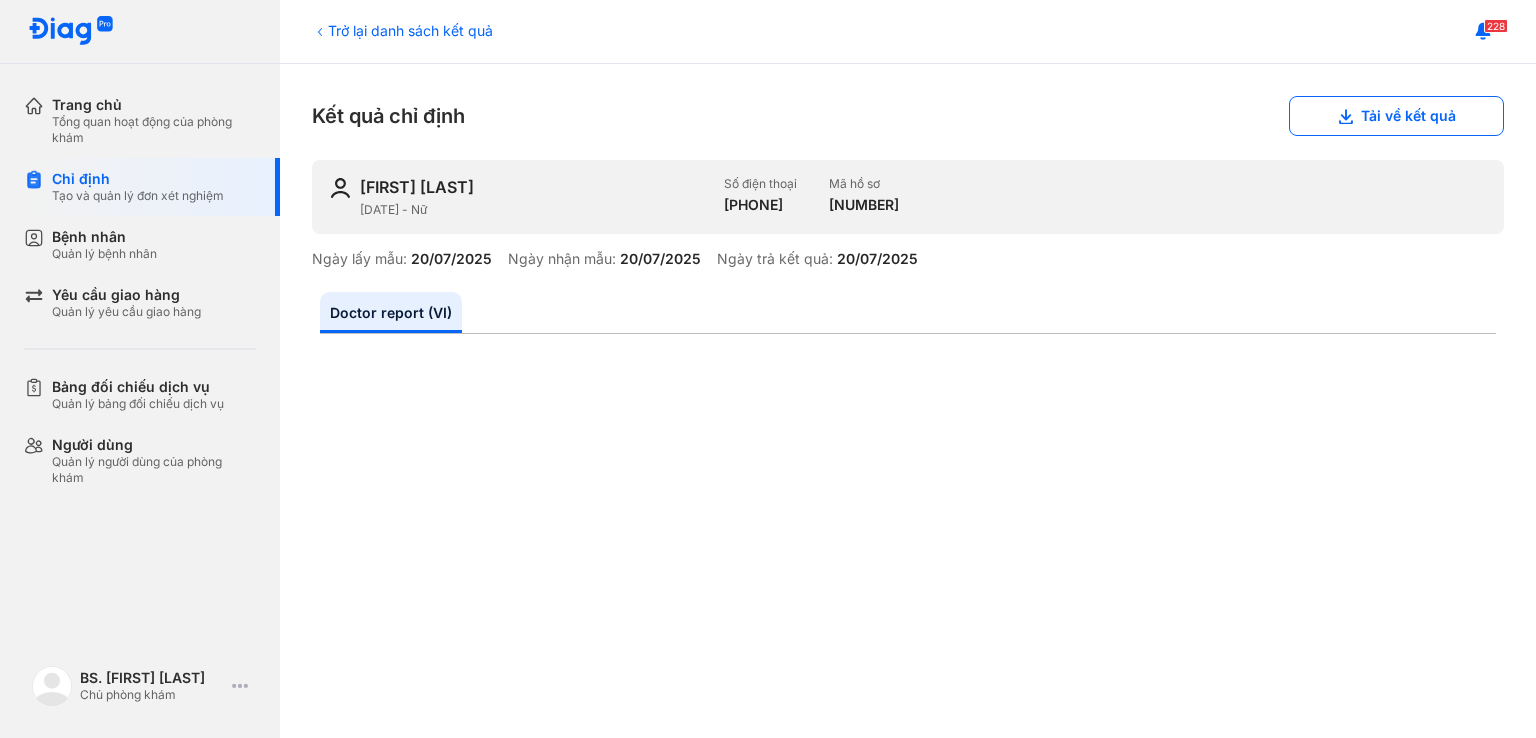 click on "Trở lại danh sách kết quả Kết quả chỉ định  Tải về kết quả VÕ THỊ LIỀN 01/01/1957 - Nữ Số điện thoại +84329833089 Mã hồ sơ 25010400063 Ngày lấy mẫu: 20/07/2025 Ngày nhận mẫu: 20/07/2025 Ngày trả kết quả: 20/07/2025 Doctor report (VI)" at bounding box center [908, 401] 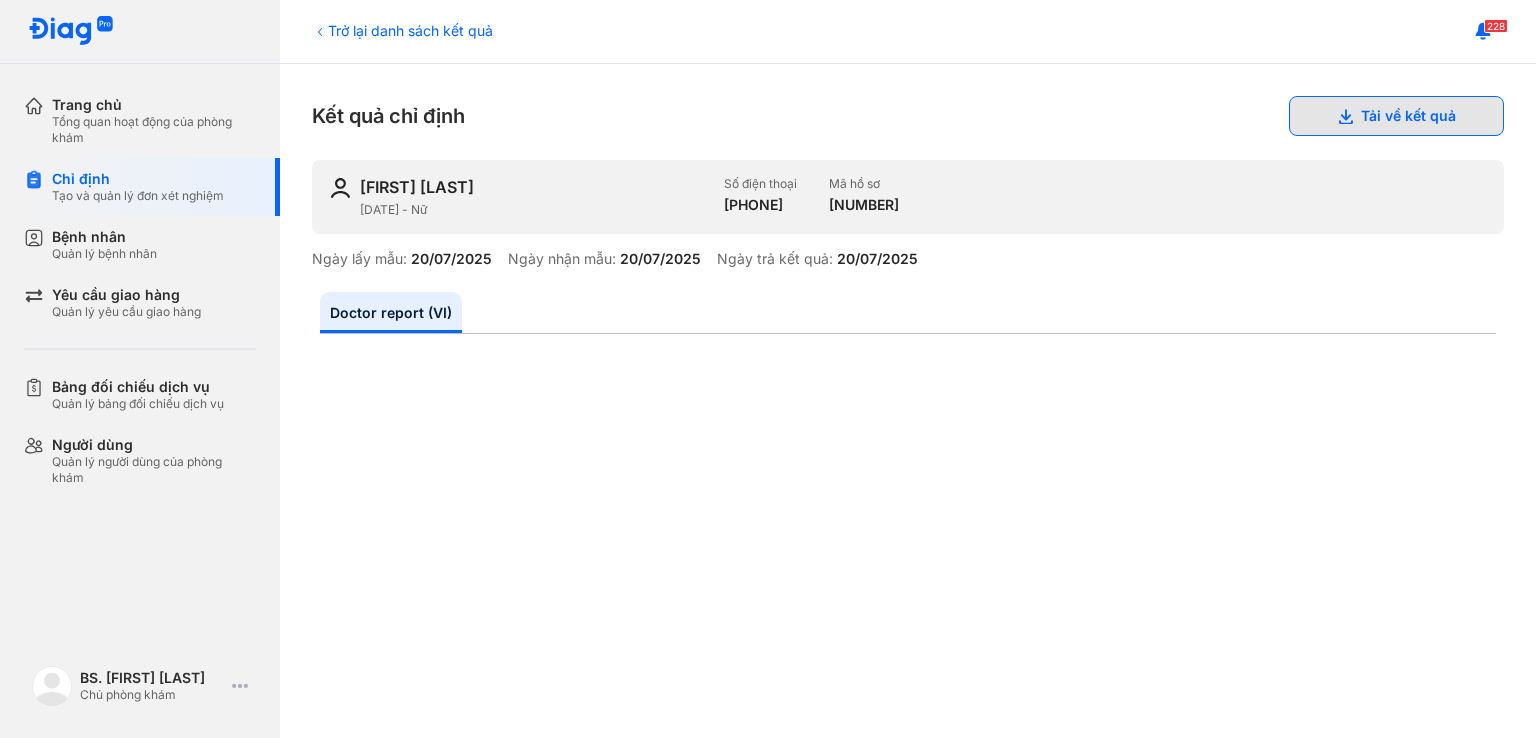 click on "Tải về kết quả" at bounding box center [1396, 116] 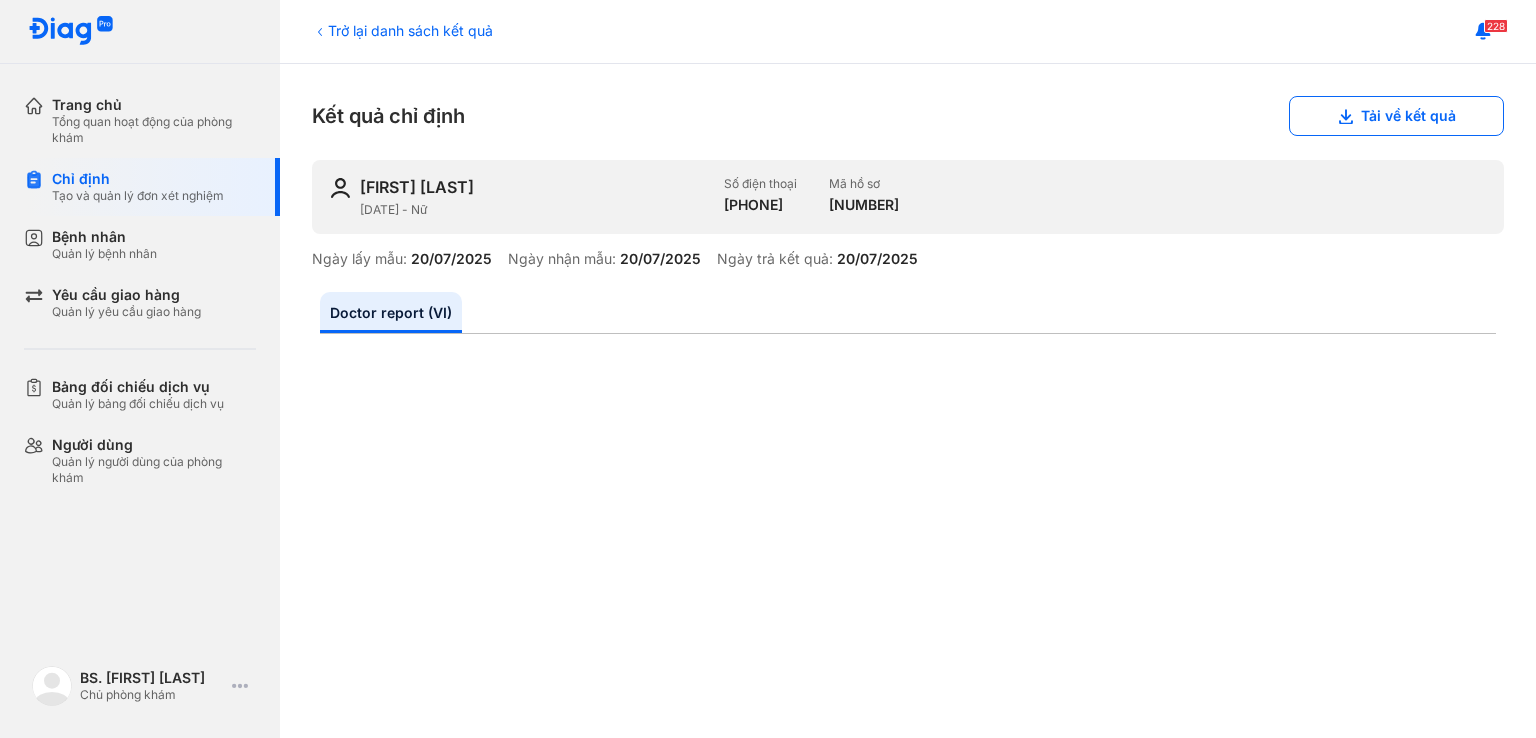 type 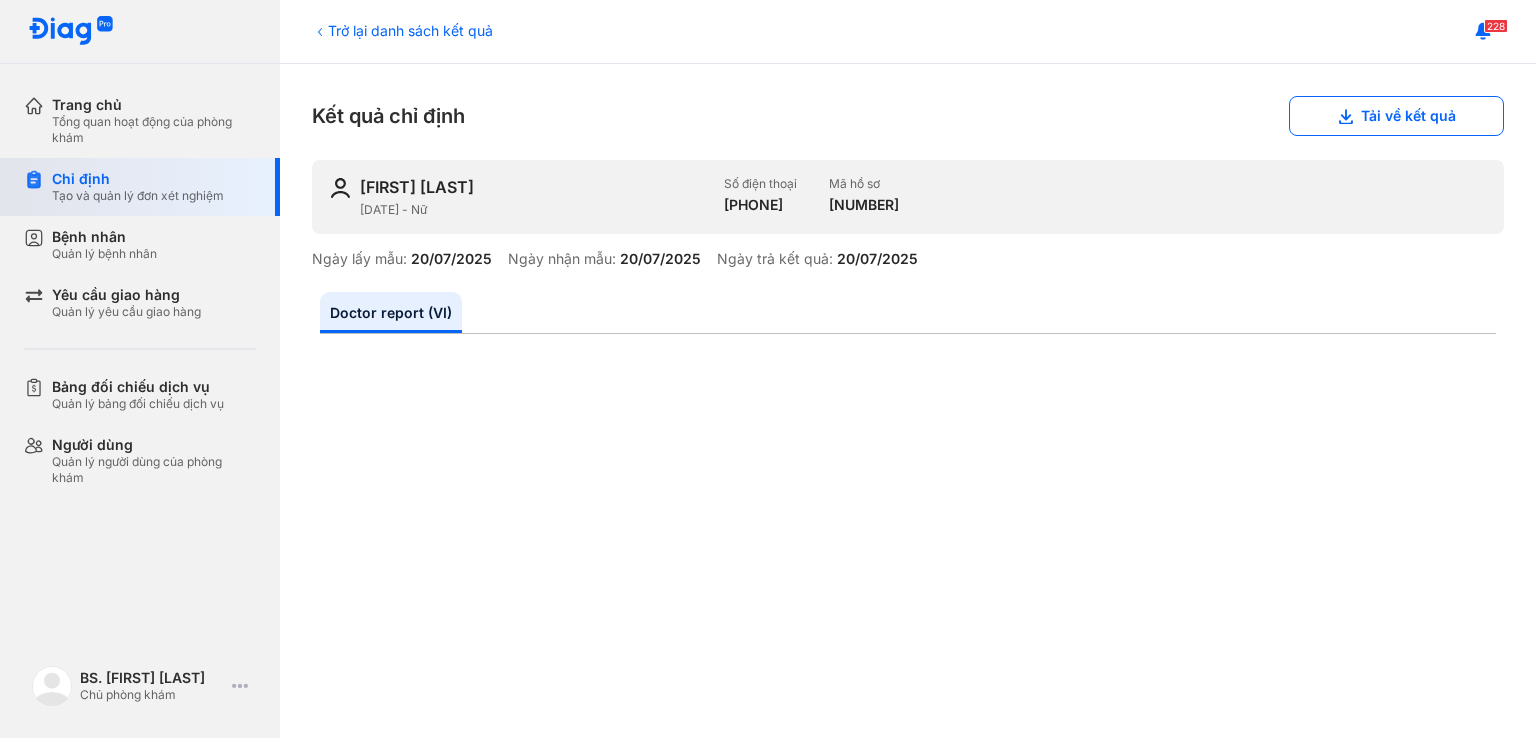 click on "Chỉ định Tạo và quản lý đơn xét nghiệm" at bounding box center (152, 187) 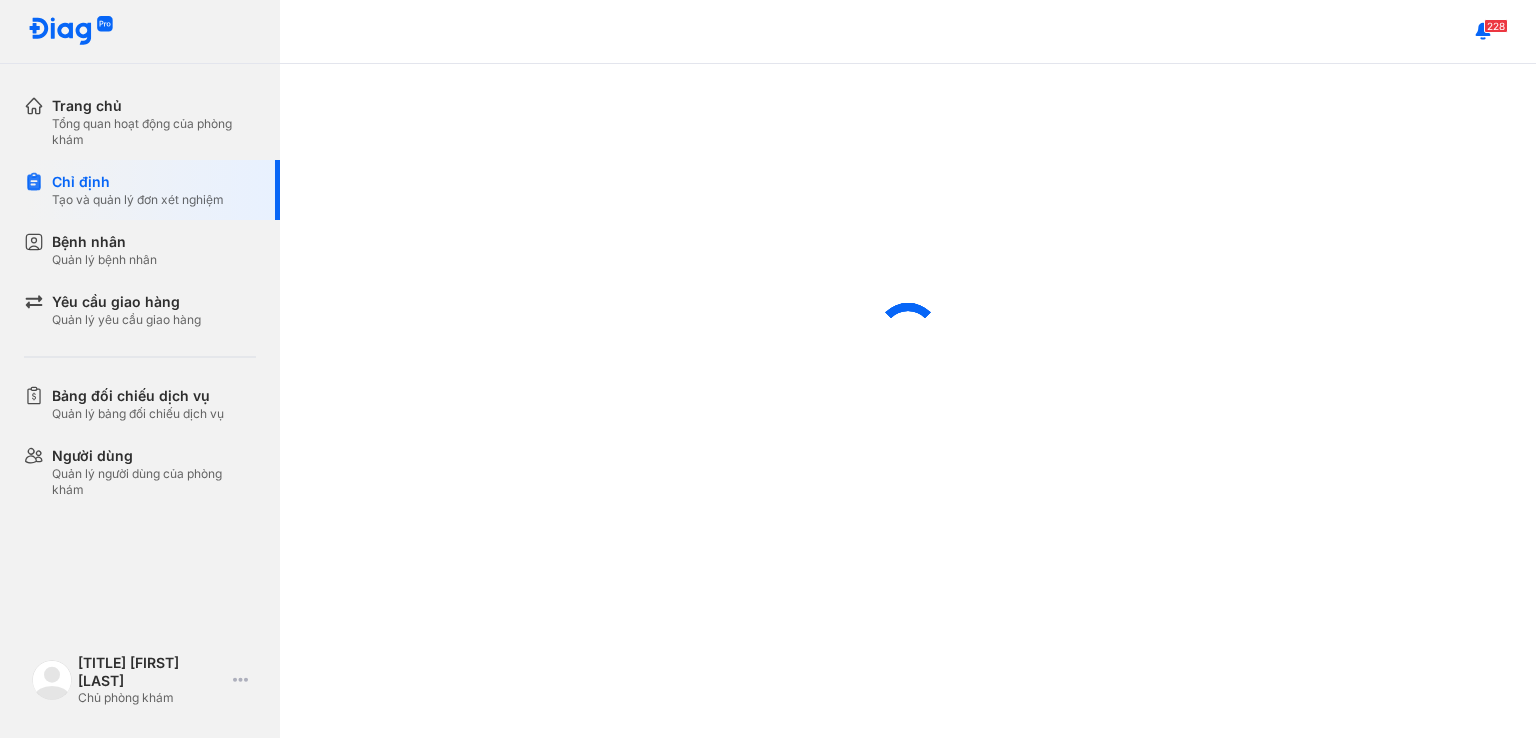 scroll, scrollTop: 0, scrollLeft: 0, axis: both 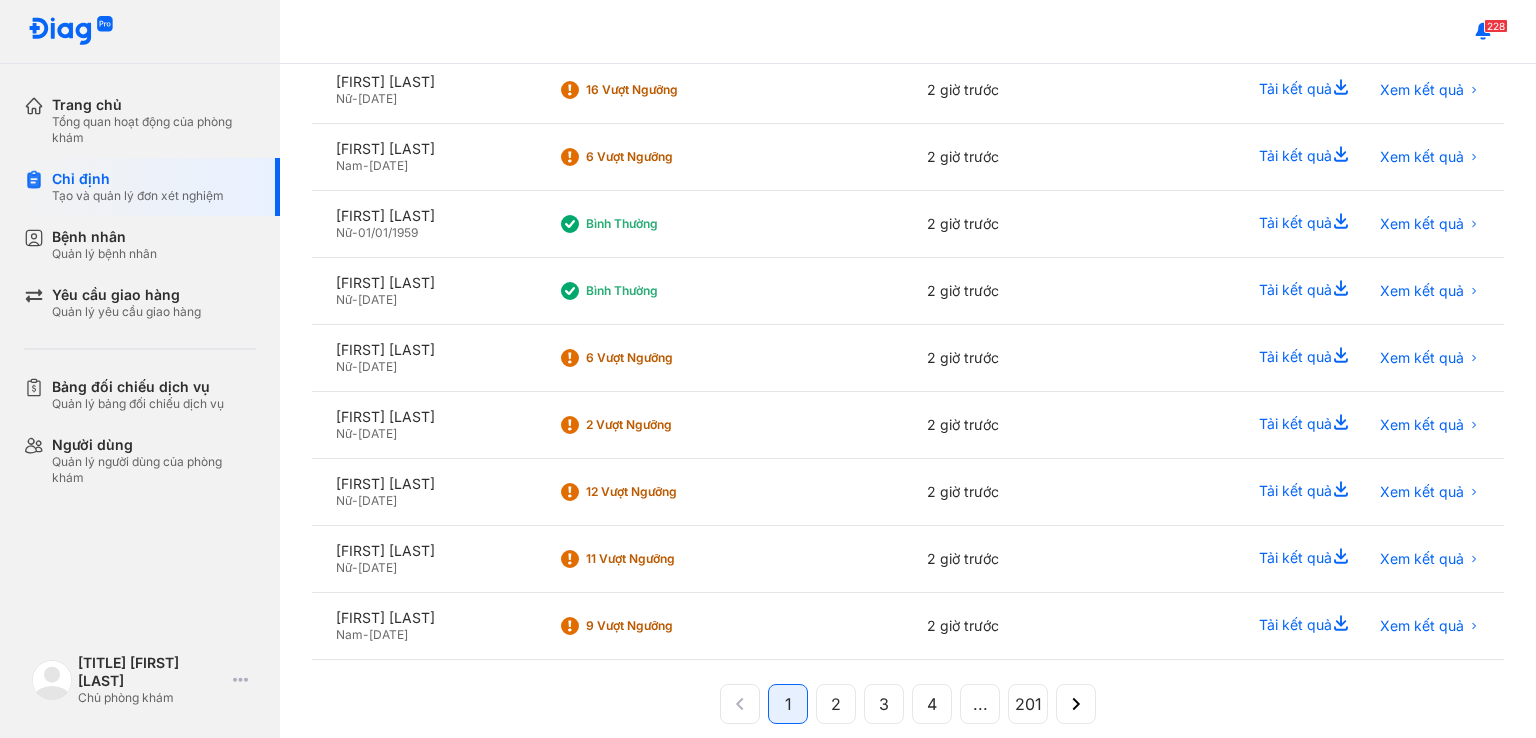 click on "2" at bounding box center [836, 704] 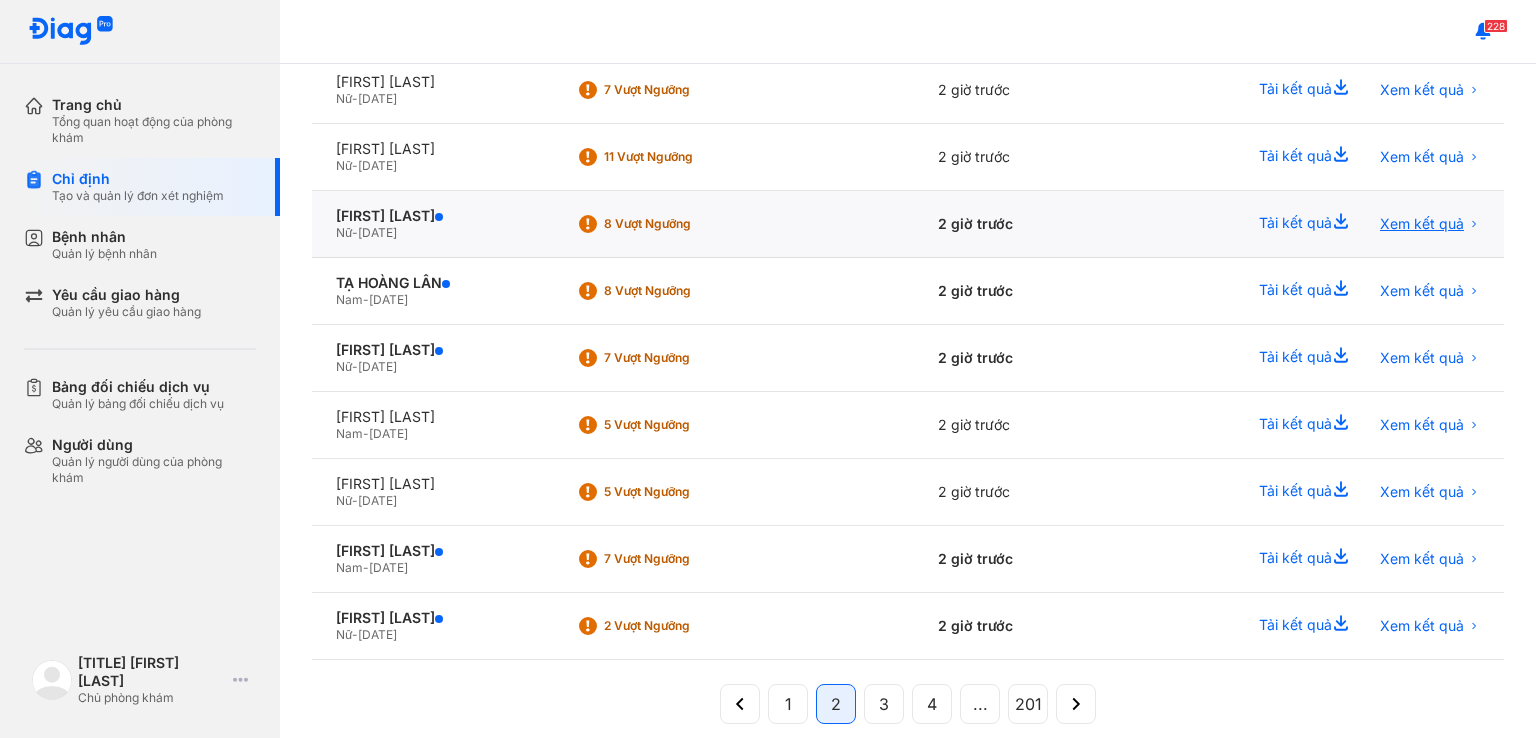 click on "Xem kết quả" at bounding box center (1422, 224) 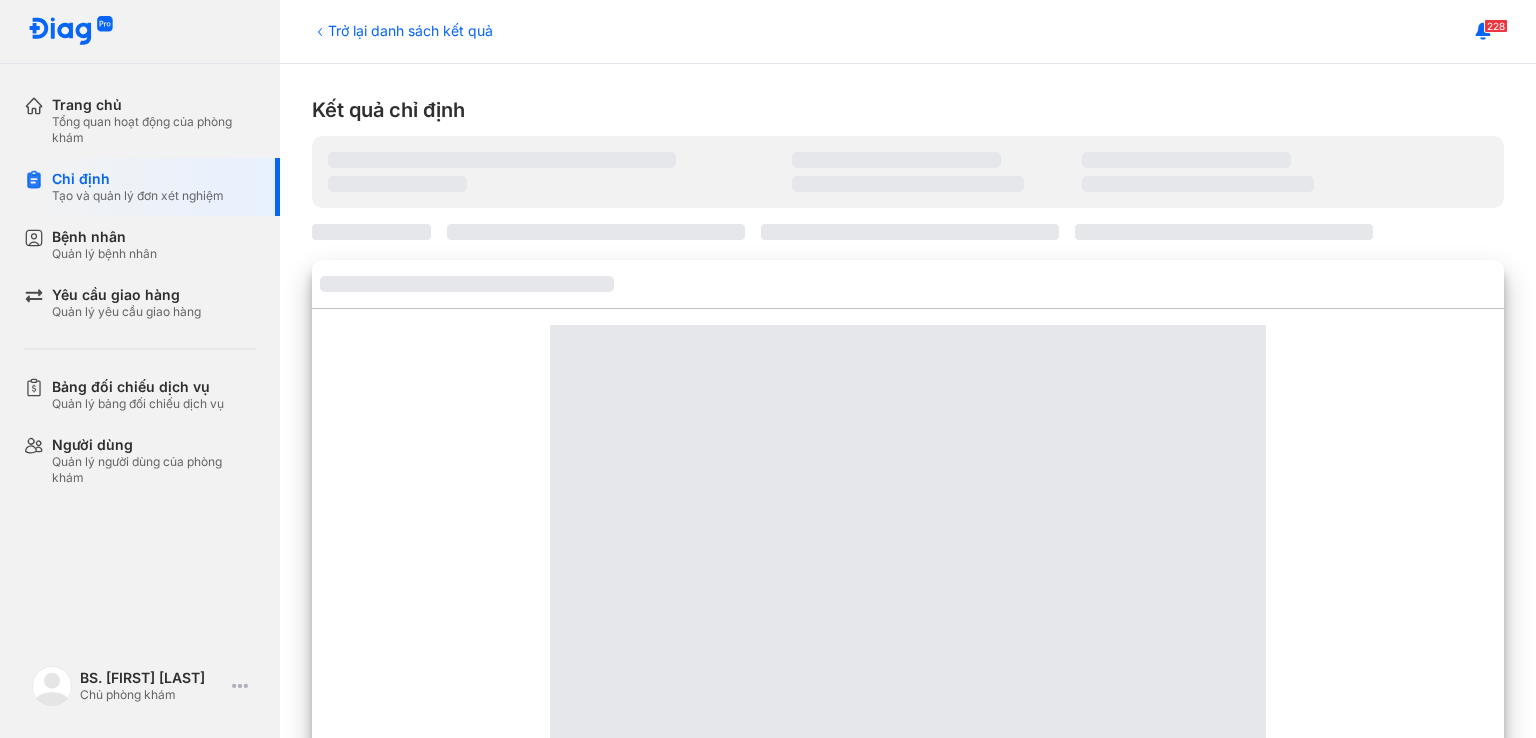 scroll, scrollTop: 0, scrollLeft: 0, axis: both 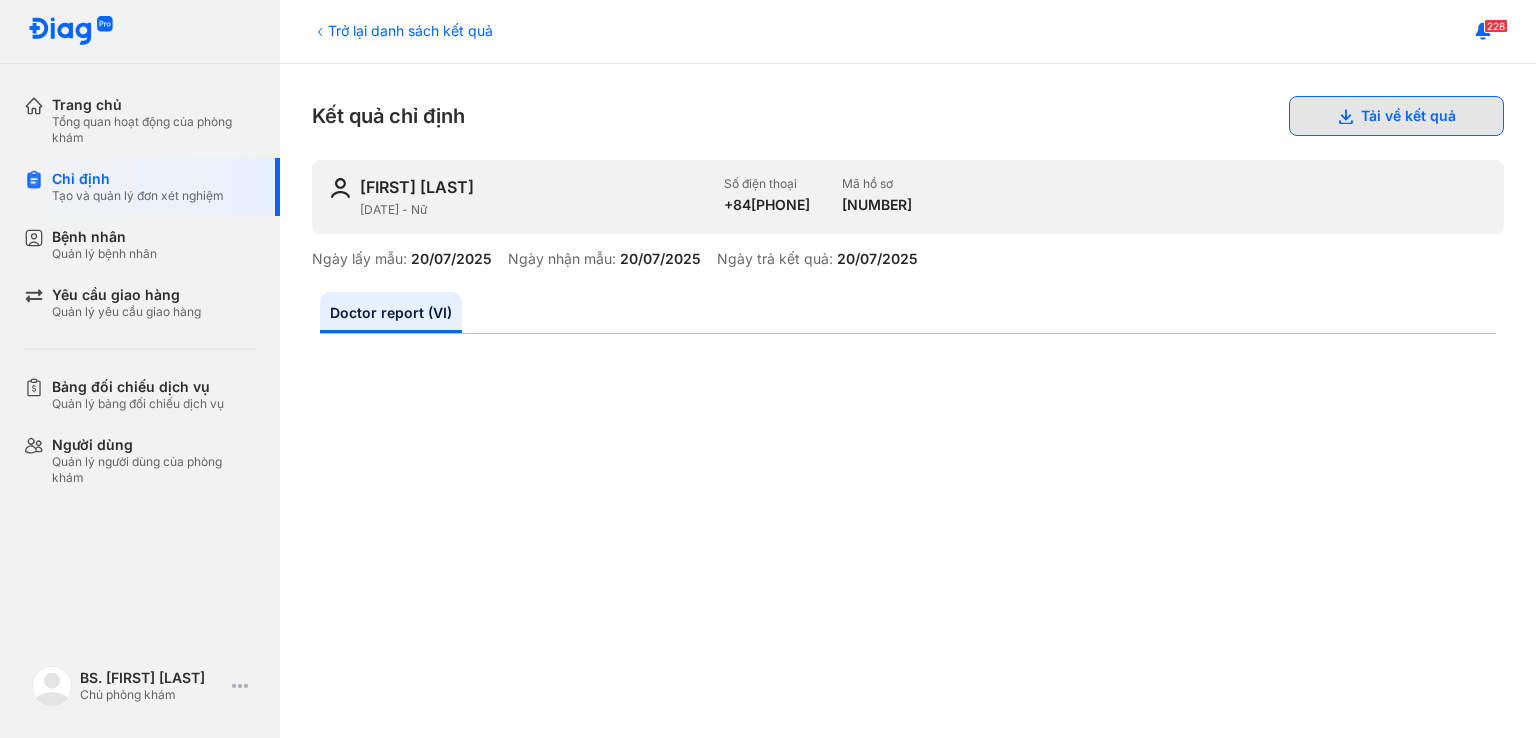 click 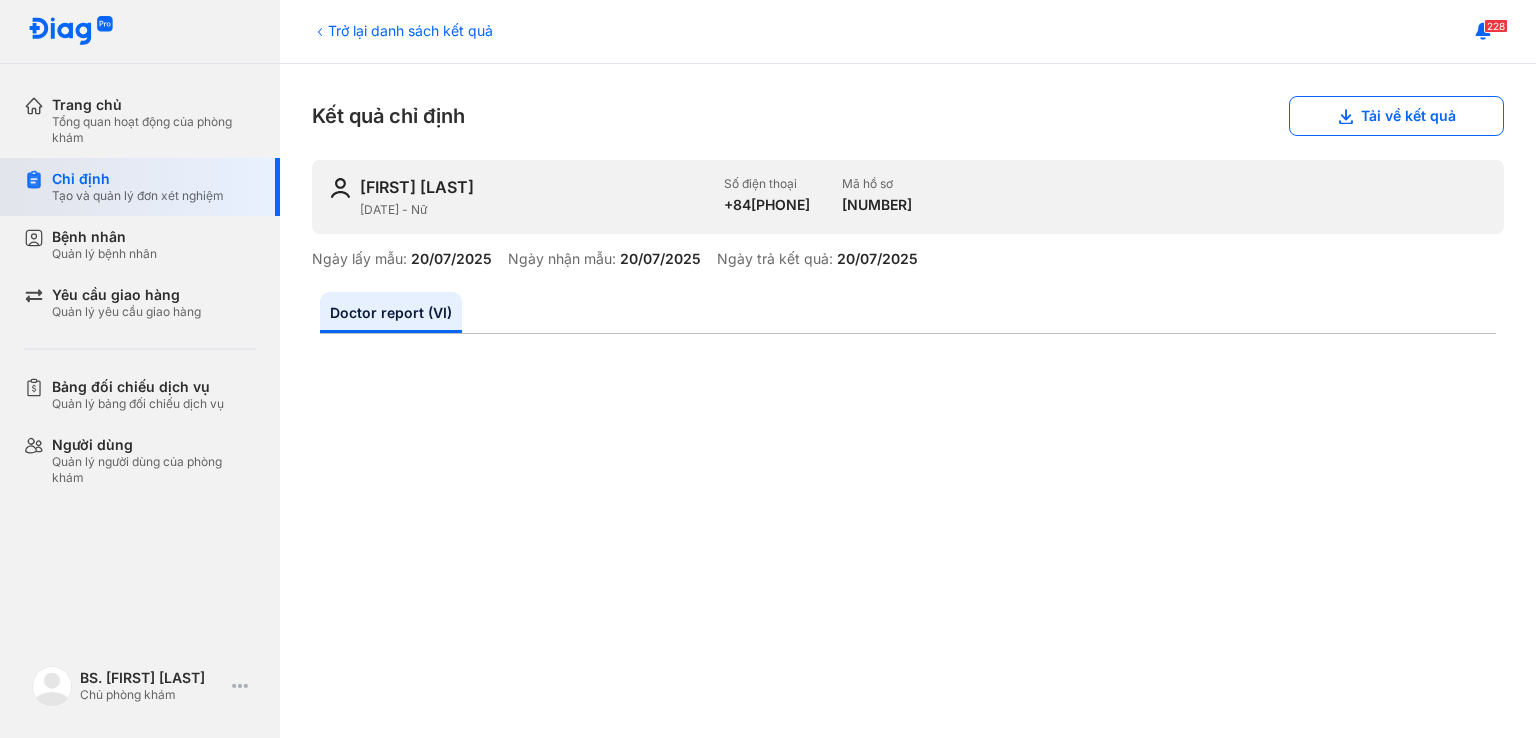 click on "Chỉ định" at bounding box center [138, 179] 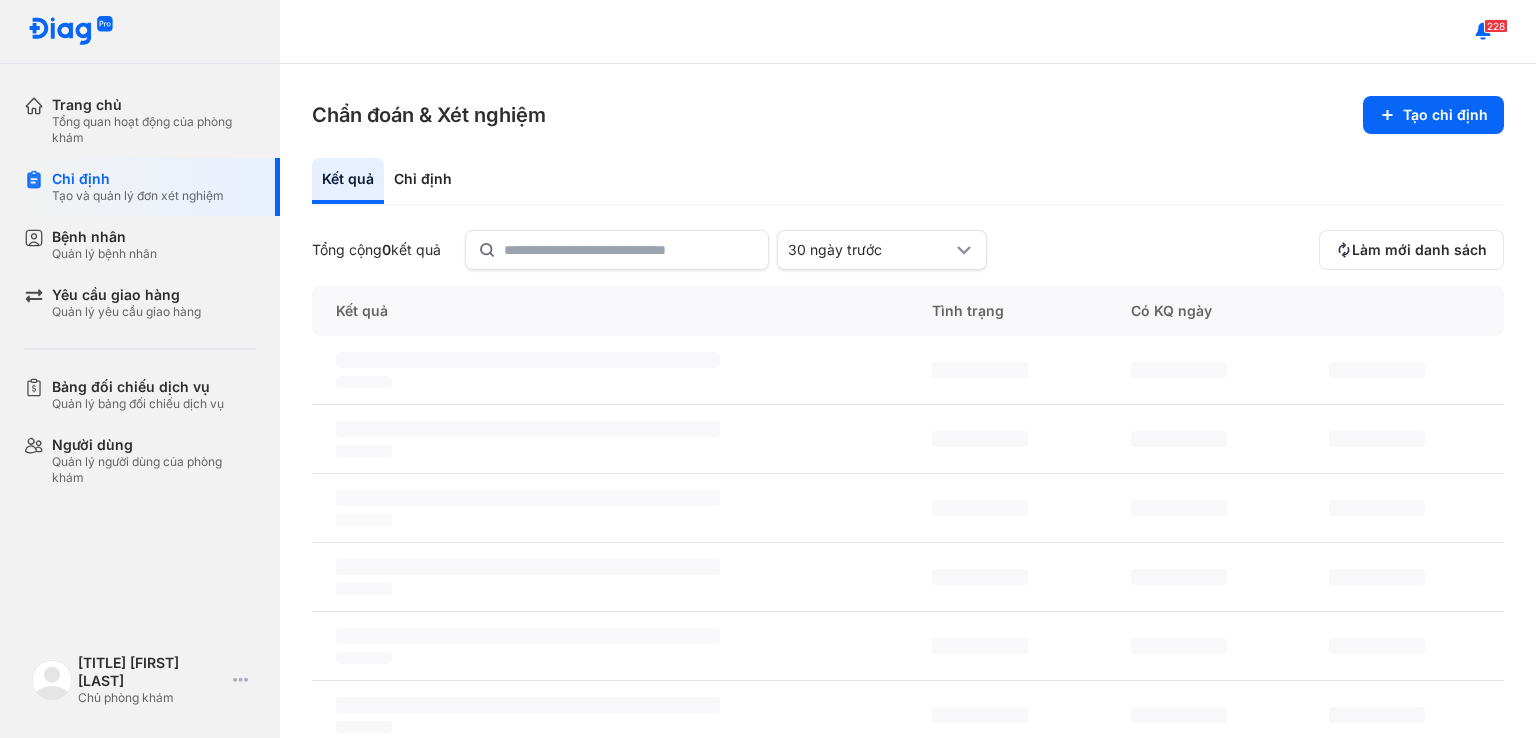 scroll, scrollTop: 0, scrollLeft: 0, axis: both 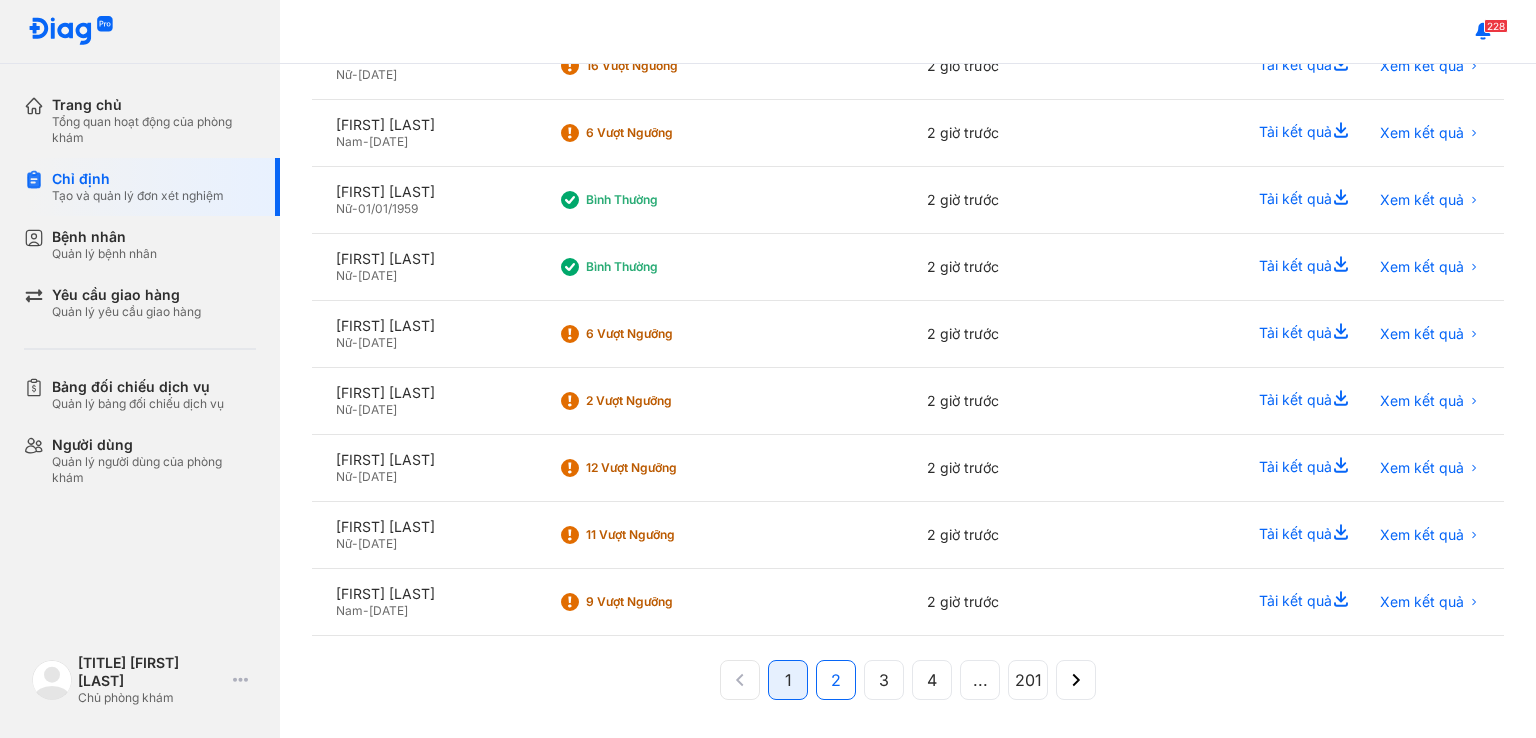 click on "2" at bounding box center [836, 680] 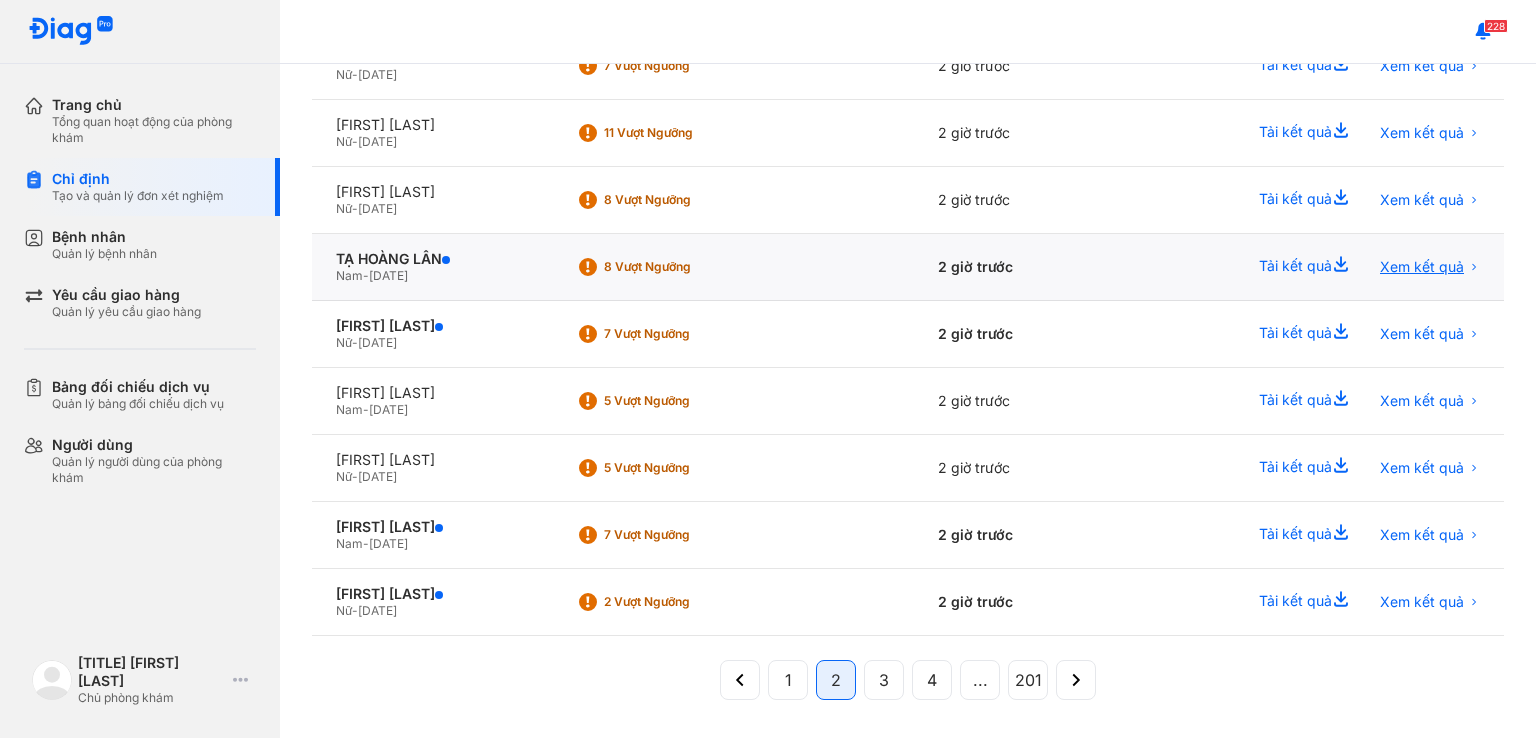 click on "Xem kết quả" at bounding box center (1422, 267) 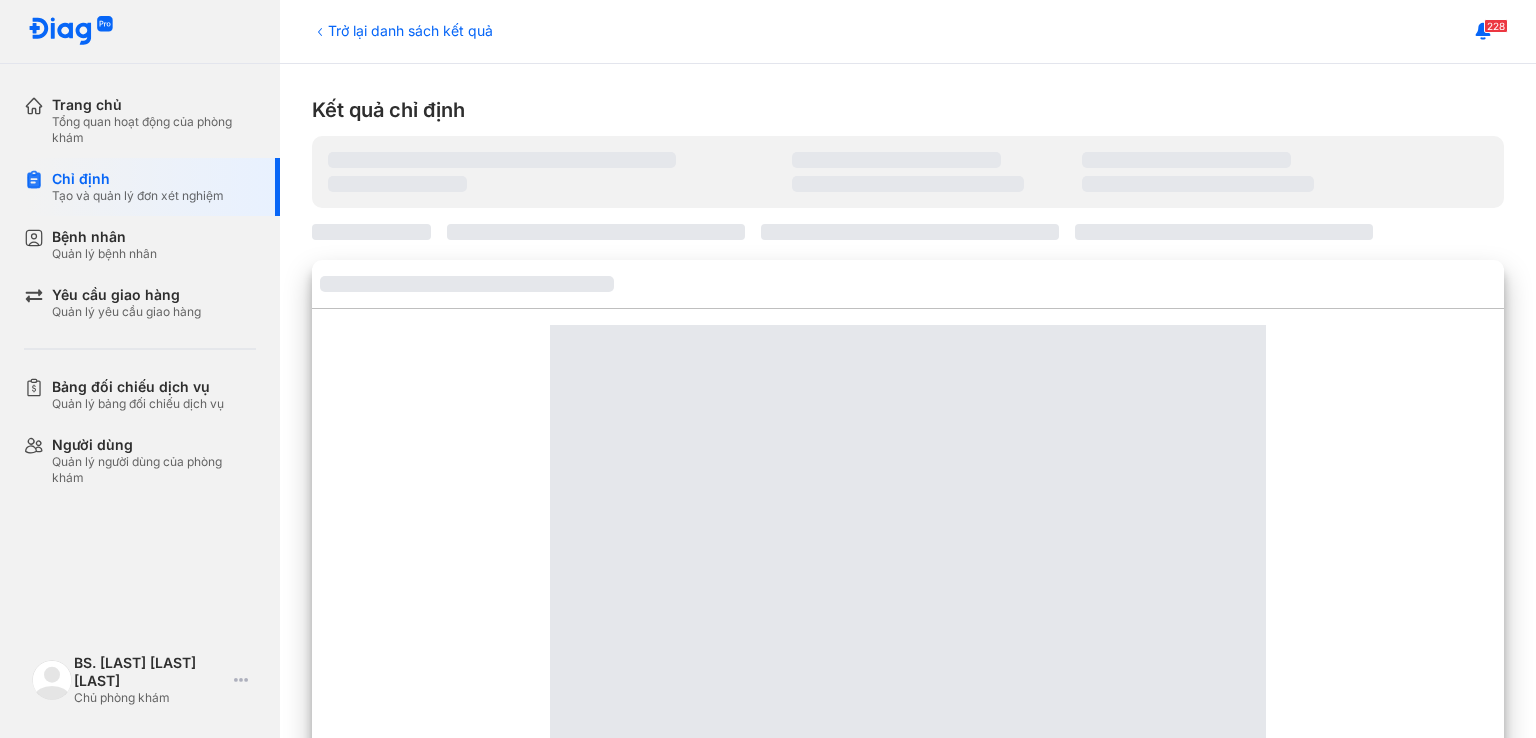 scroll, scrollTop: 0, scrollLeft: 0, axis: both 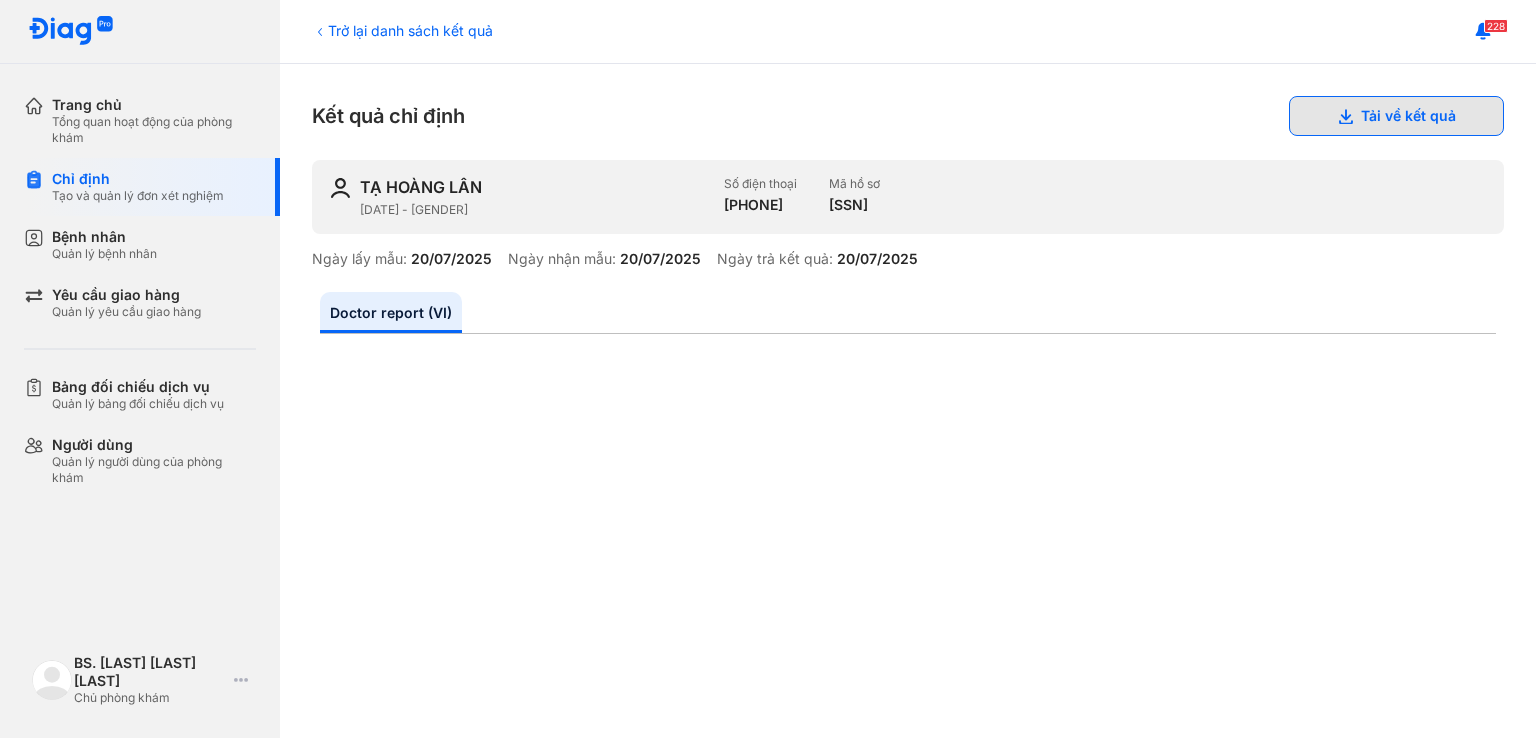 click on "Tải về kết quả" at bounding box center (1396, 116) 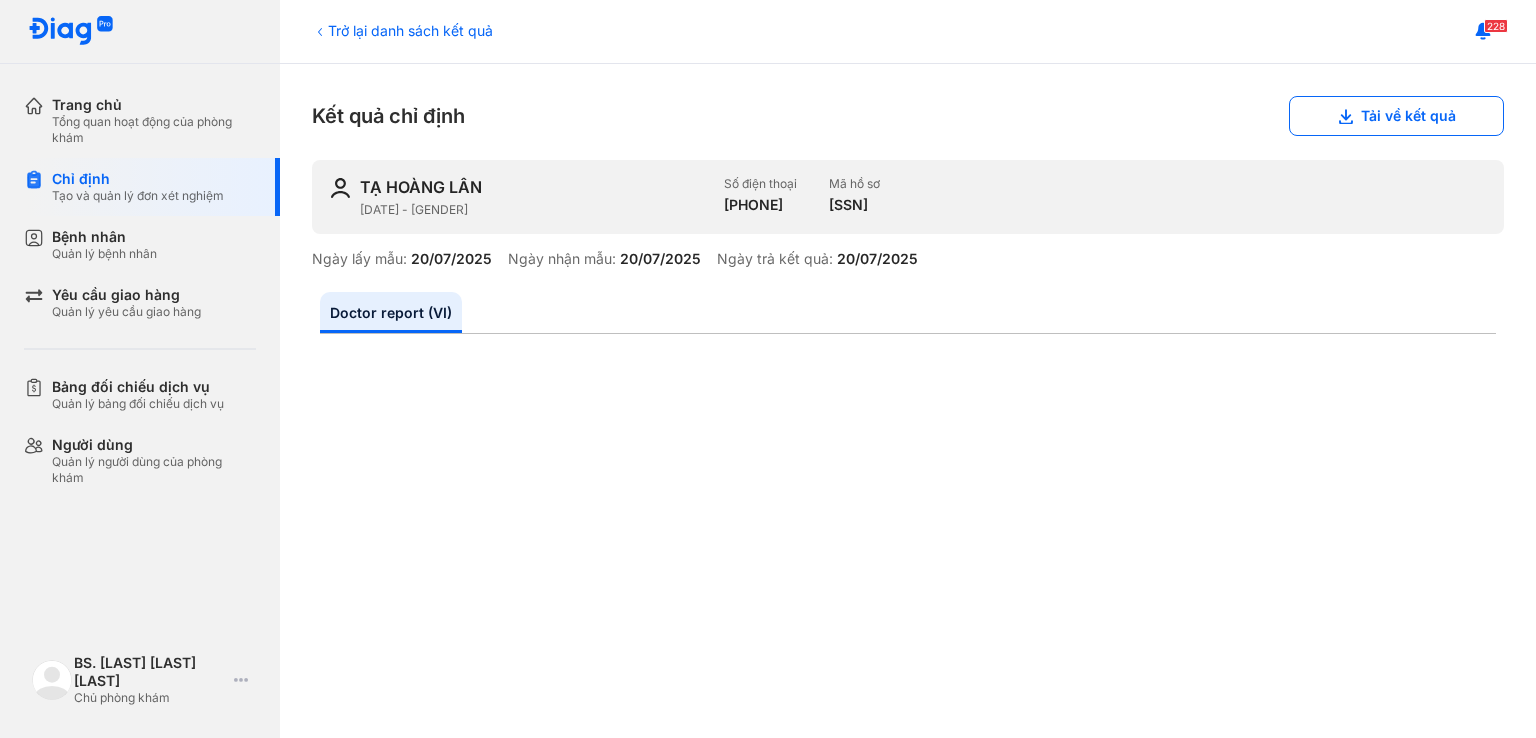 type 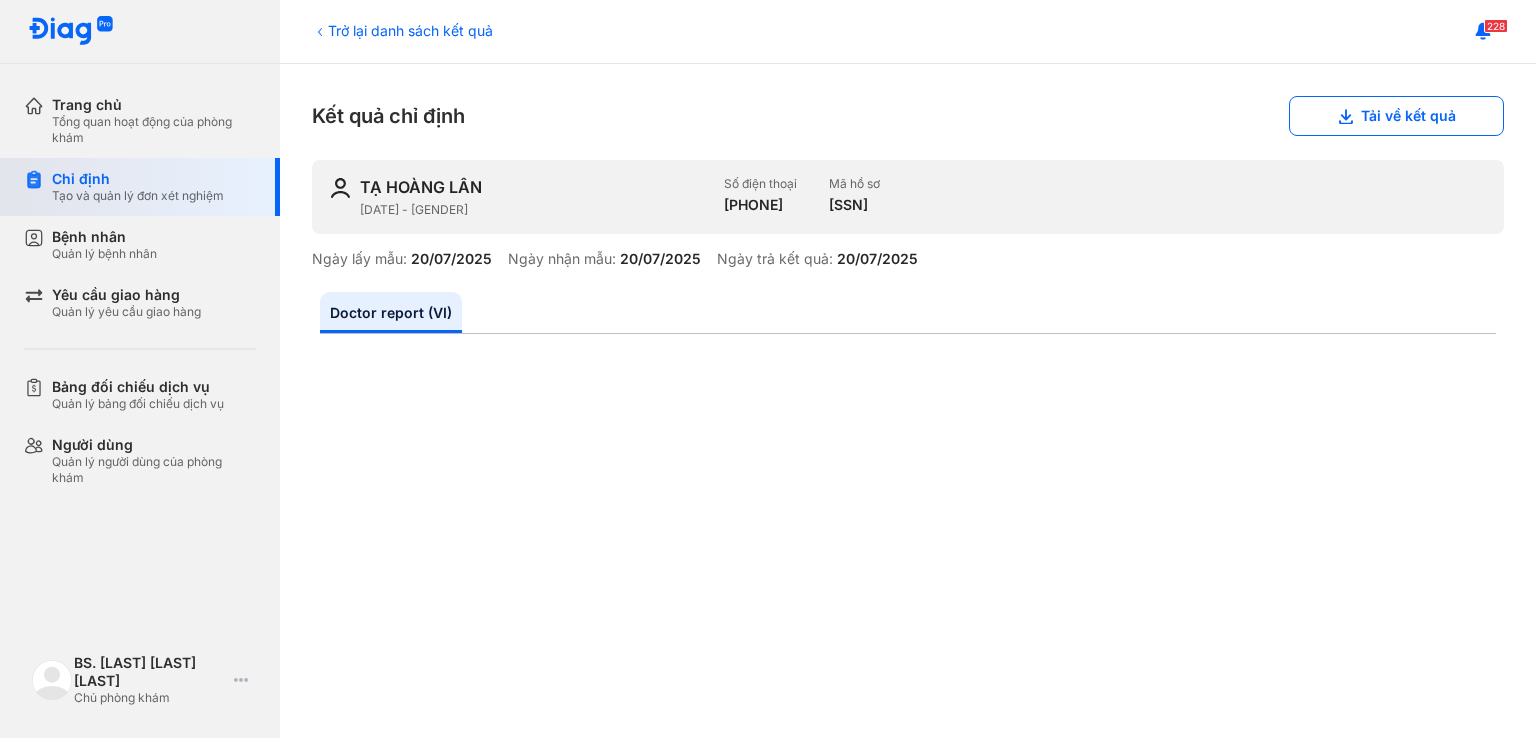 click on "Tạo và quản lý đơn xét nghiệm" at bounding box center [138, 196] 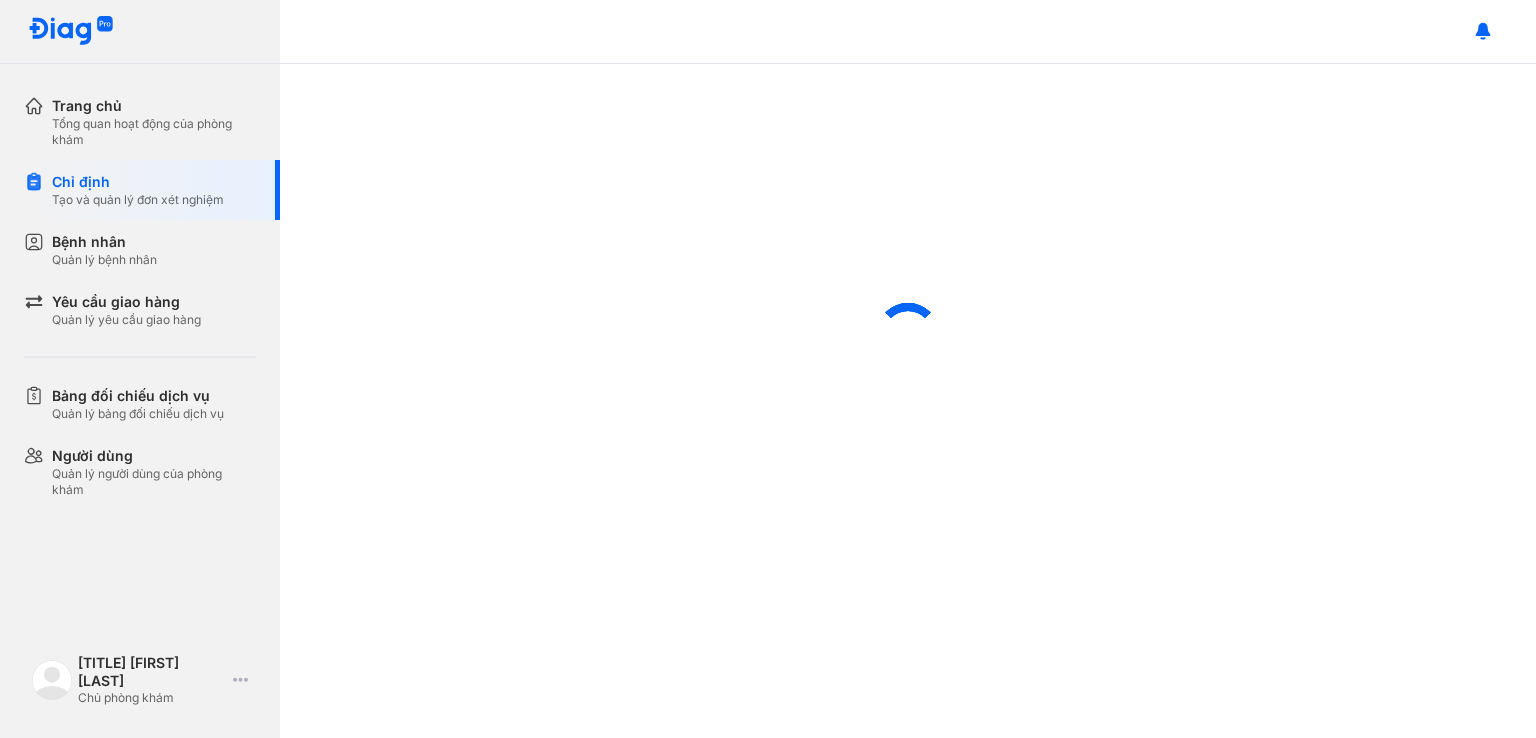 scroll, scrollTop: 0, scrollLeft: 0, axis: both 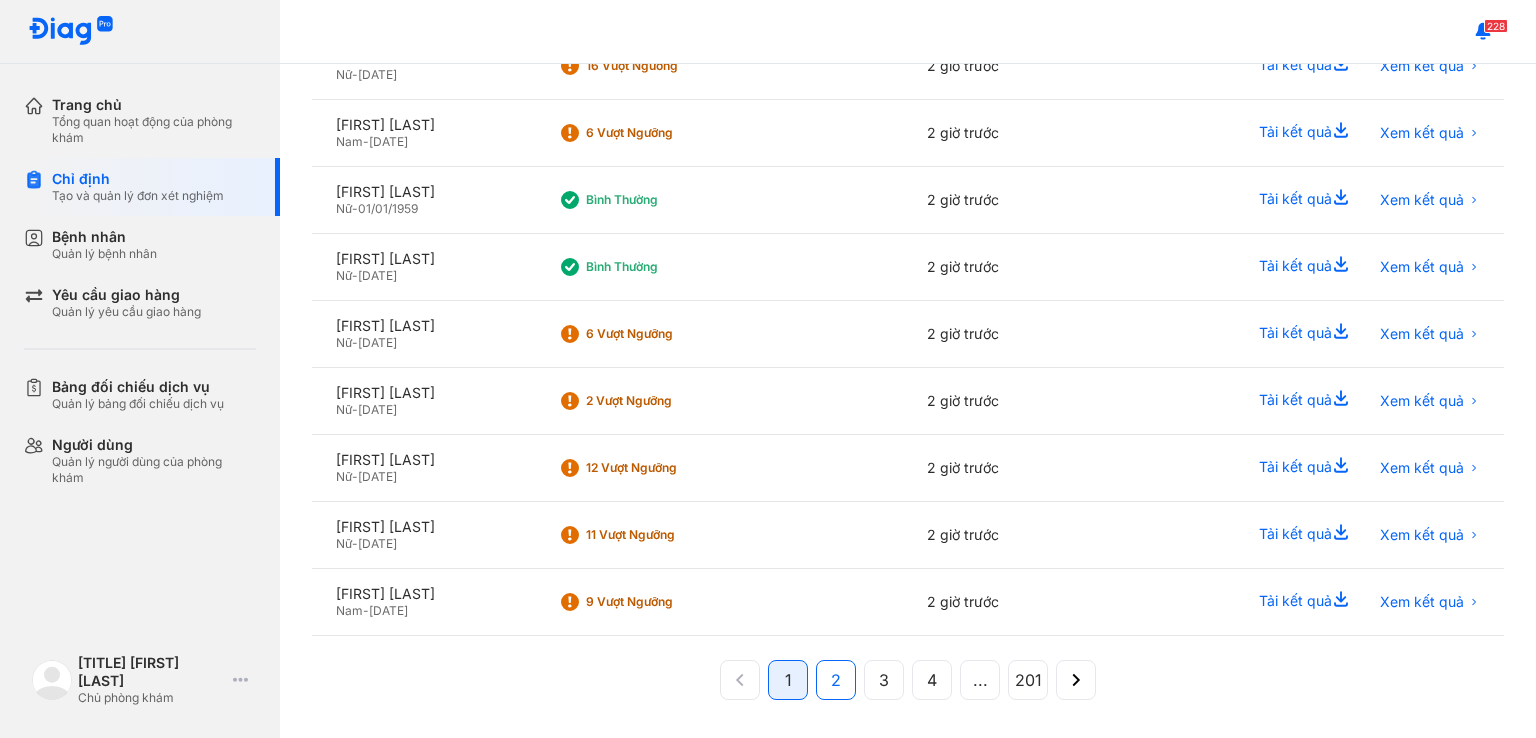 click on "2" 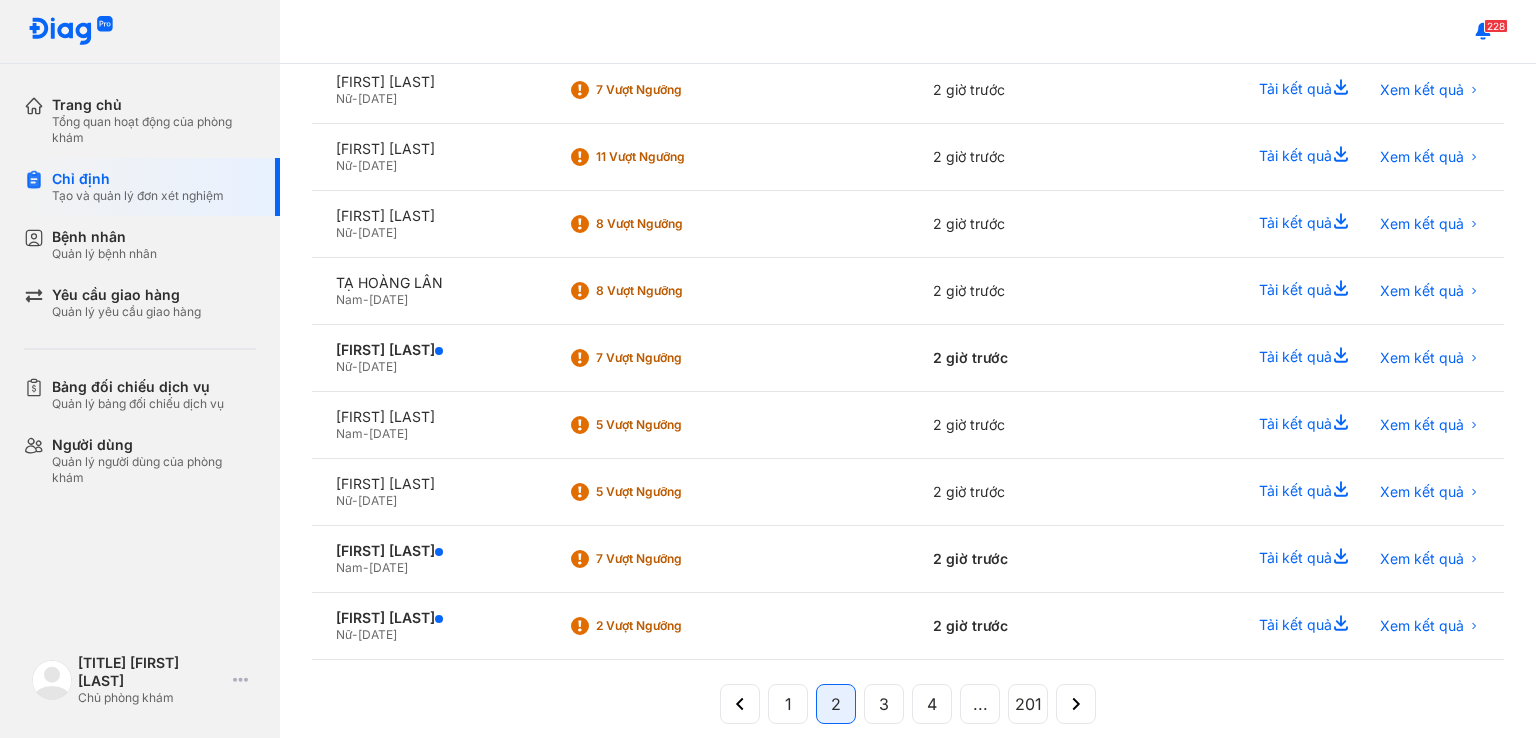 scroll, scrollTop: 338, scrollLeft: 0, axis: vertical 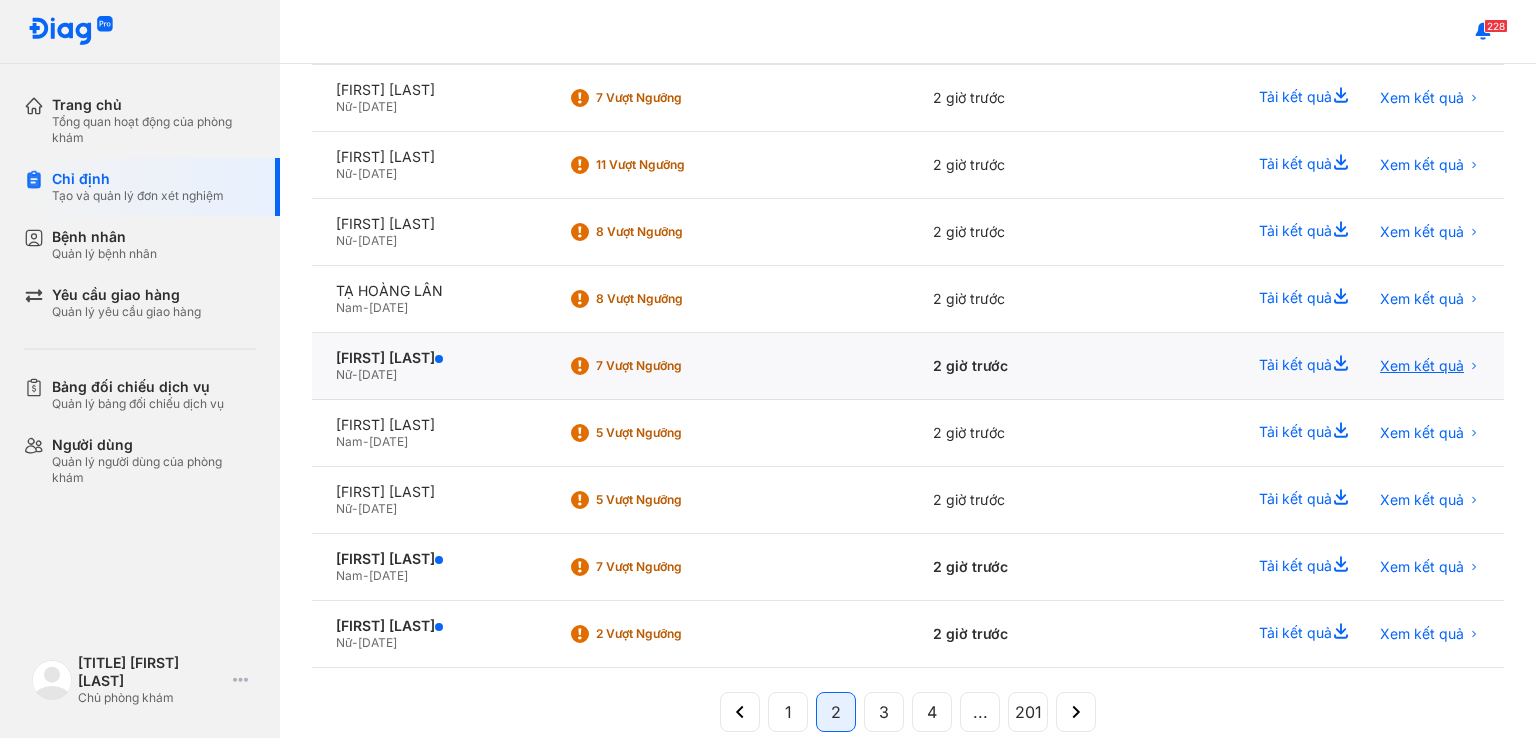click on "Xem kết quả" at bounding box center (1422, 366) 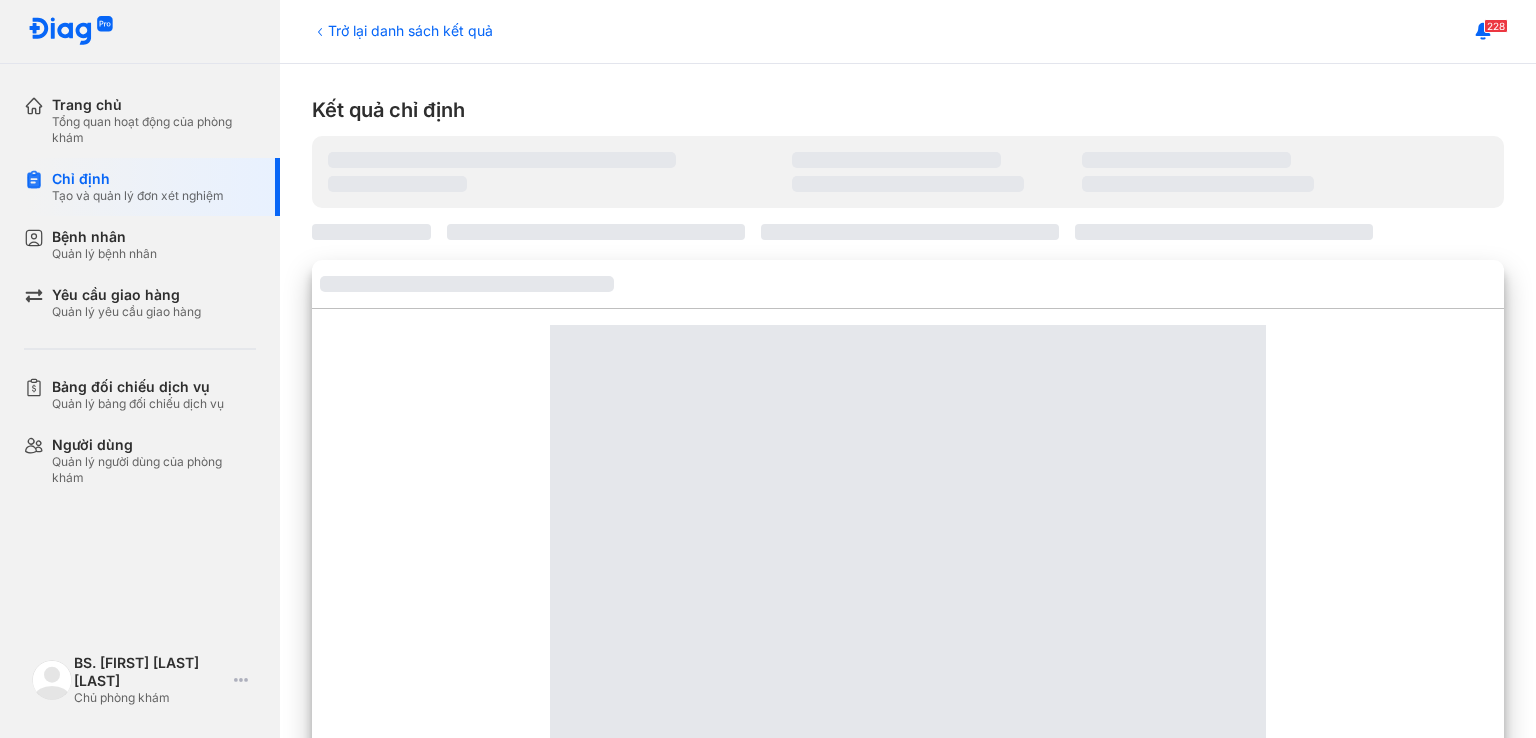 scroll, scrollTop: 0, scrollLeft: 0, axis: both 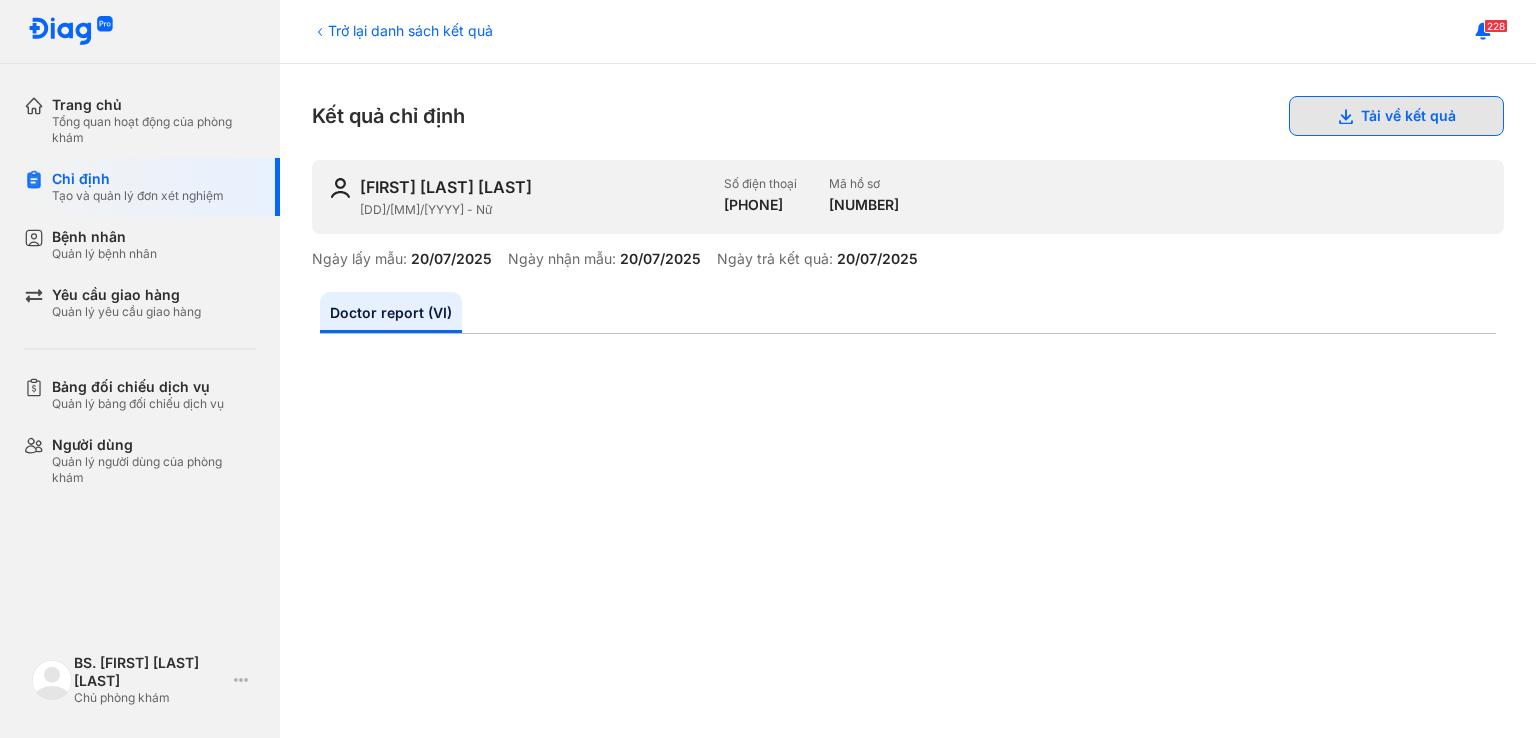 click on "Tải về kết quả" at bounding box center (1396, 116) 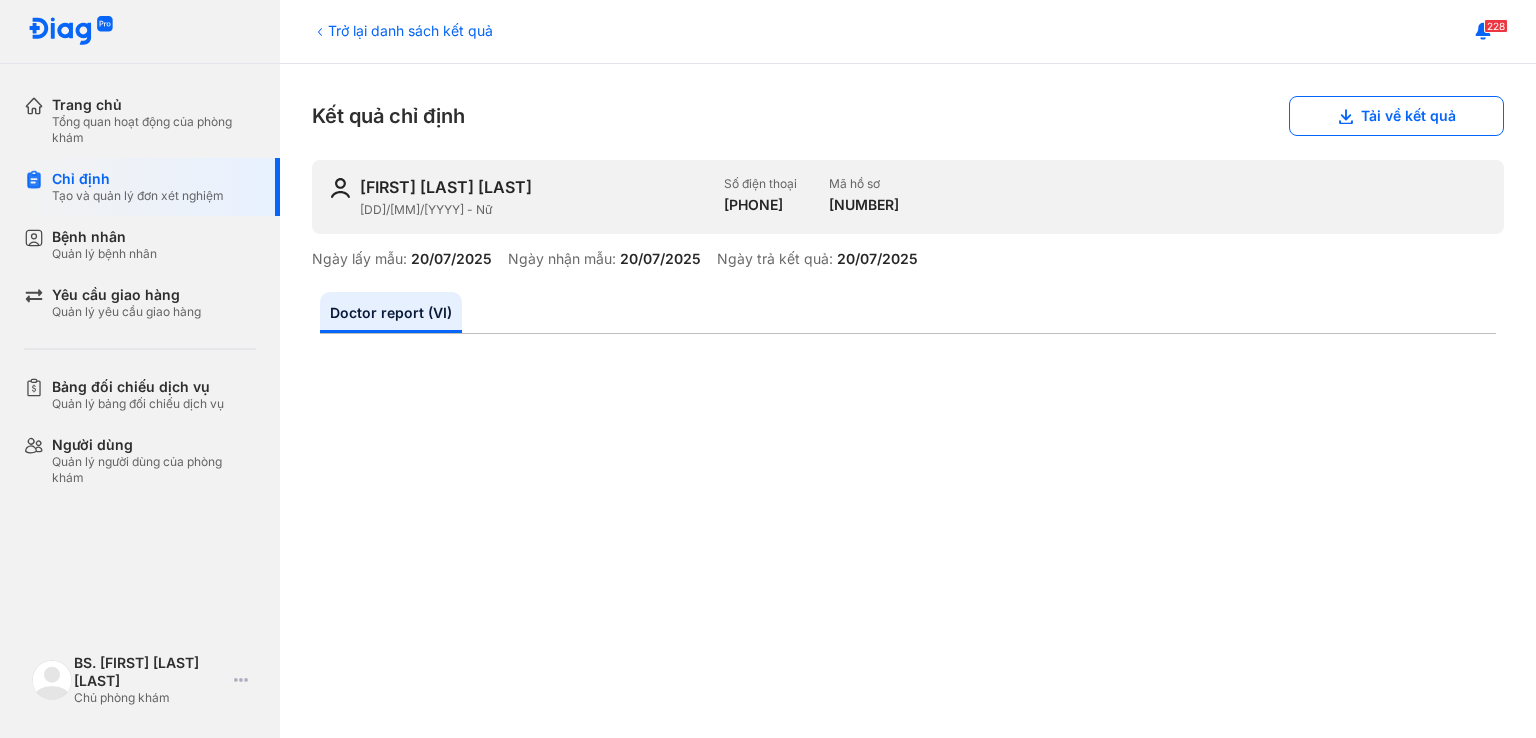 type 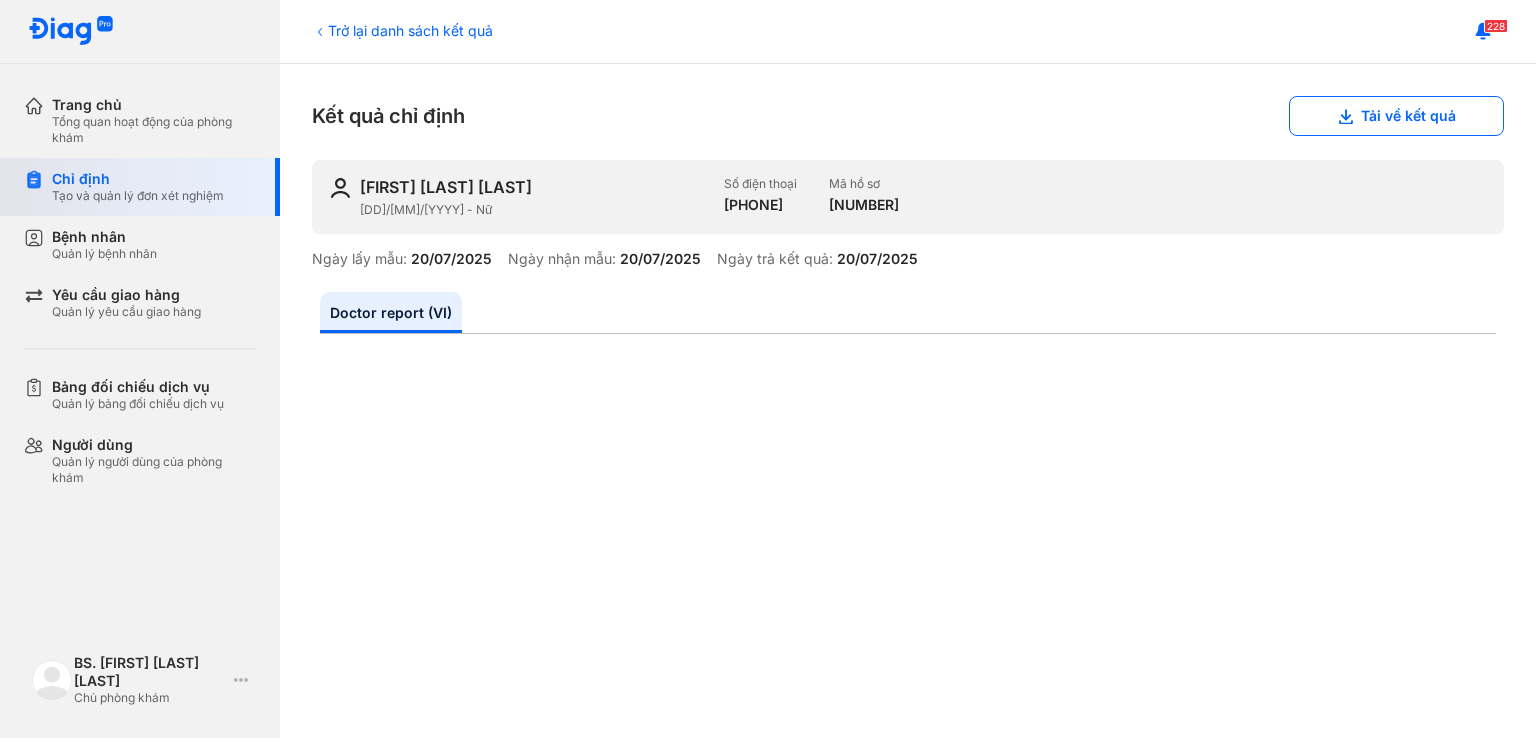 click on "Tạo và quản lý đơn xét nghiệm" at bounding box center (138, 196) 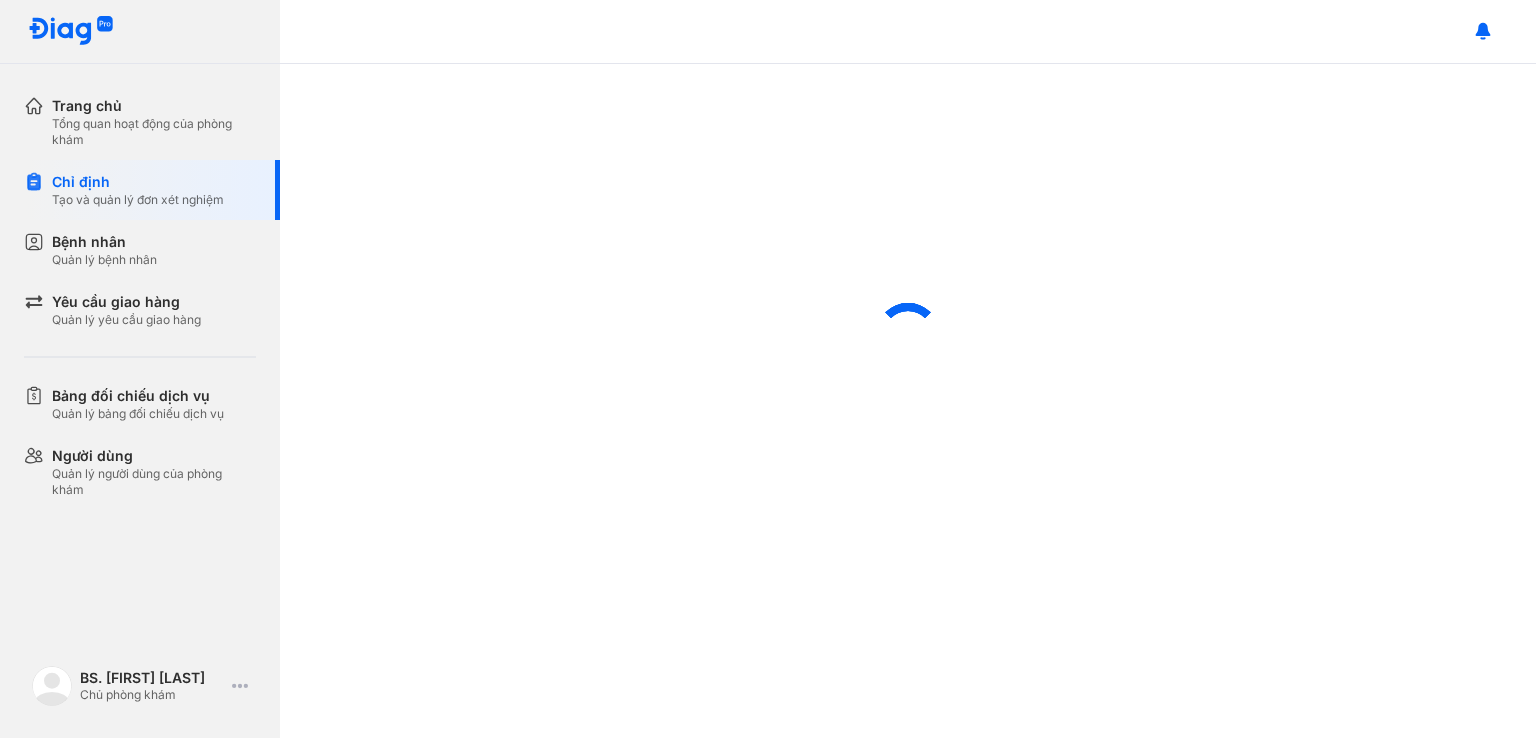 scroll, scrollTop: 0, scrollLeft: 0, axis: both 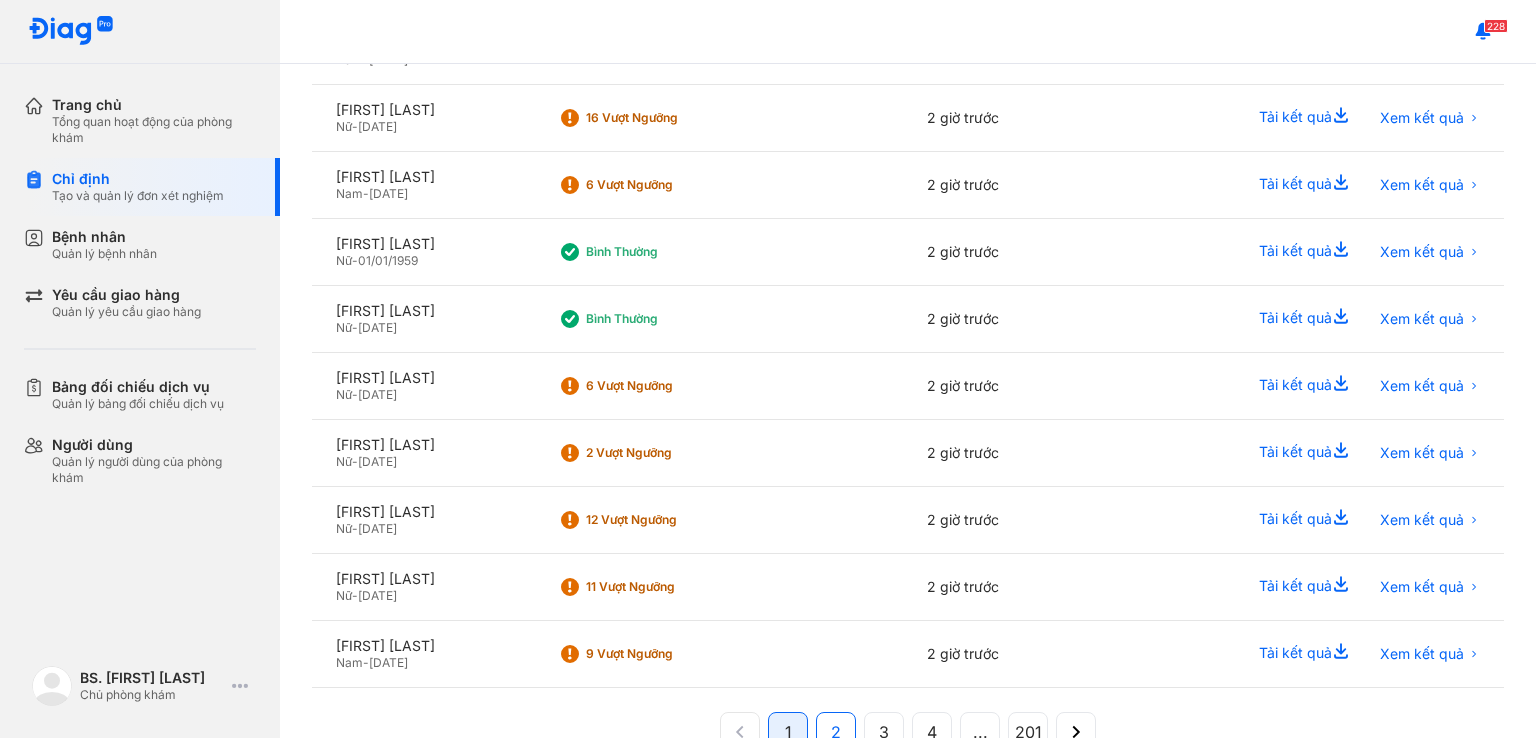 click on "2" 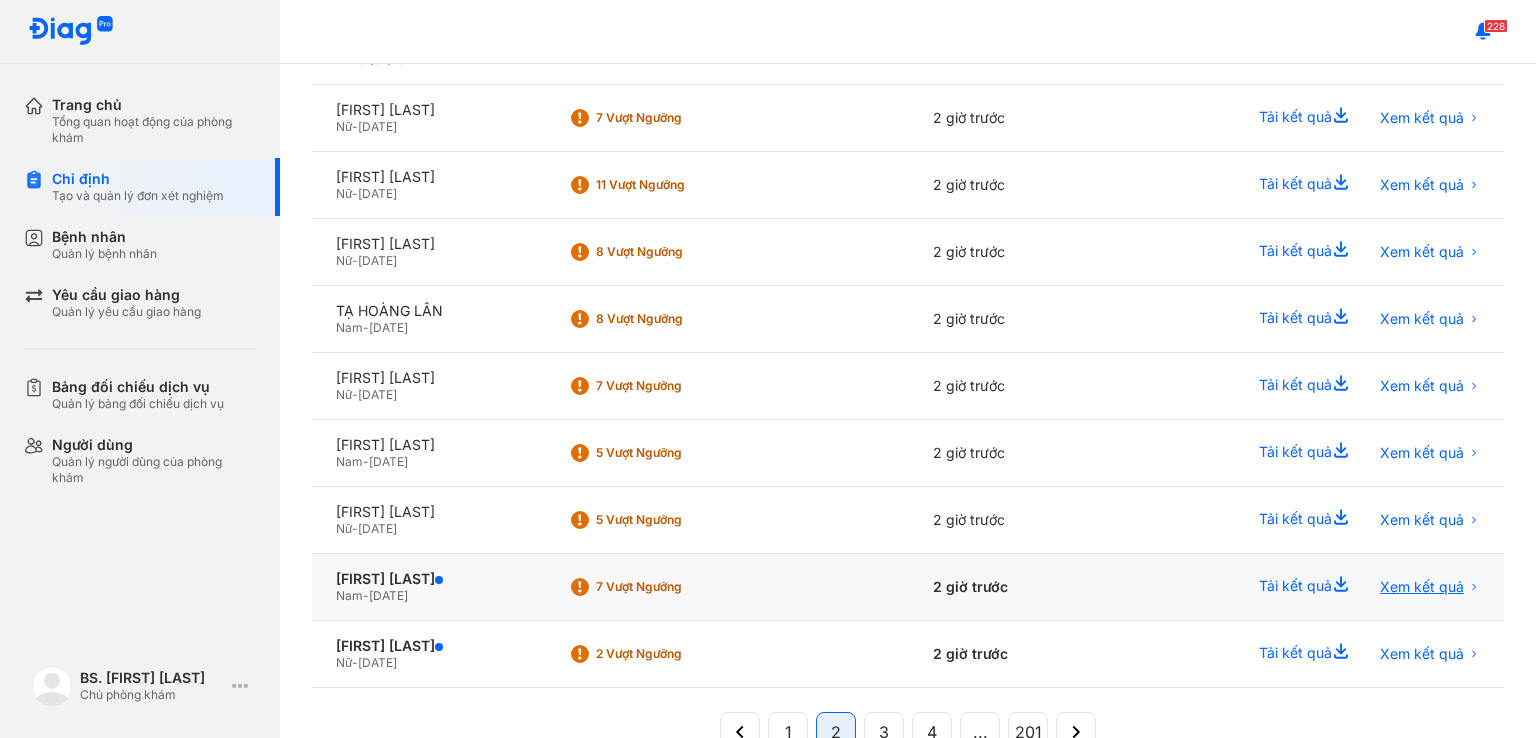 click on "Xem kết quả" at bounding box center [1422, 587] 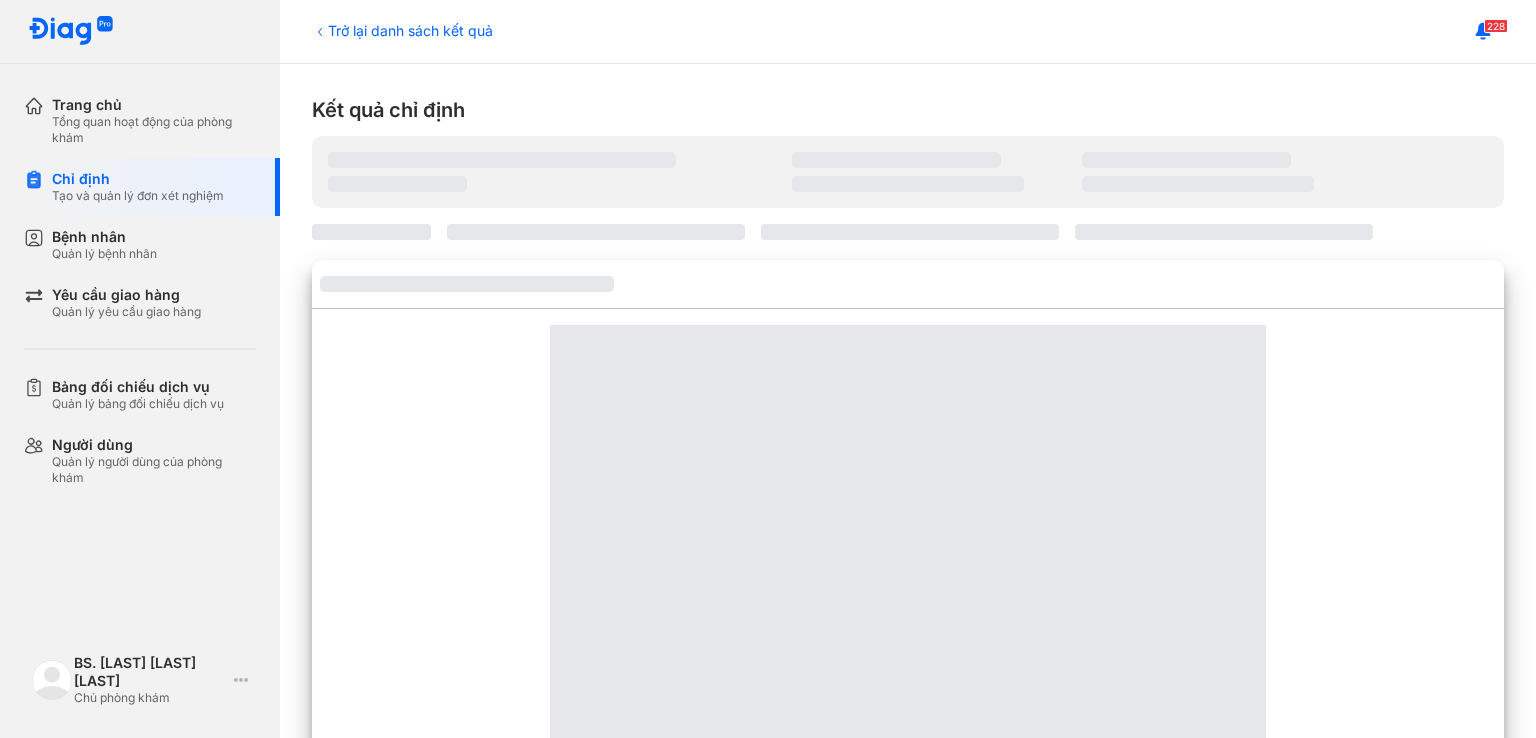 scroll, scrollTop: 0, scrollLeft: 0, axis: both 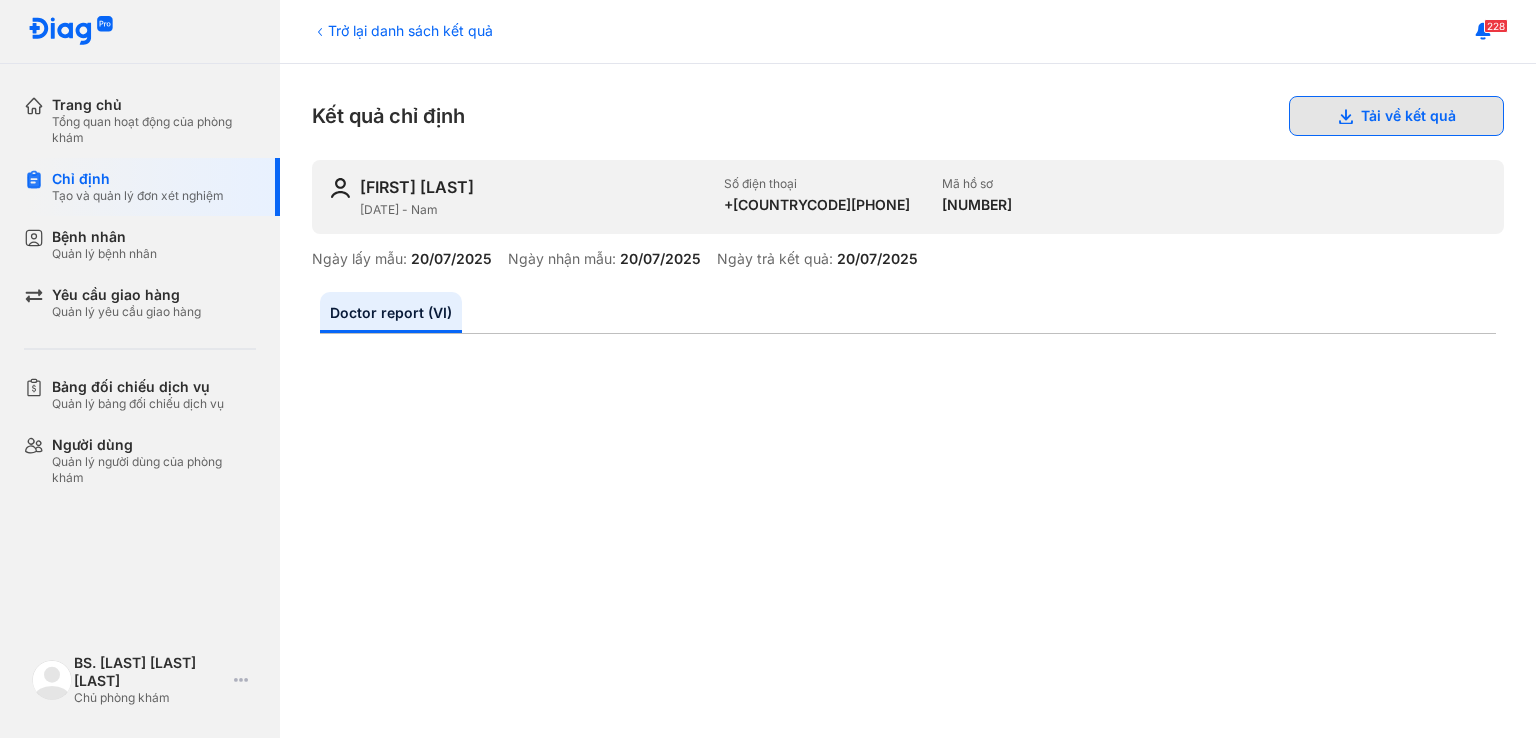 click on "Trở lại danh sách kết quả Kết quả chỉ định  Tải về kết quả [FIRST] [LAST] [DATE] - Nam Số điện thoại +[COUNTRYCODE][PHONE] Mã hồ sơ [NUMBER] Ngày lấy mẫu: [DATE] Ngày nhận mẫu: [DATE] Ngày trả kết quả: [DATE] Doctor report (VI)" at bounding box center (908, 401) 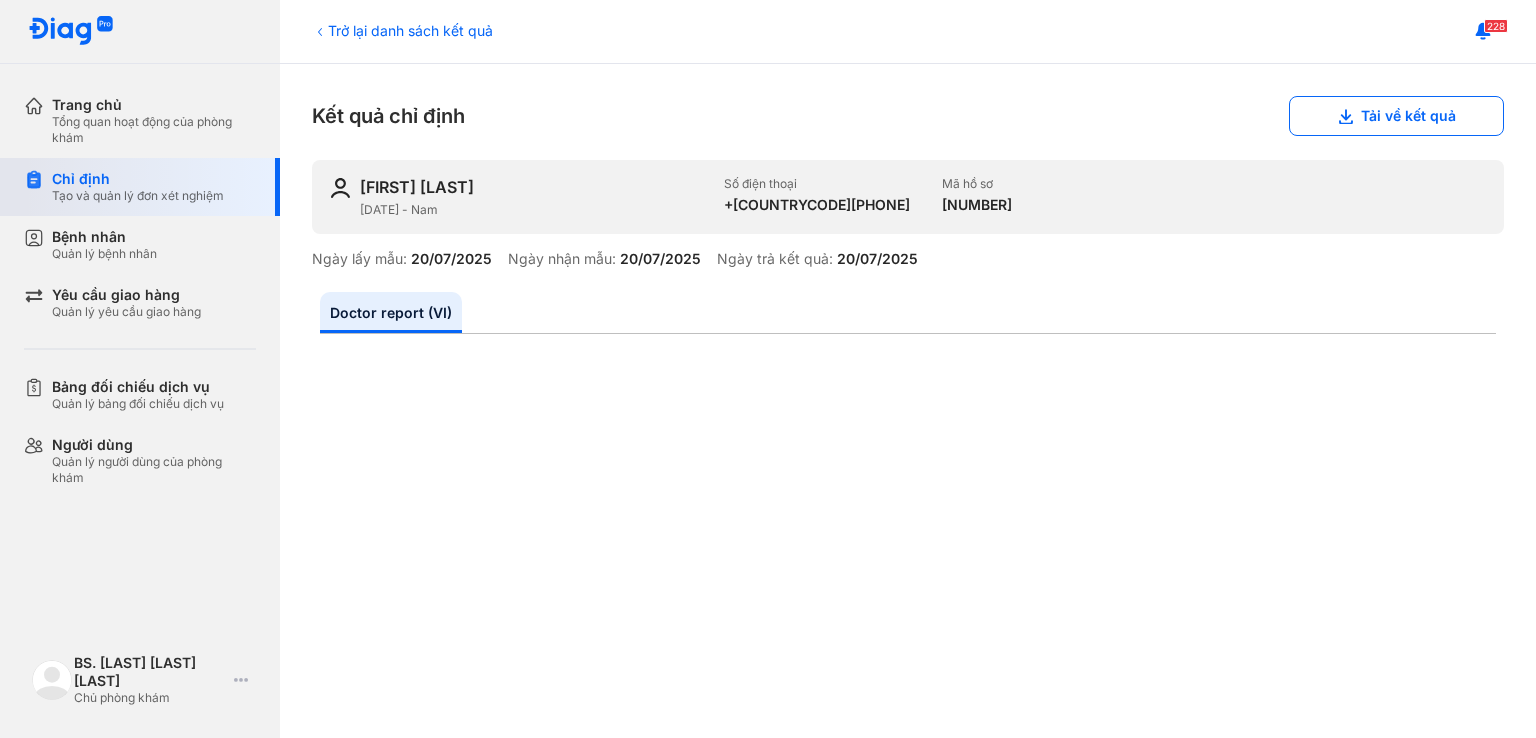 click on "Tạo và quản lý đơn xét nghiệm" at bounding box center (138, 196) 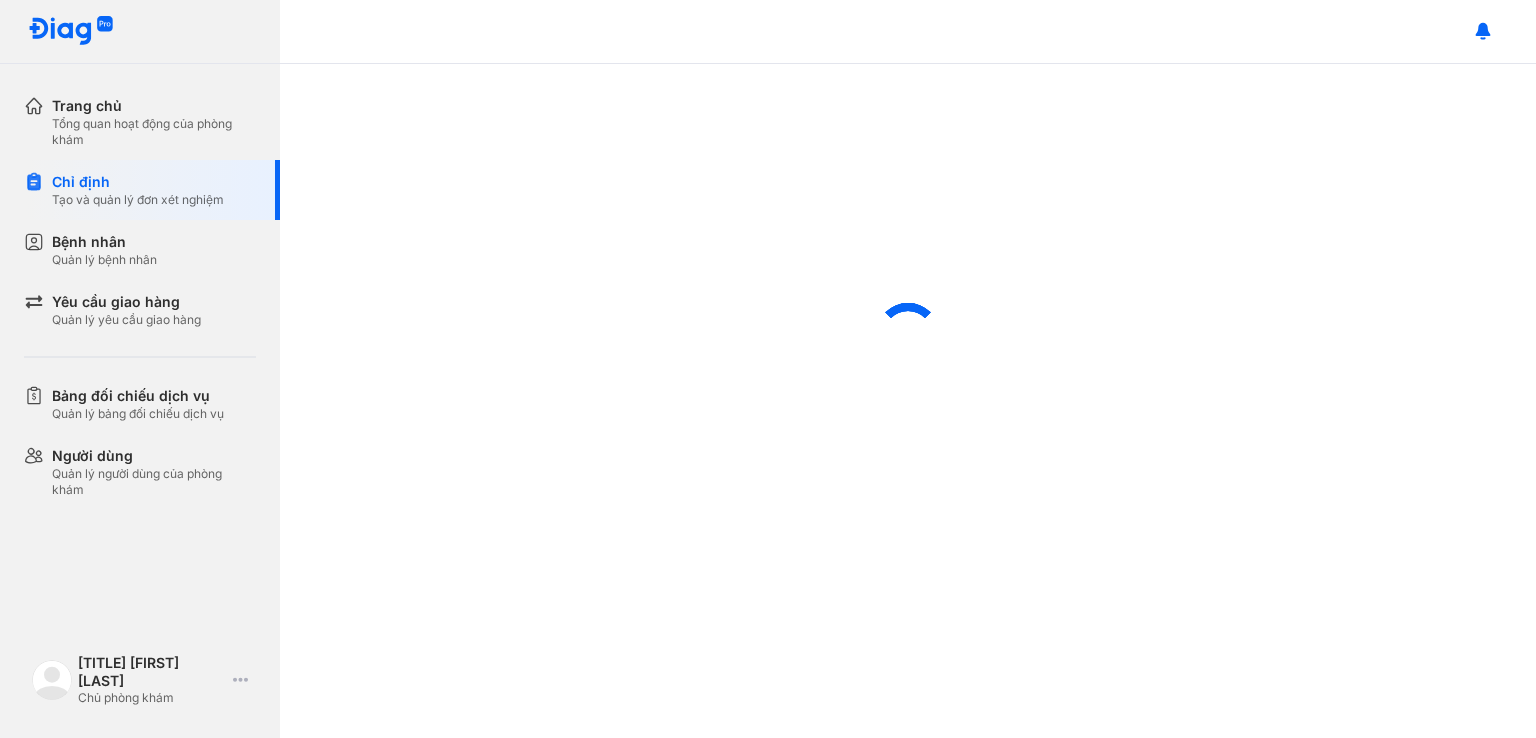 scroll, scrollTop: 0, scrollLeft: 0, axis: both 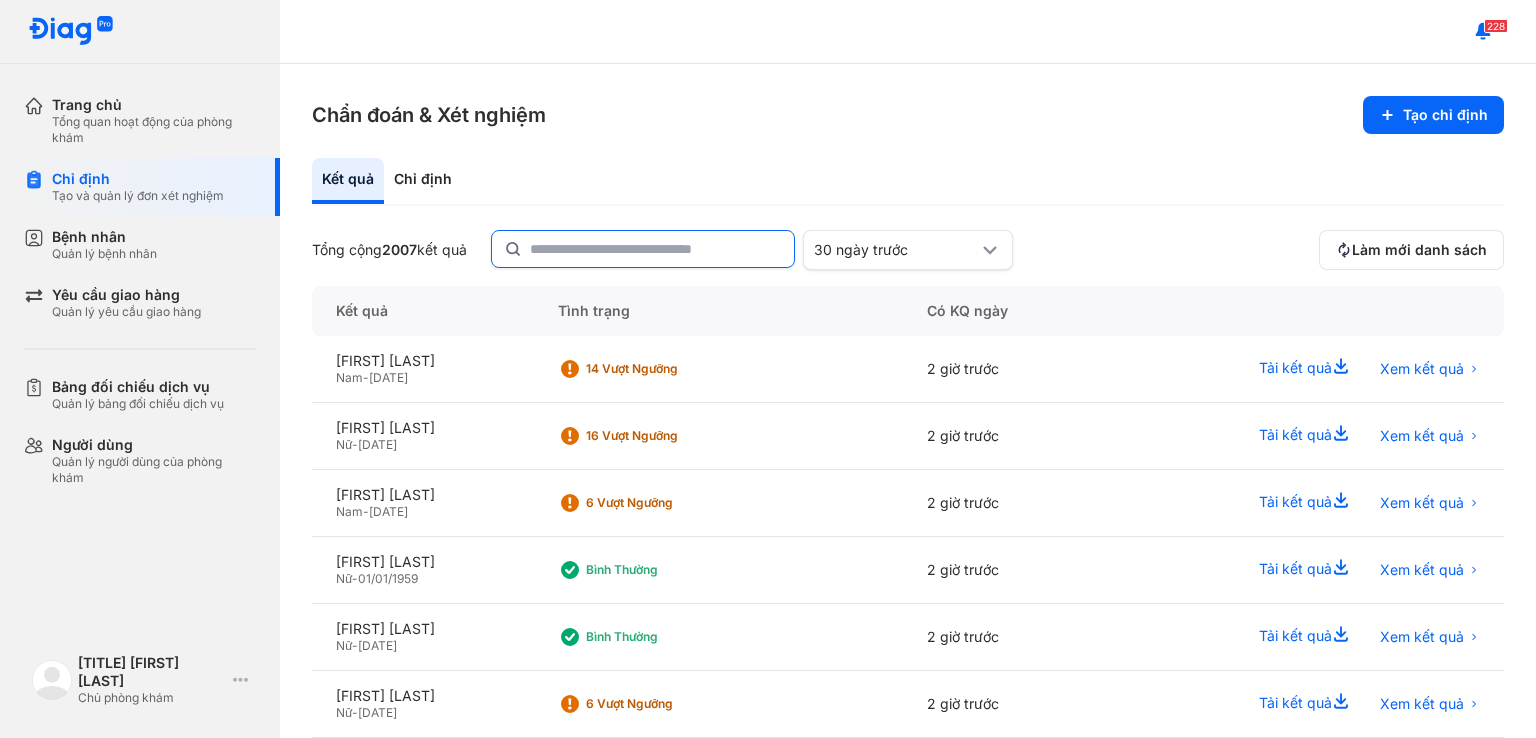 click 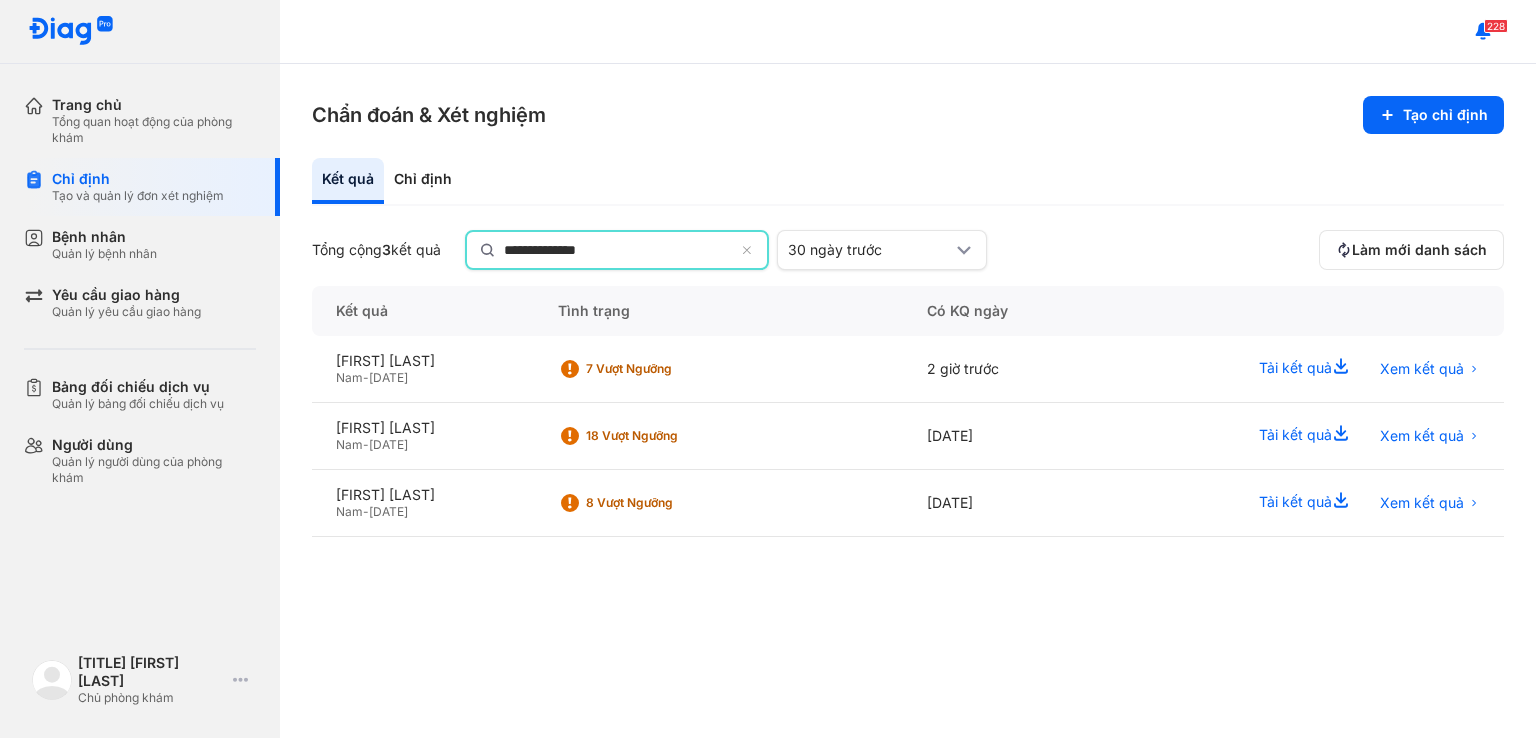 type on "**********" 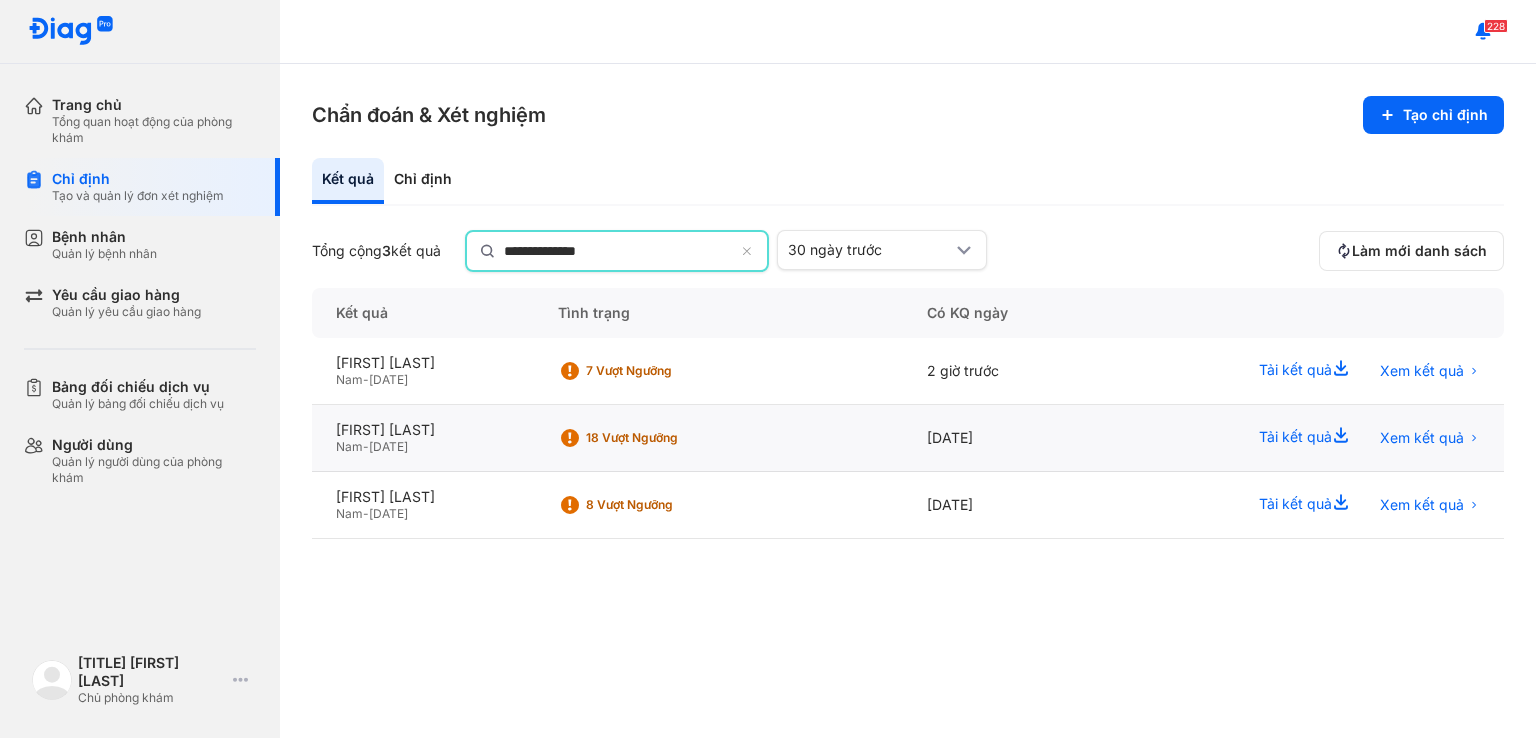 click on "18 Vượt ngưỡng" 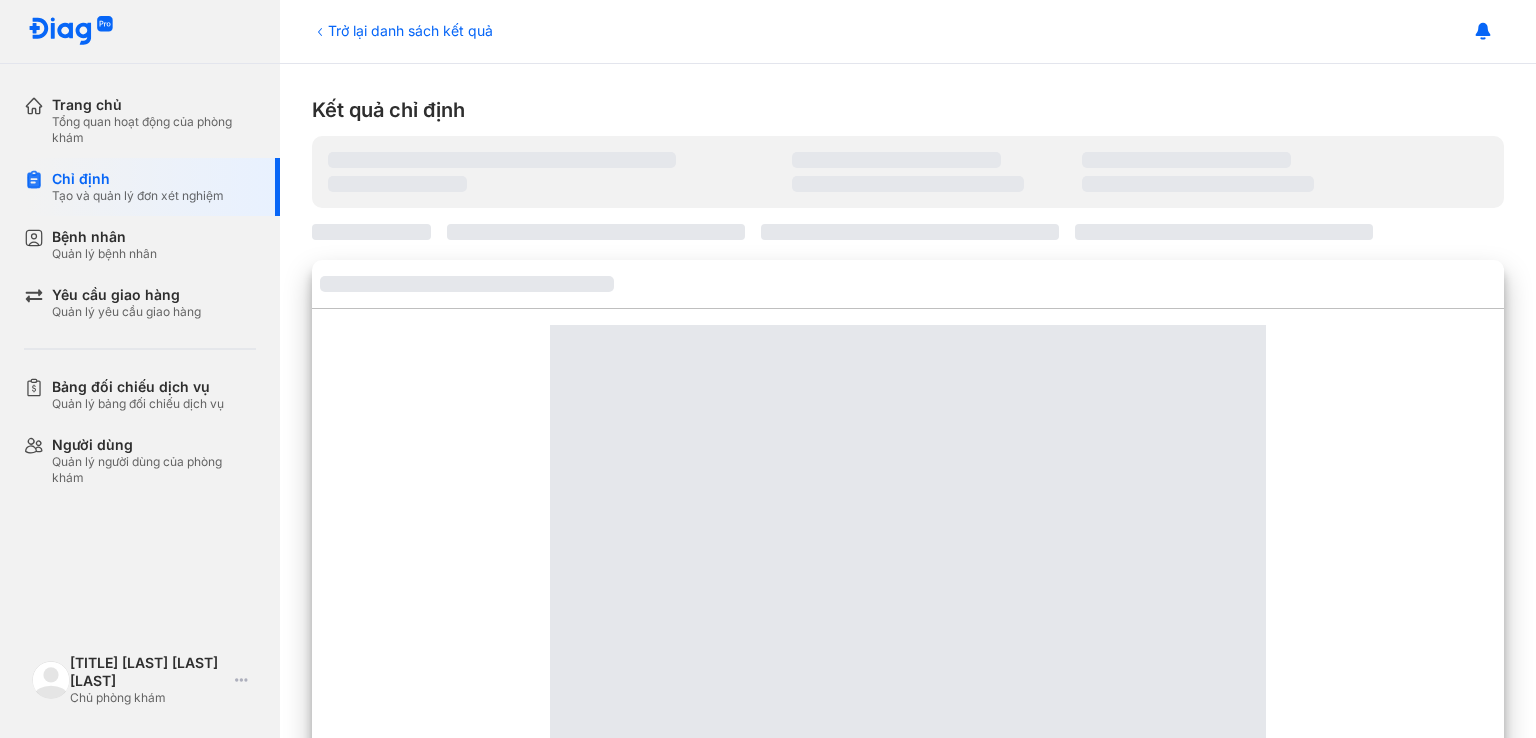 scroll, scrollTop: 0, scrollLeft: 0, axis: both 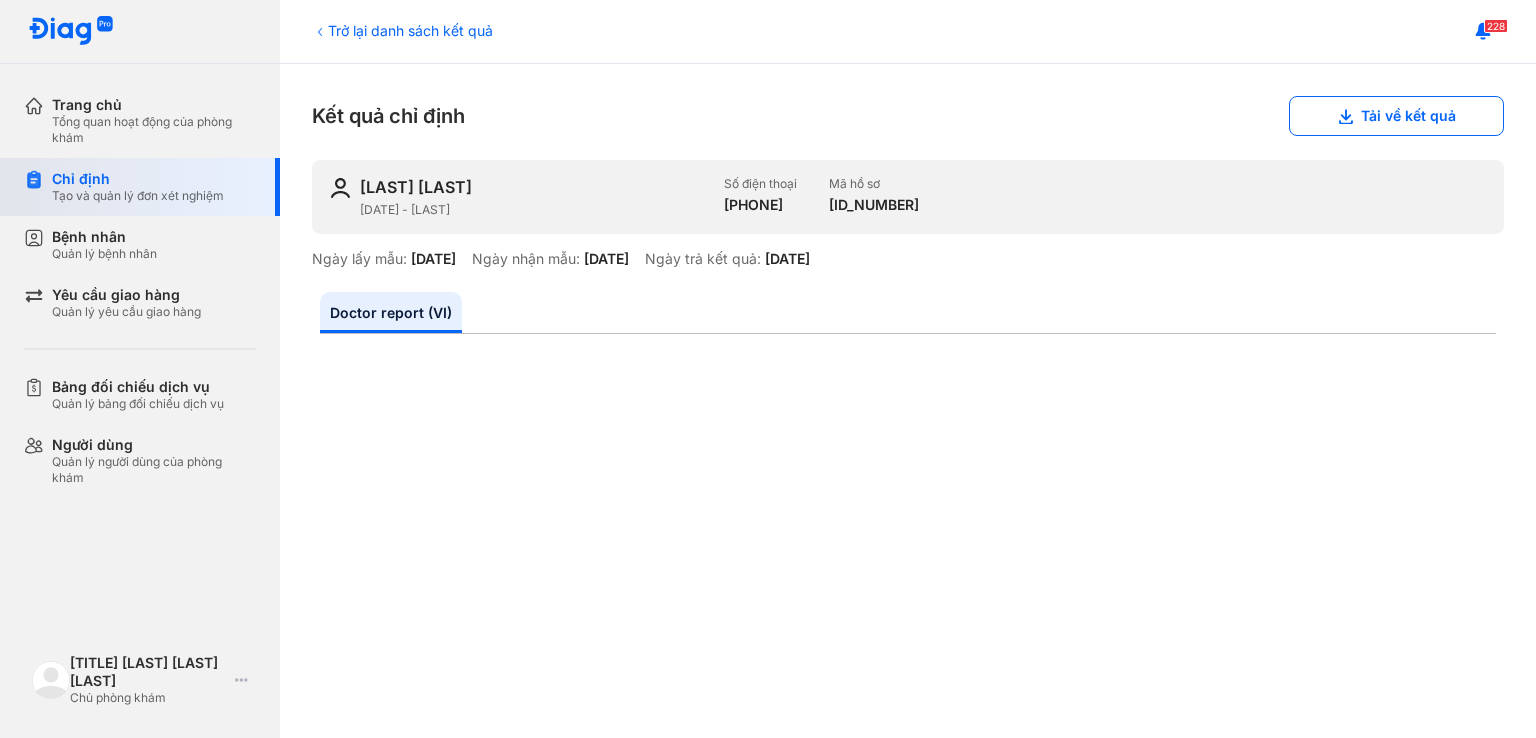 click on "Tạo và quản lý đơn xét nghiệm" at bounding box center [138, 196] 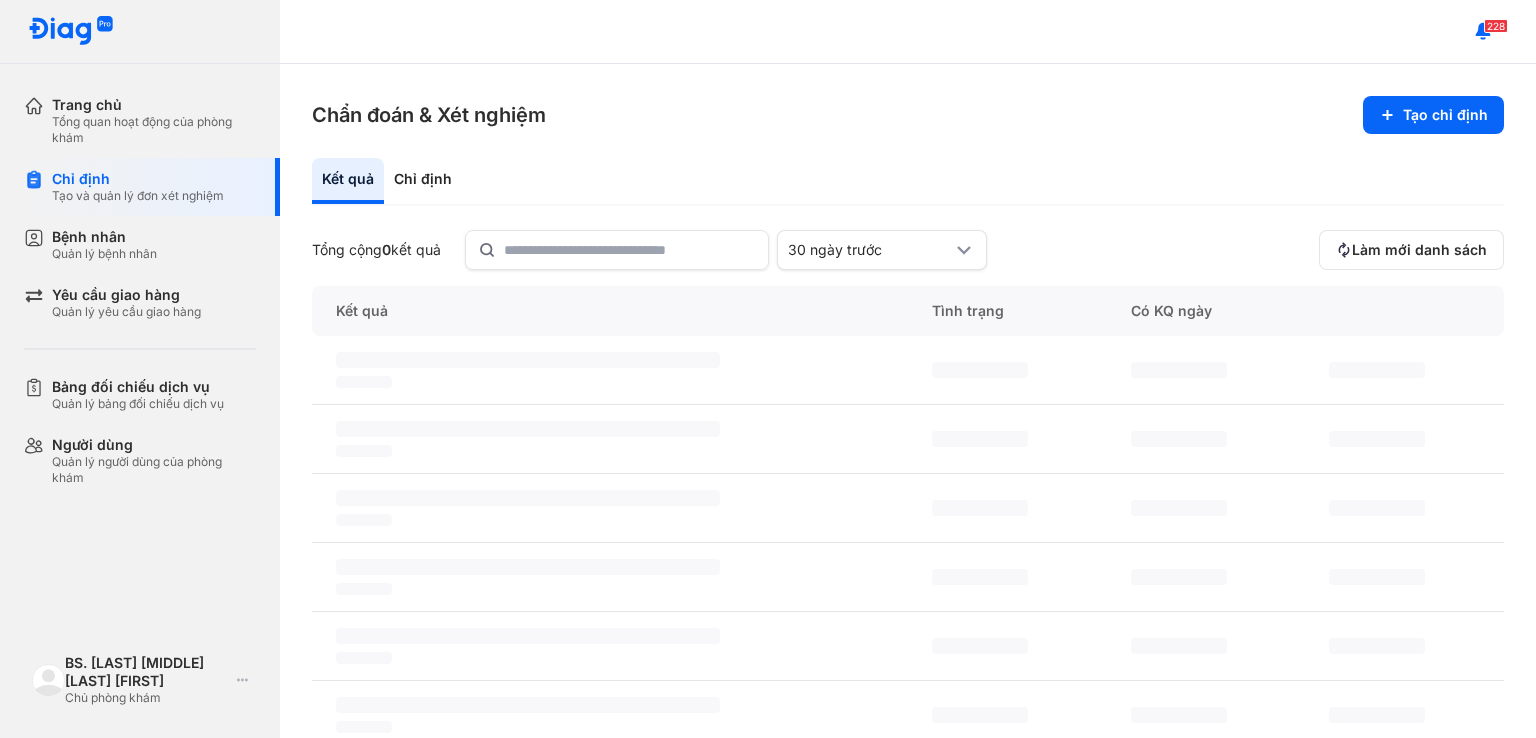 scroll, scrollTop: 0, scrollLeft: 0, axis: both 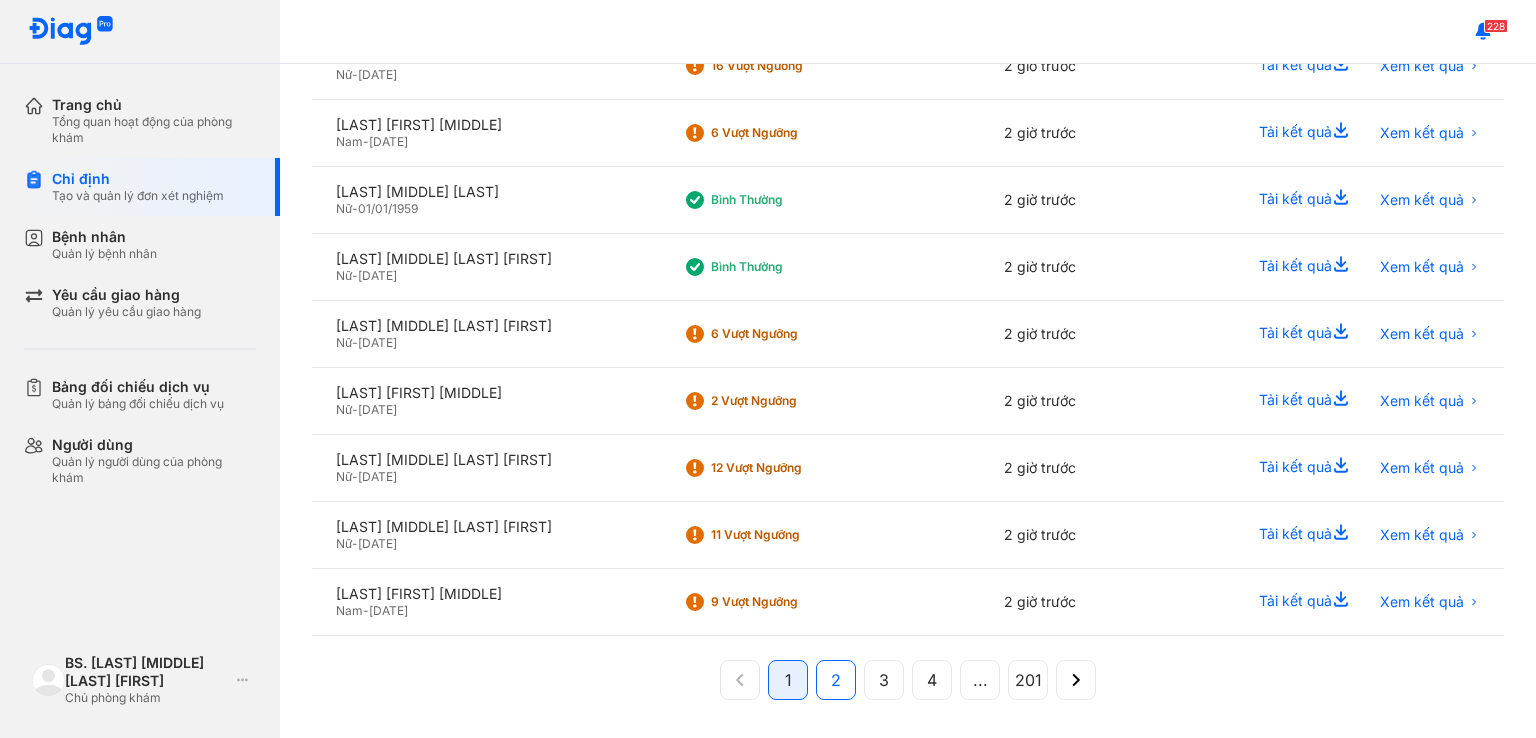 click on "2" 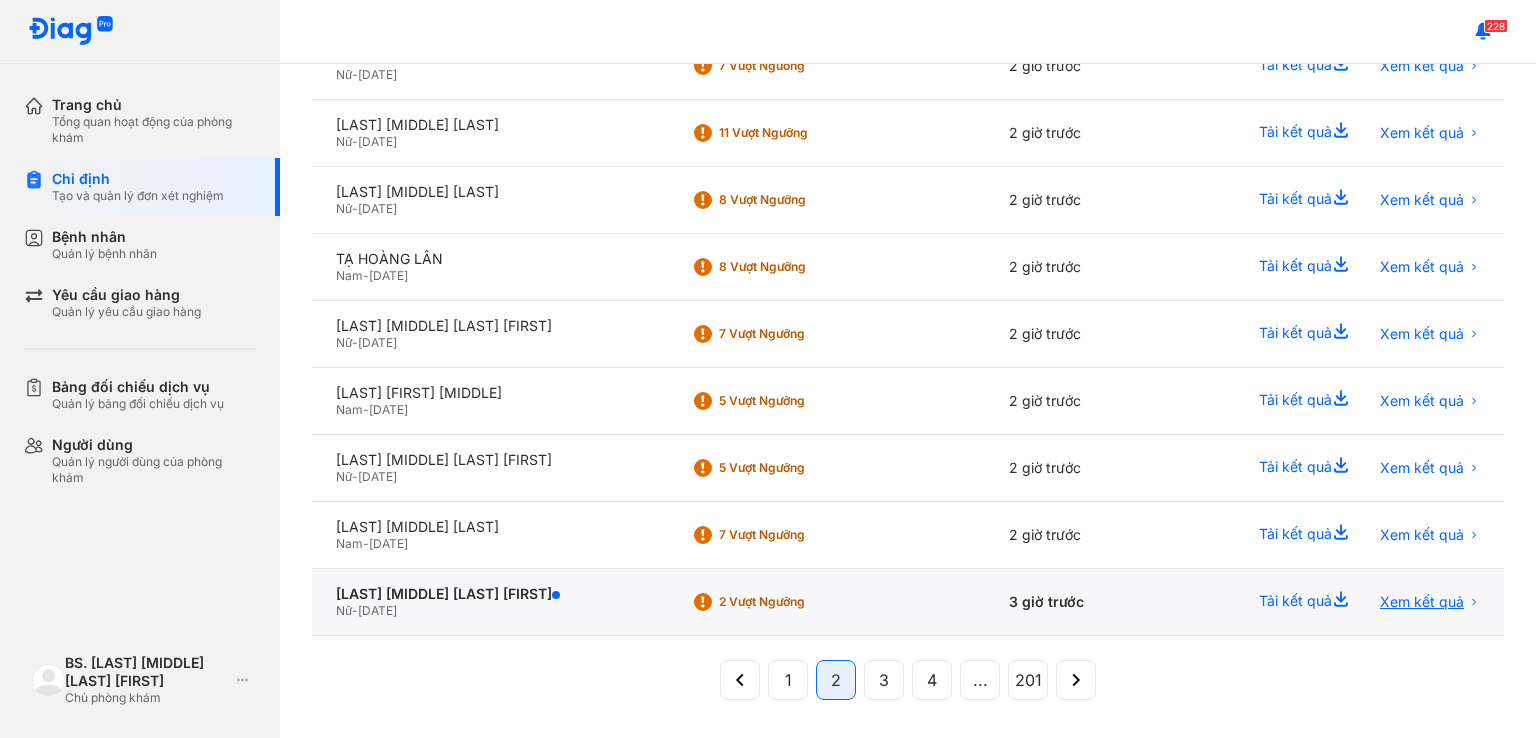 click on "Xem kết quả" at bounding box center (1422, 602) 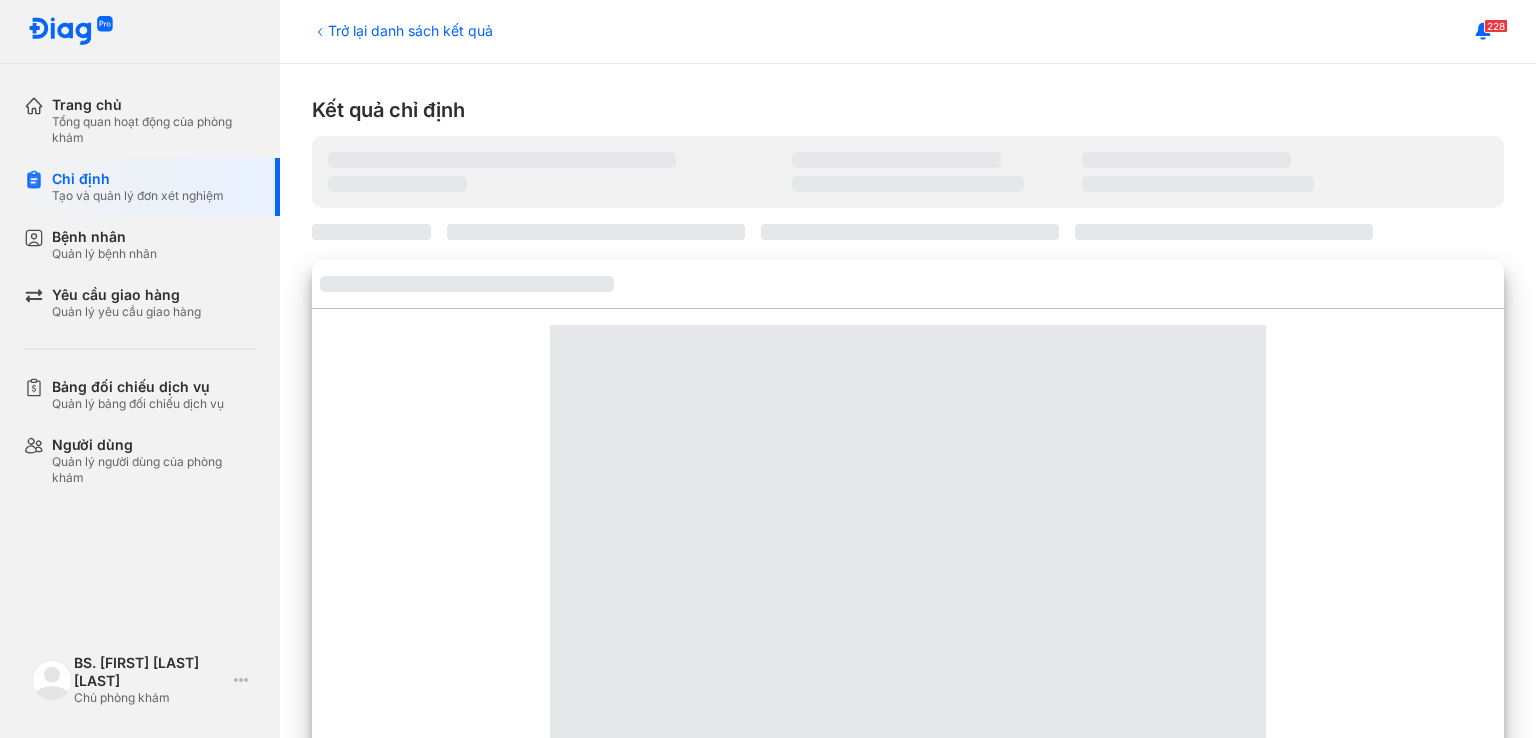 scroll, scrollTop: 0, scrollLeft: 0, axis: both 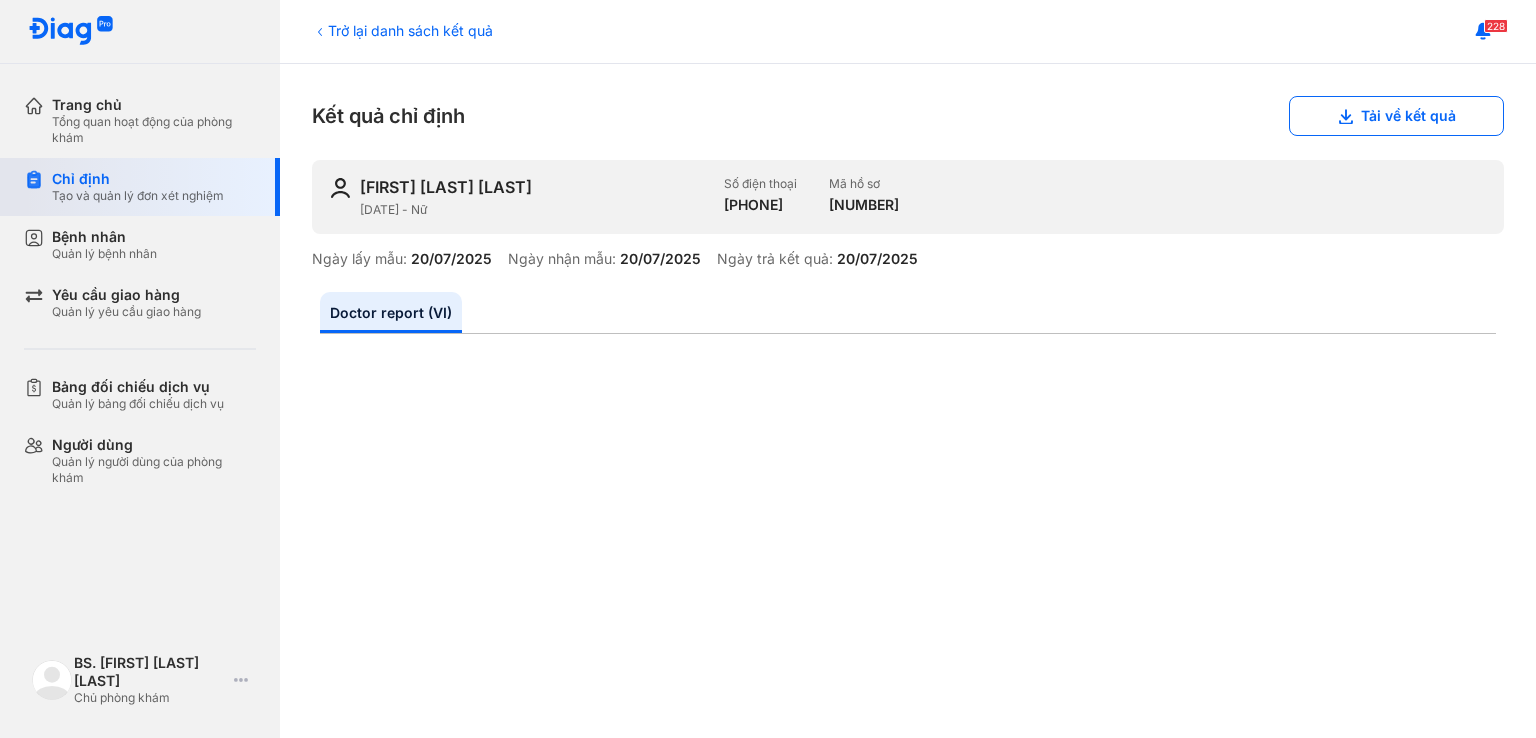 click on "Chỉ định" at bounding box center [138, 179] 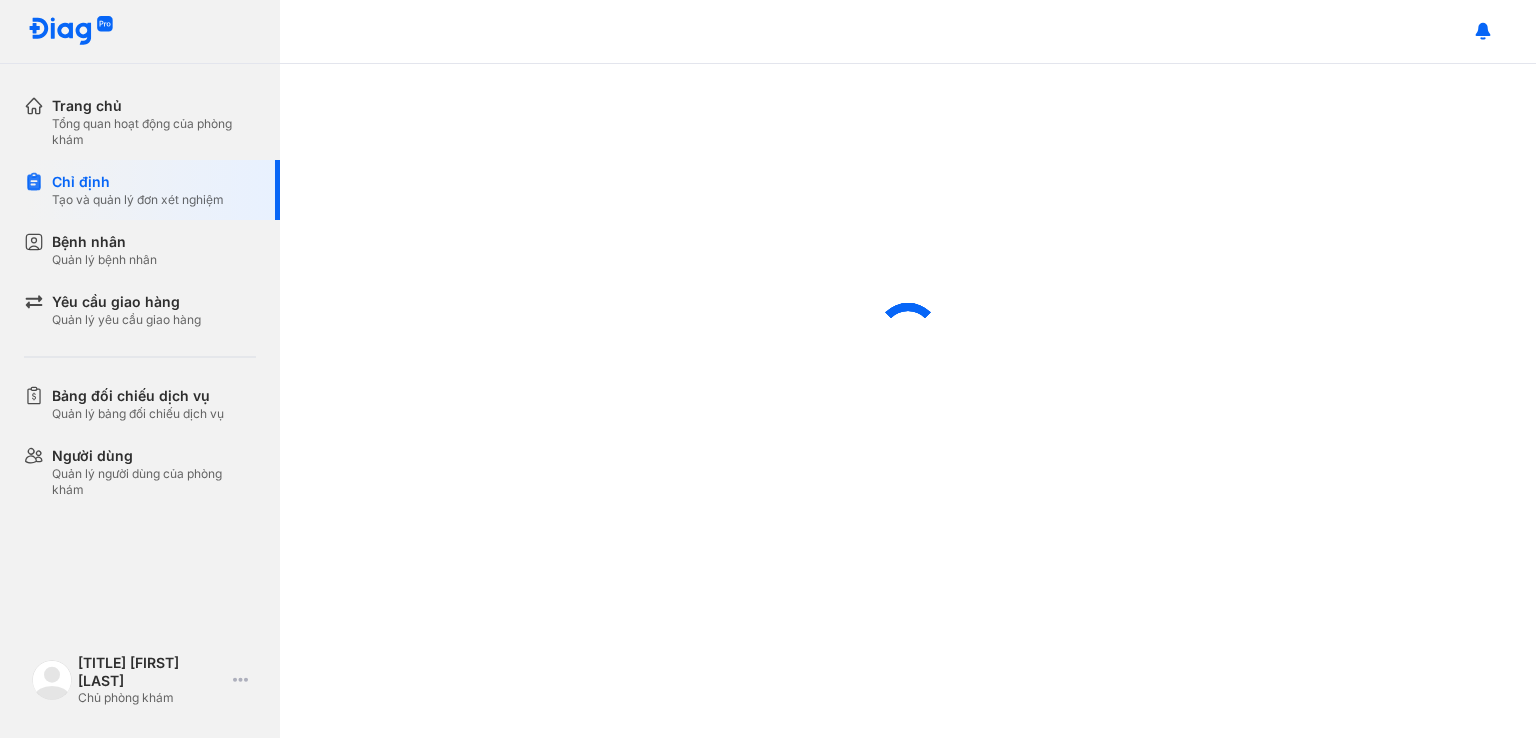 scroll, scrollTop: 0, scrollLeft: 0, axis: both 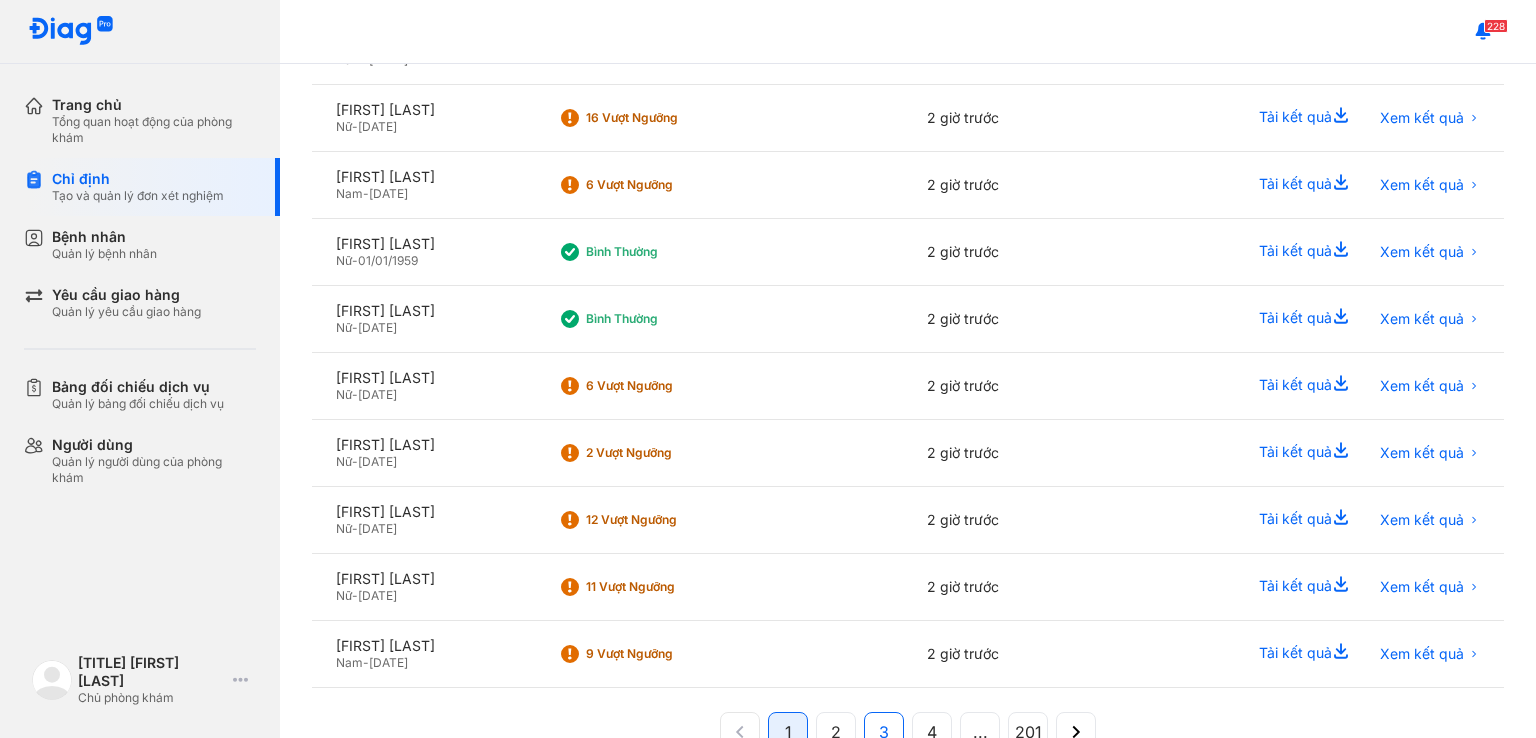 click on "3" 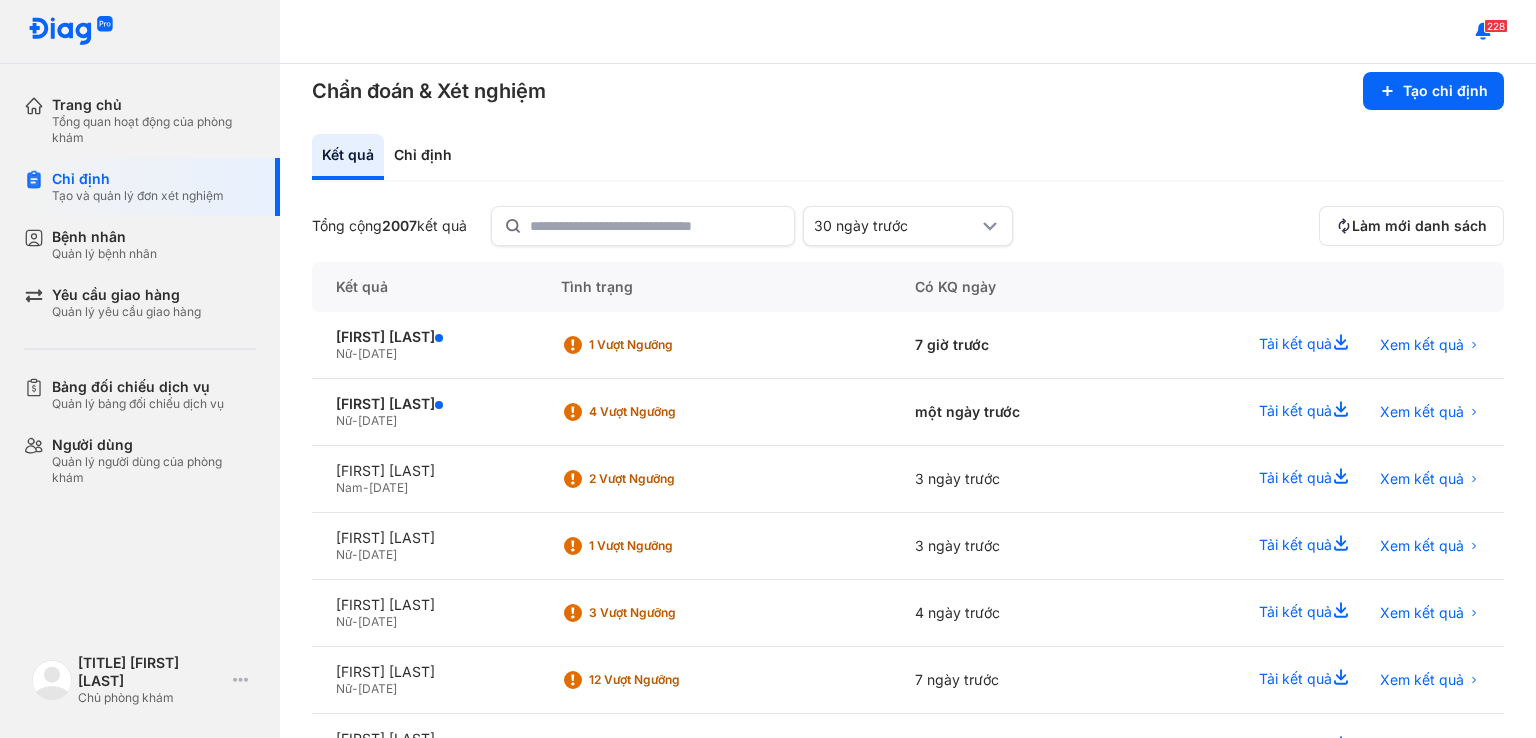 scroll, scrollTop: 20, scrollLeft: 0, axis: vertical 